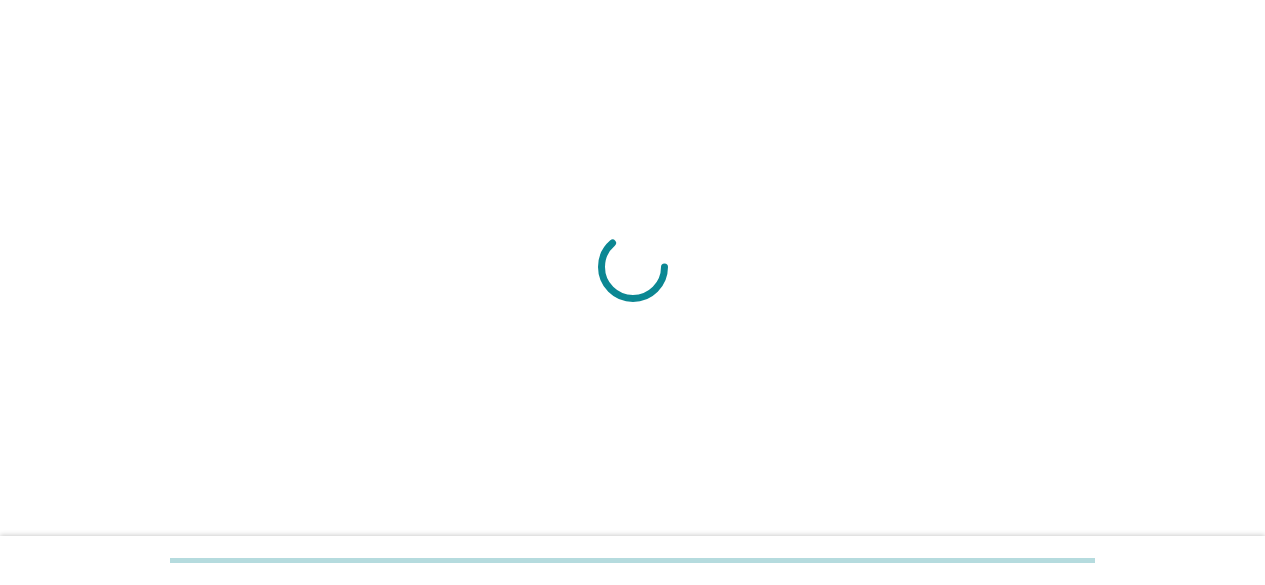 scroll, scrollTop: 0, scrollLeft: 0, axis: both 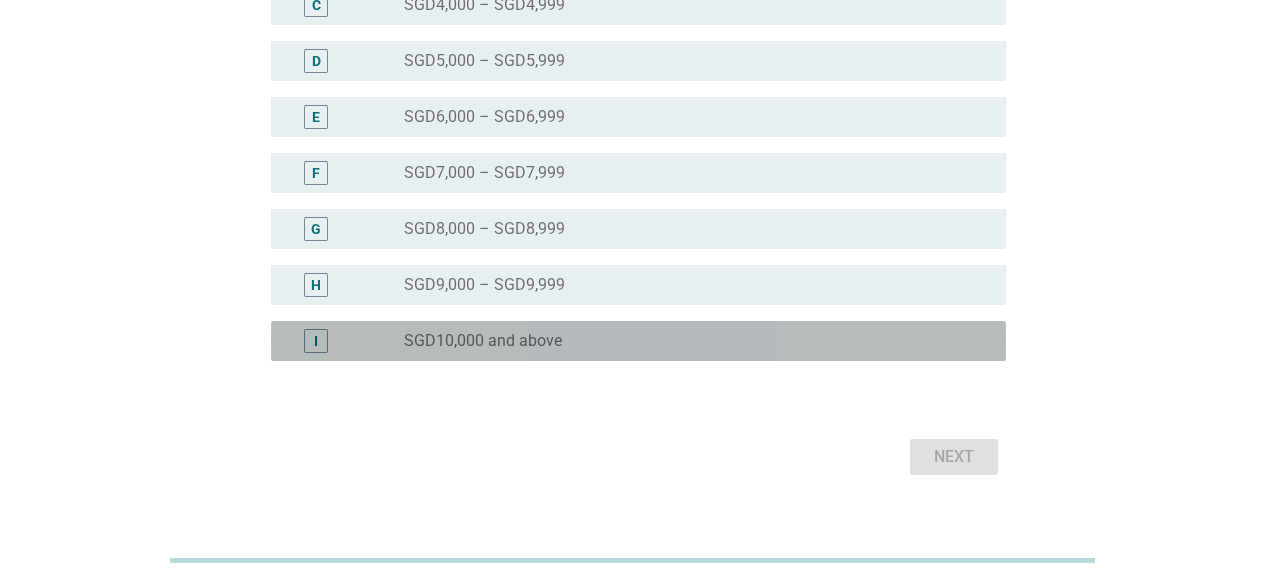 click on "I     radio_button_unchecked SGD10,000 and above" at bounding box center [638, 341] 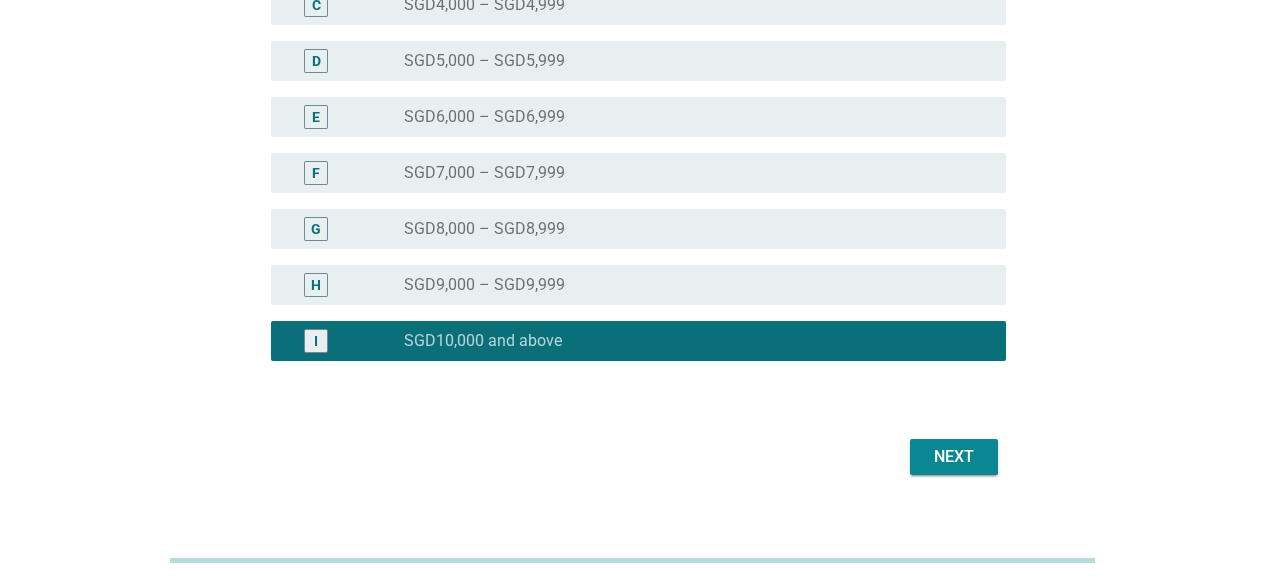 click on "Next" at bounding box center [954, 457] 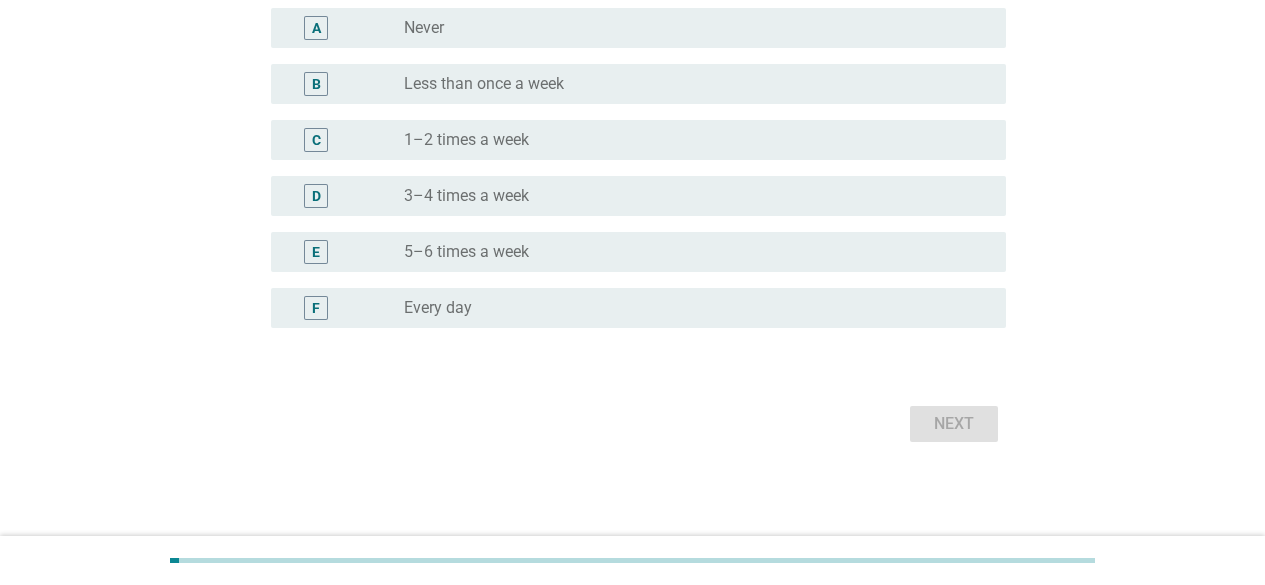 scroll, scrollTop: 0, scrollLeft: 0, axis: both 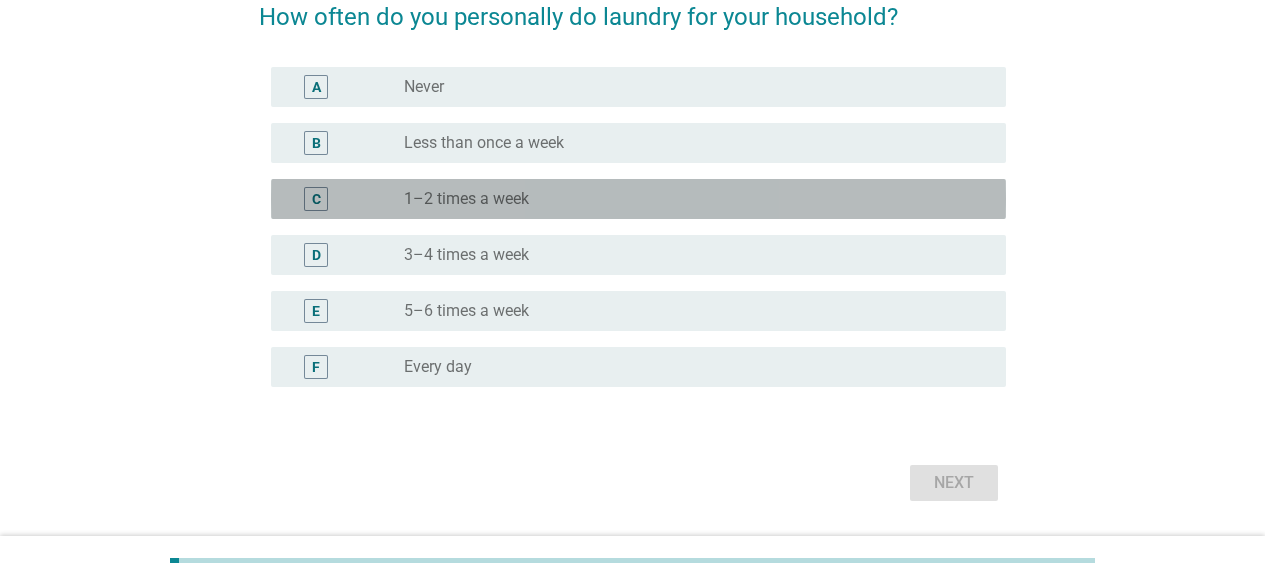 click on "C     radio_button_unchecked 1–2 times a week" at bounding box center (638, 199) 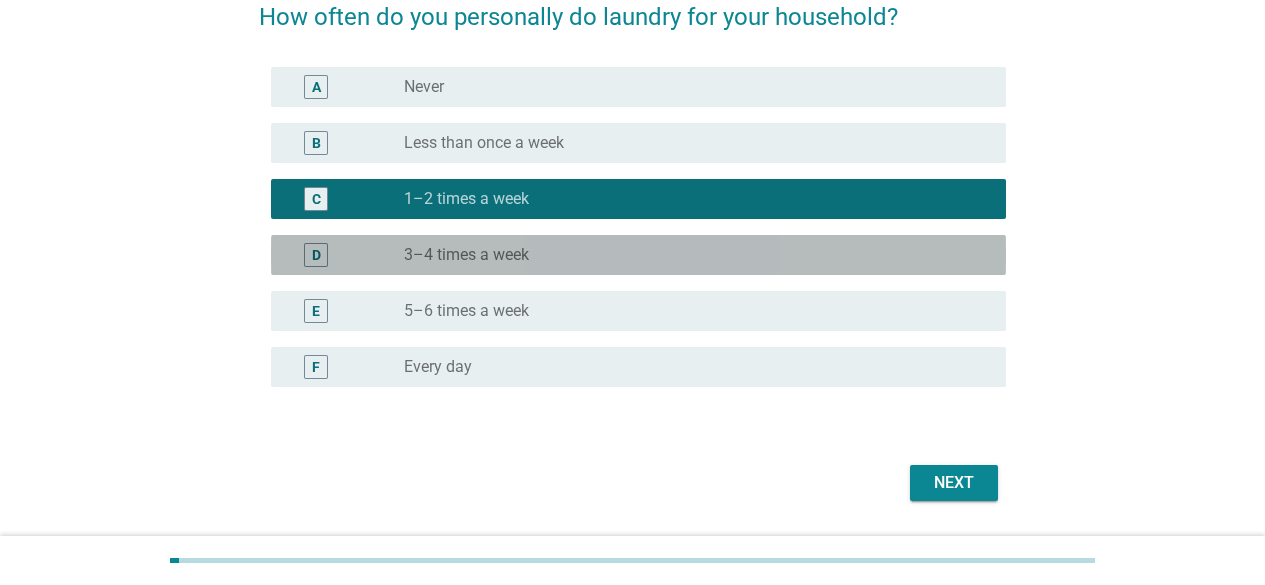 click on "radio_button_unchecked 3–4 times a week" at bounding box center [689, 255] 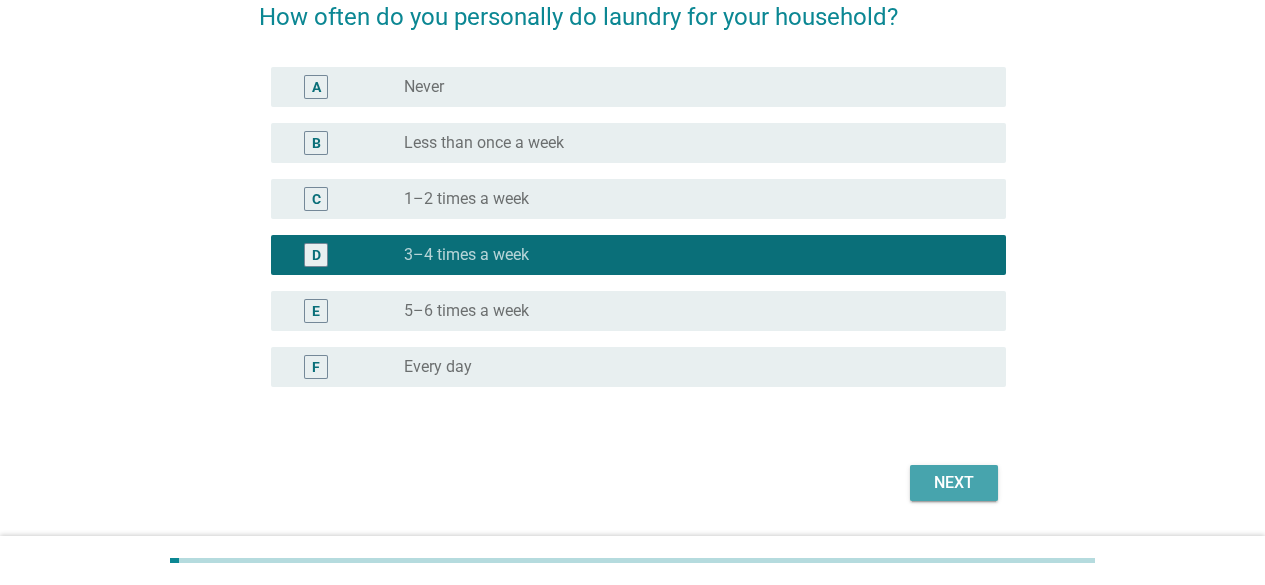 click on "Next" at bounding box center (954, 483) 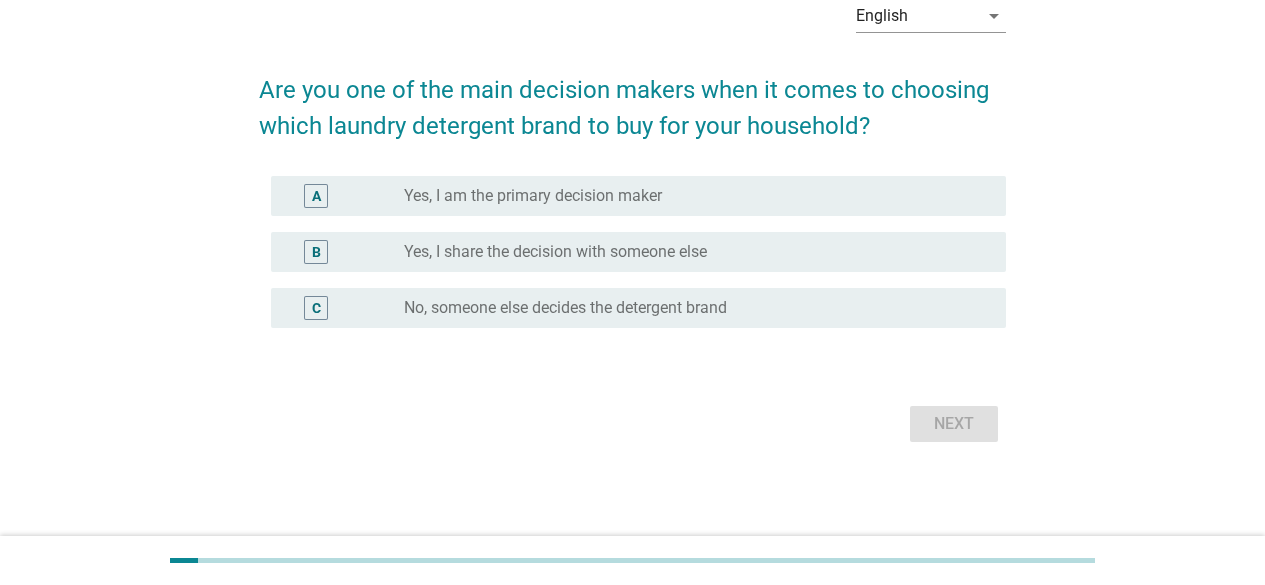 scroll, scrollTop: 0, scrollLeft: 0, axis: both 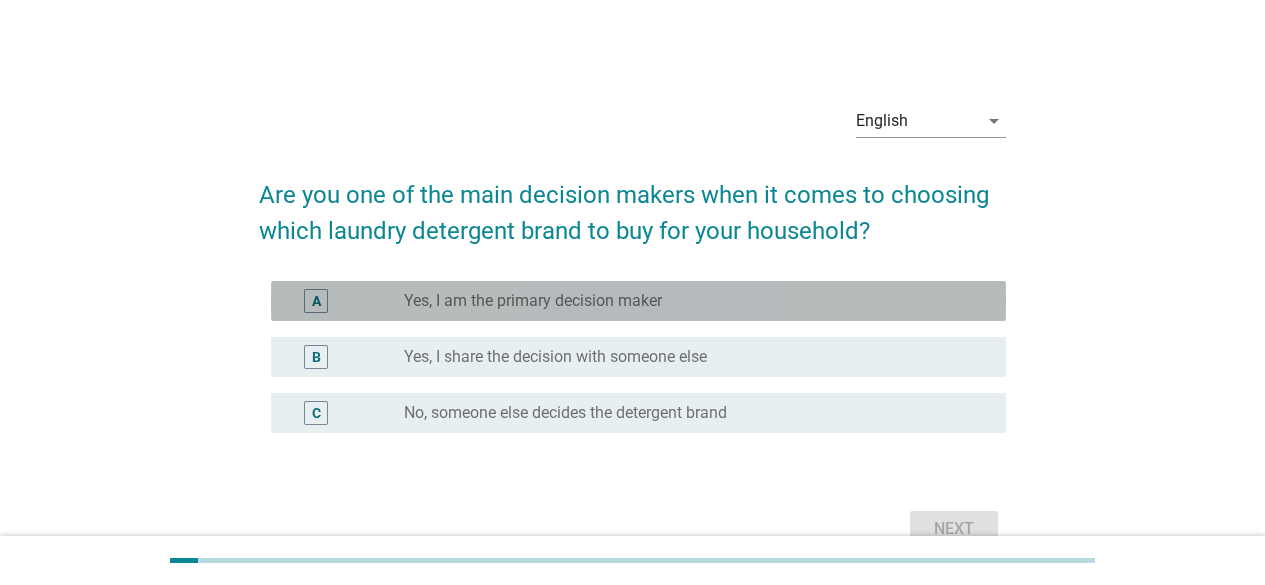 click on "radio_button_unchecked Yes, I am the primary decision maker" at bounding box center [689, 301] 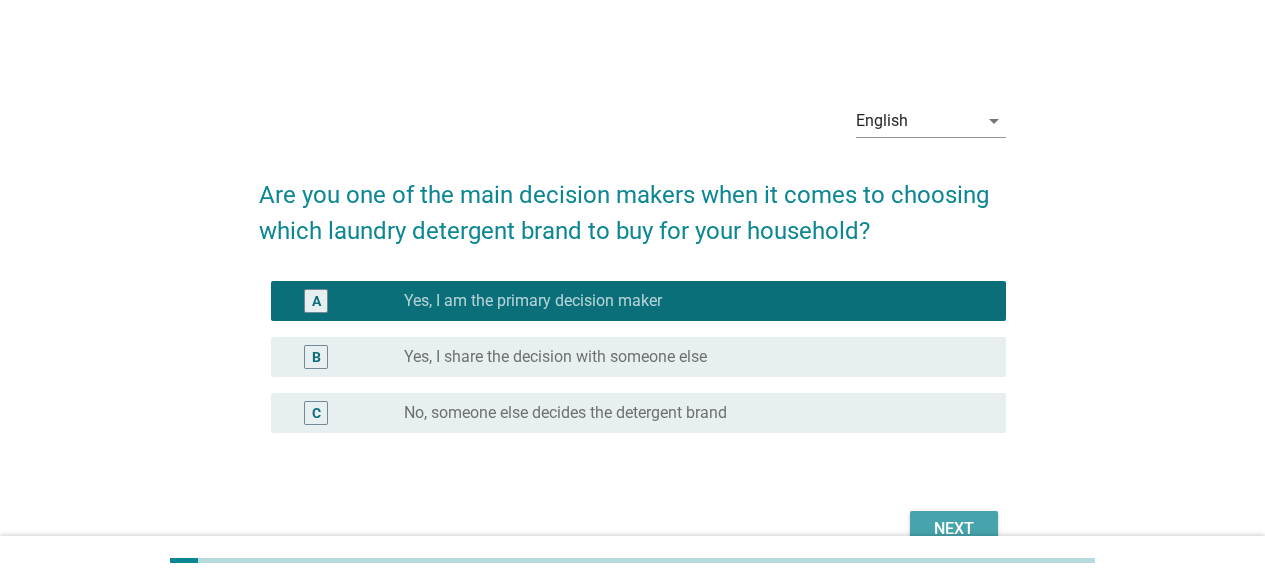 click on "Next" at bounding box center (954, 529) 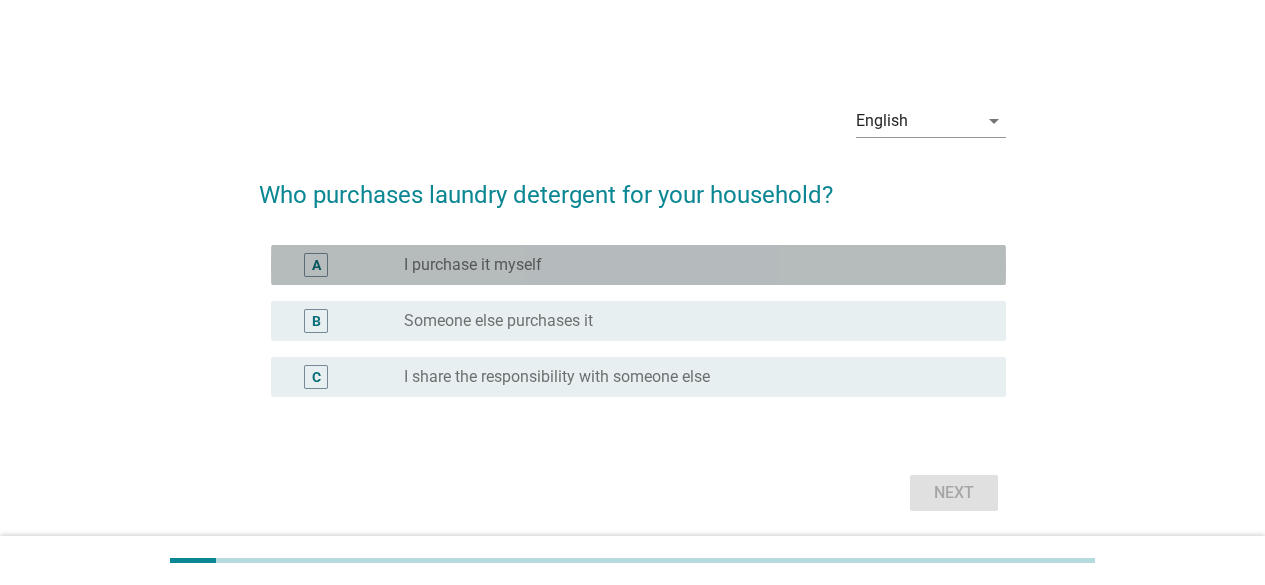 click on "radio_button_unchecked I purchase it myself" at bounding box center [689, 265] 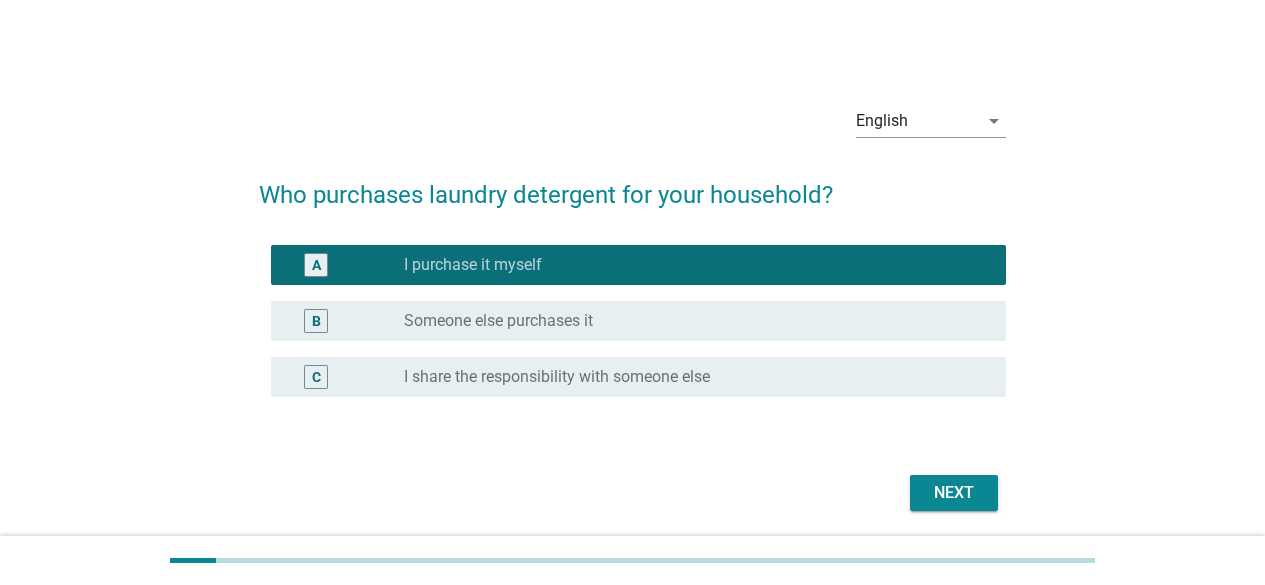 click on "Next" at bounding box center (954, 493) 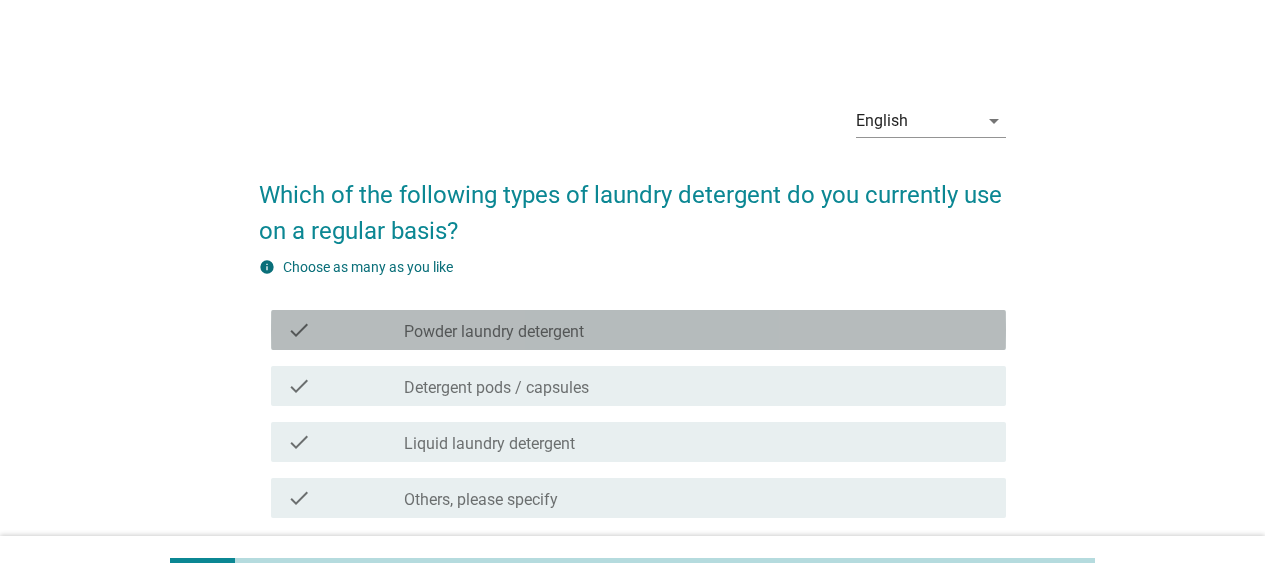 click on "check_box_outline_blank Powder laundry detergent" at bounding box center (697, 330) 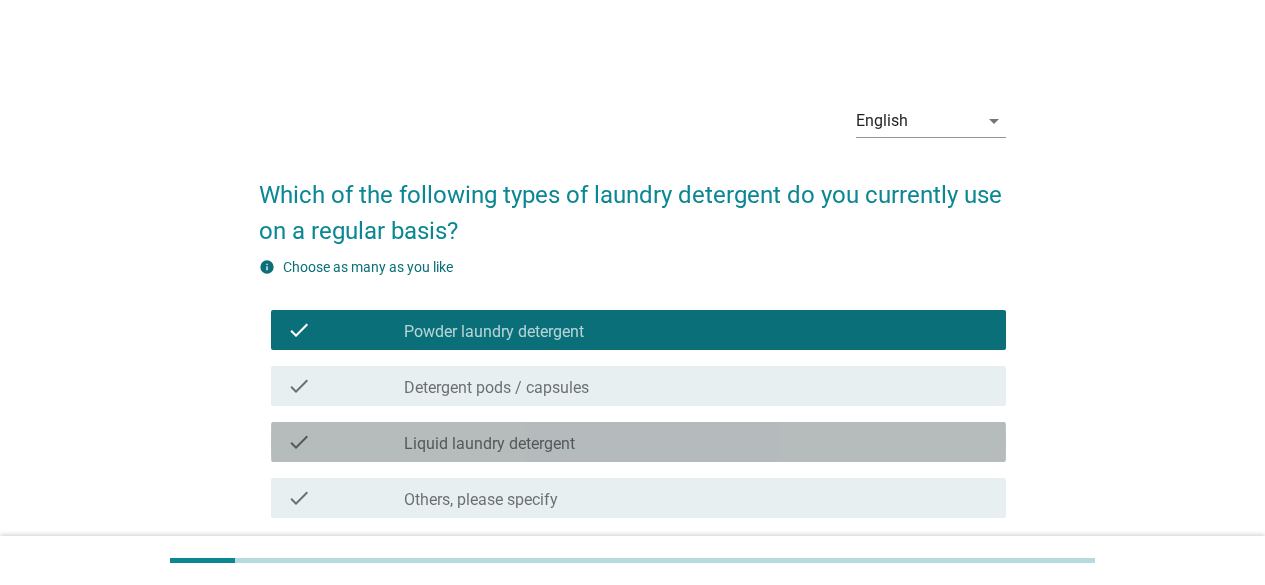 click on "check_box_outline_blank Liquid laundry detergent" at bounding box center (697, 442) 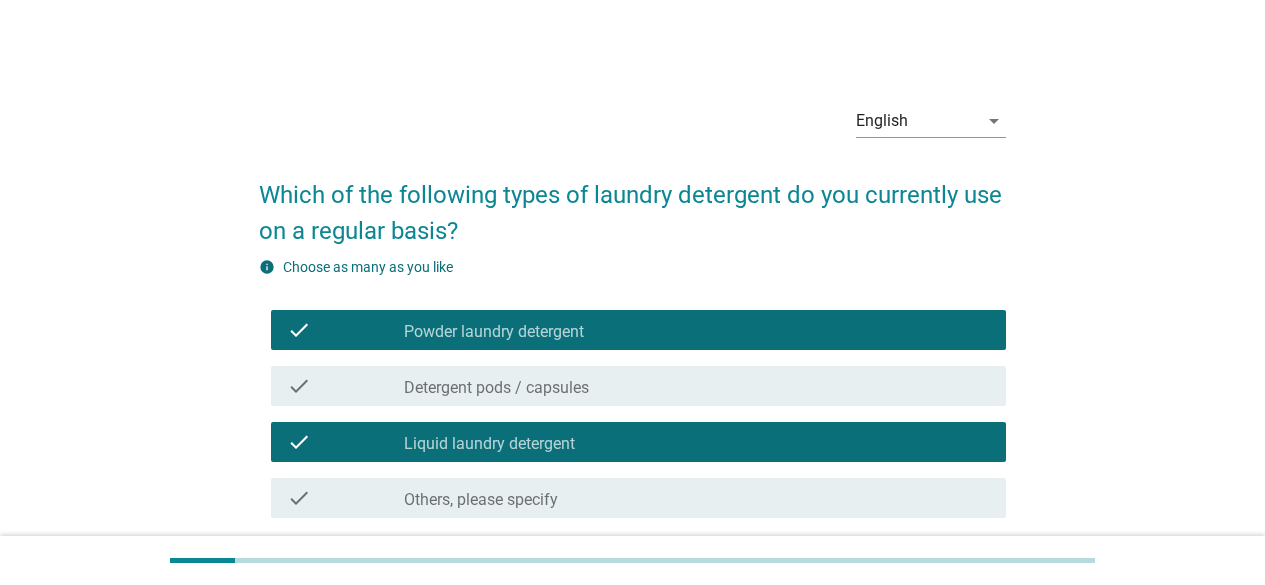 scroll, scrollTop: 166, scrollLeft: 0, axis: vertical 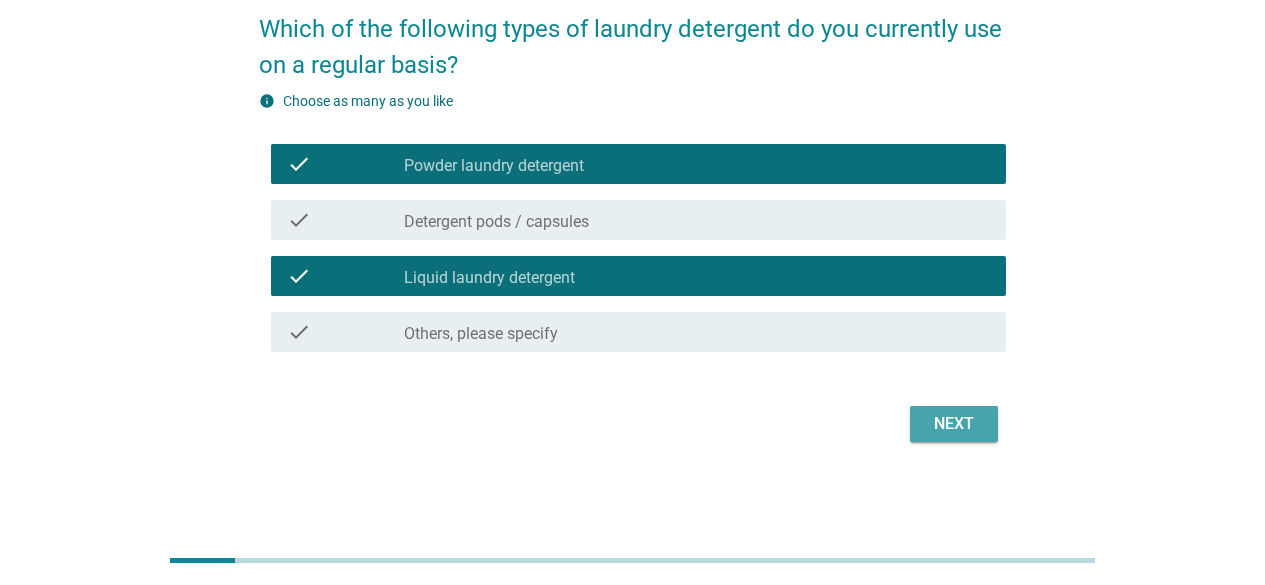click on "Next" at bounding box center [954, 424] 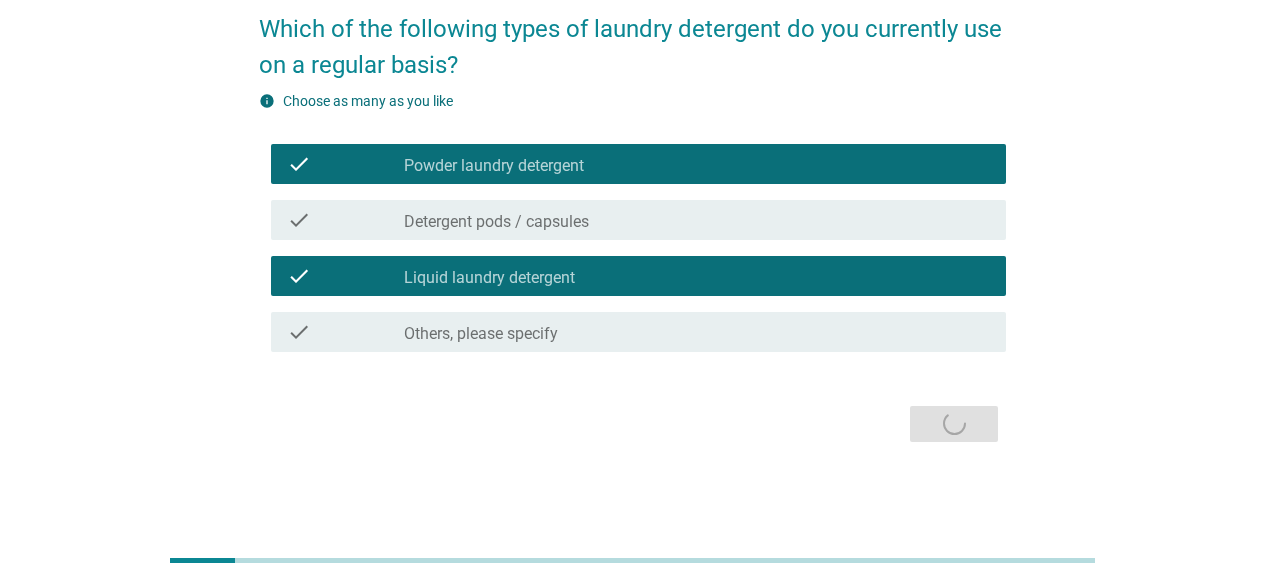 scroll, scrollTop: 0, scrollLeft: 0, axis: both 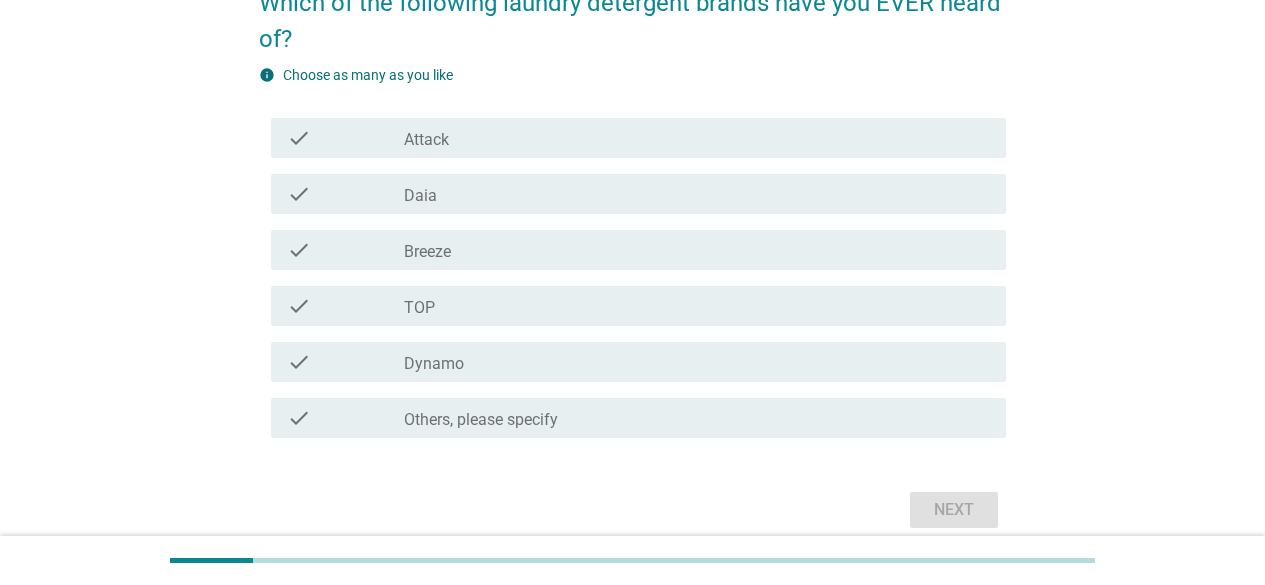 click on "check     check_box_outline_blank Breeze" at bounding box center [632, 250] 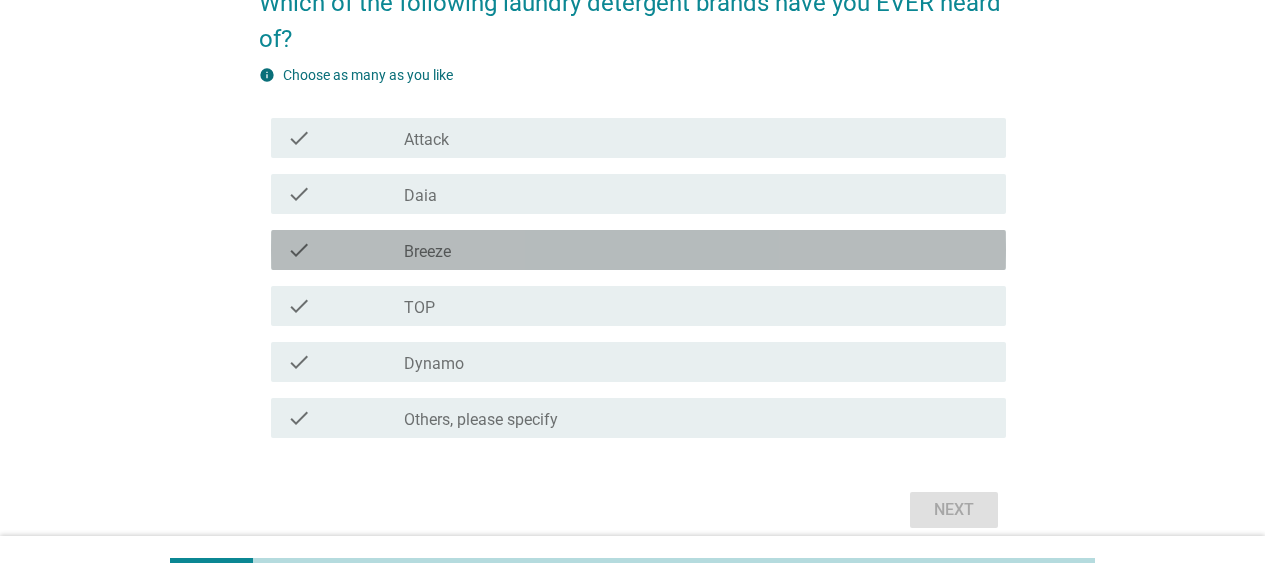 click on "check     check_box_outline_blank Breeze" at bounding box center [638, 250] 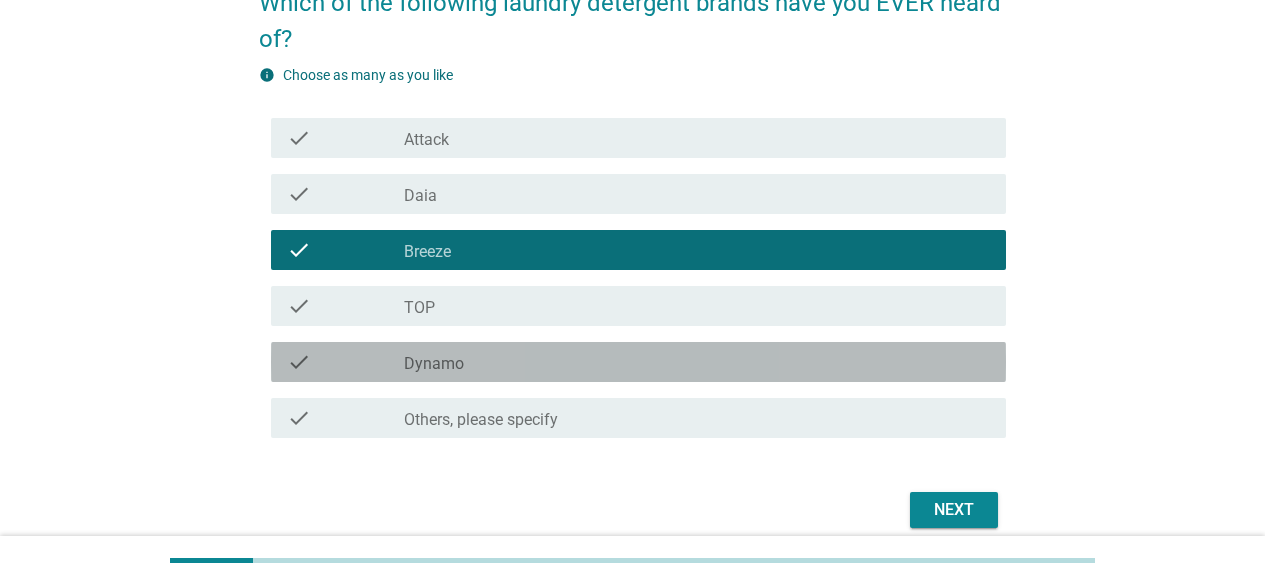 click on "check     check_box_outline_blank Dynamo" at bounding box center (638, 362) 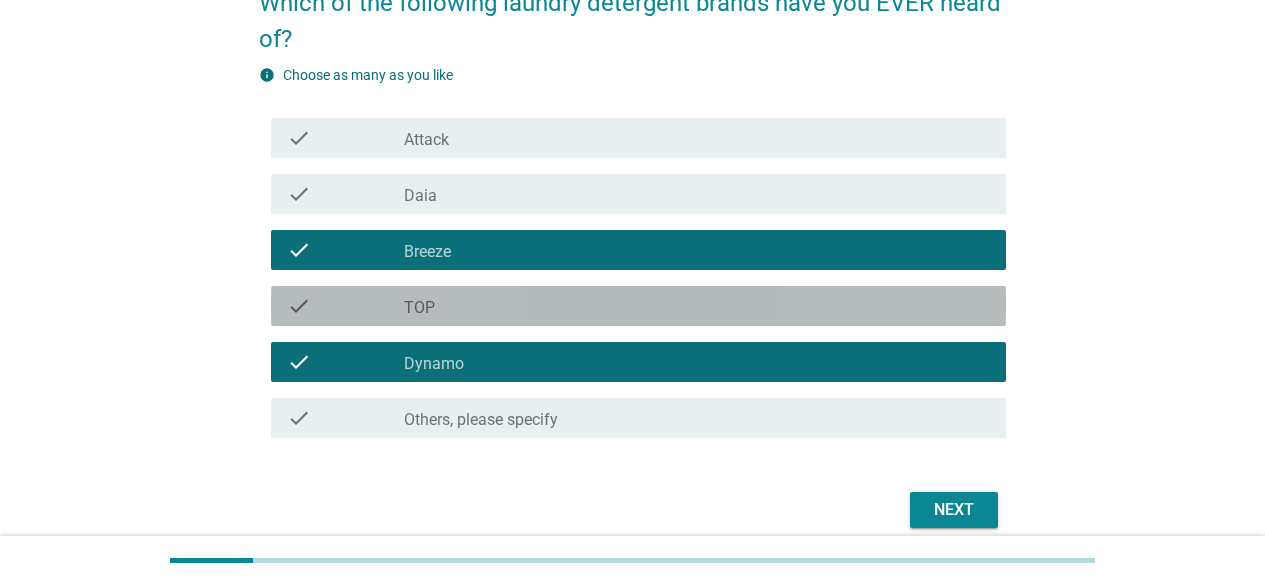 click on "check     check_box_outline_blank TOP" at bounding box center [638, 306] 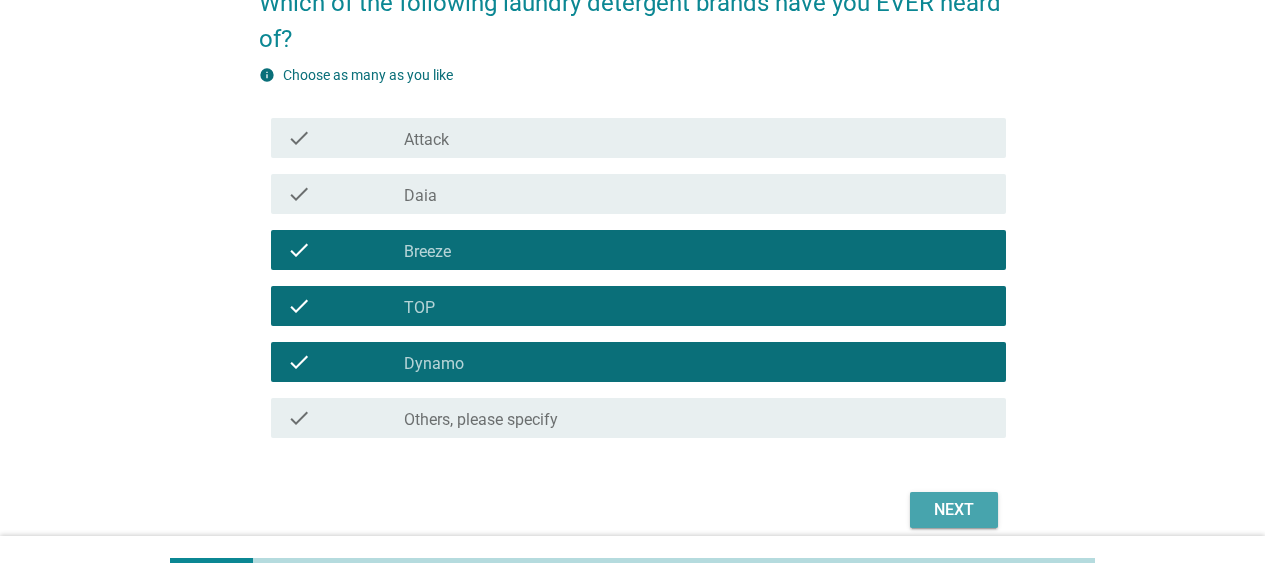 click on "Next" at bounding box center [954, 510] 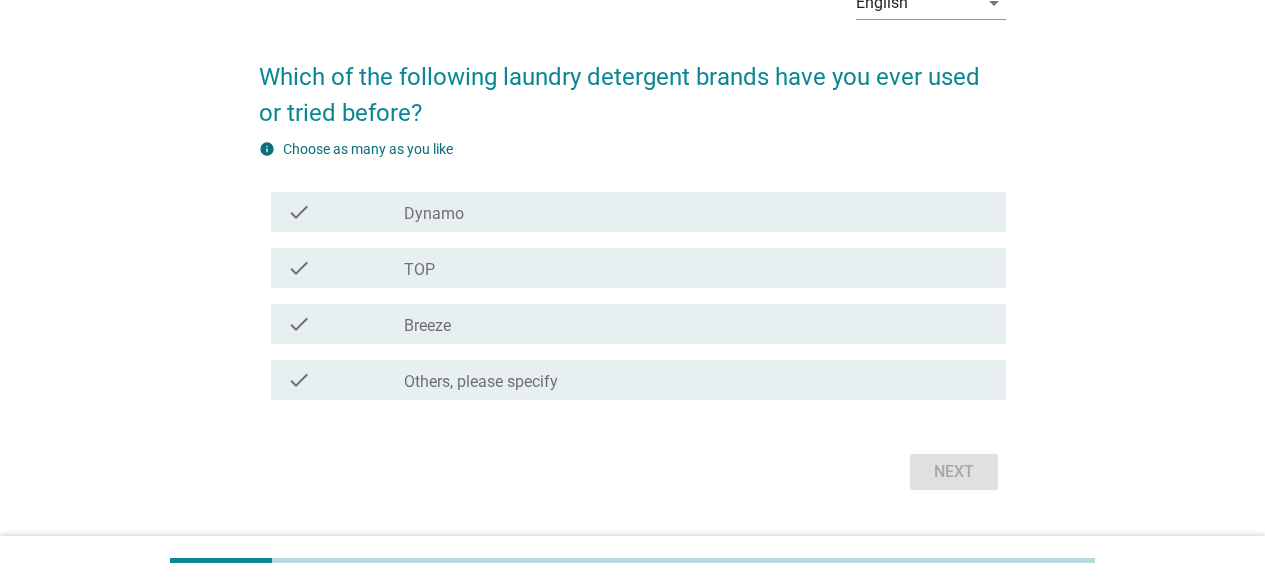 scroll, scrollTop: 149, scrollLeft: 0, axis: vertical 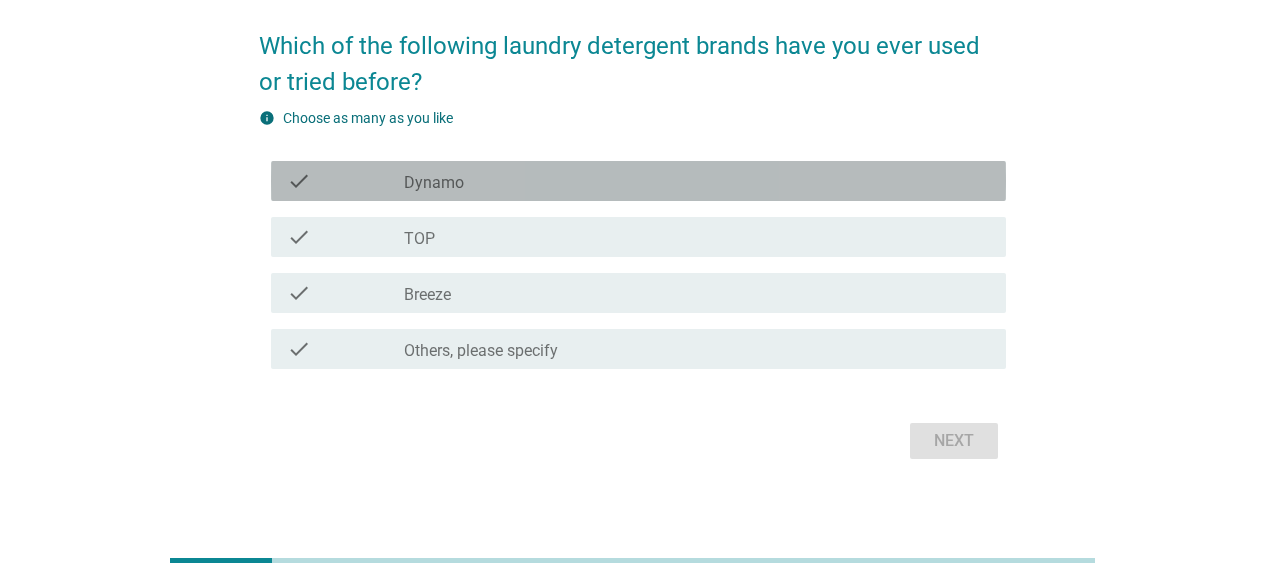 click on "check_box_outline_blank Dynamo" at bounding box center (697, 181) 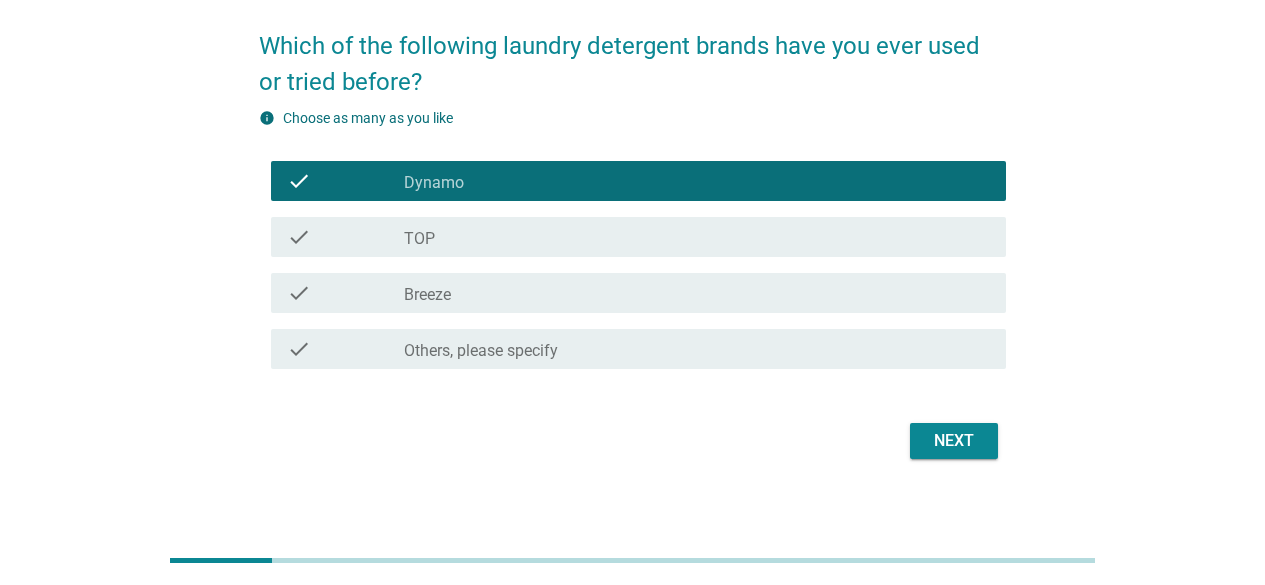 click on "check     check_box_outline_blank TOP" at bounding box center (638, 237) 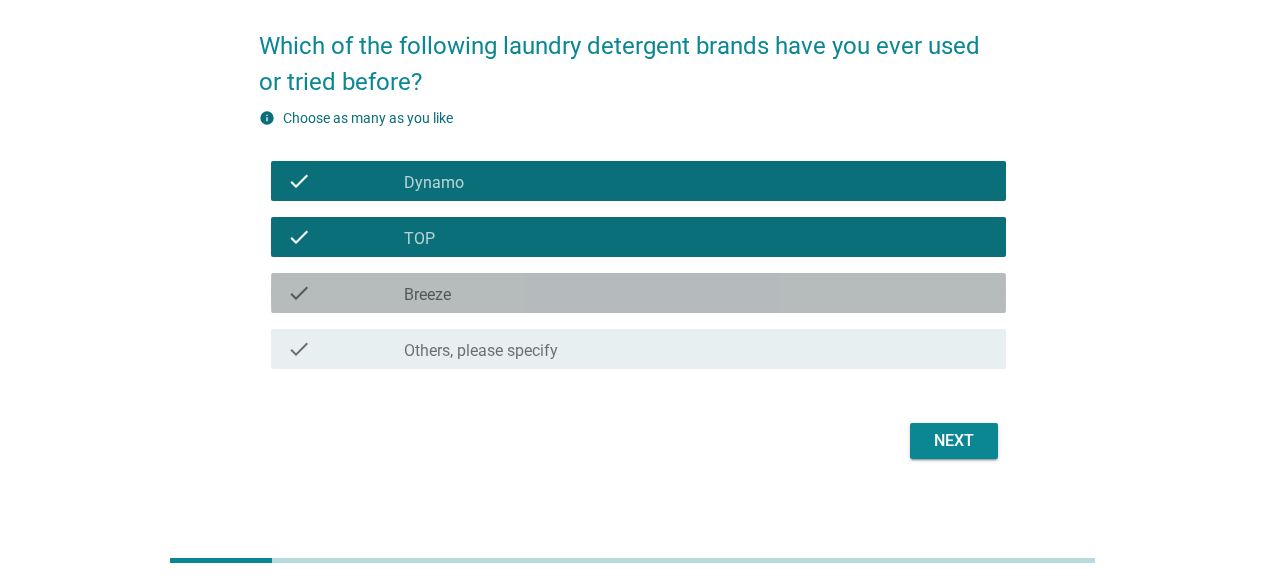 click on "check_box_outline_blank Breeze" at bounding box center (697, 293) 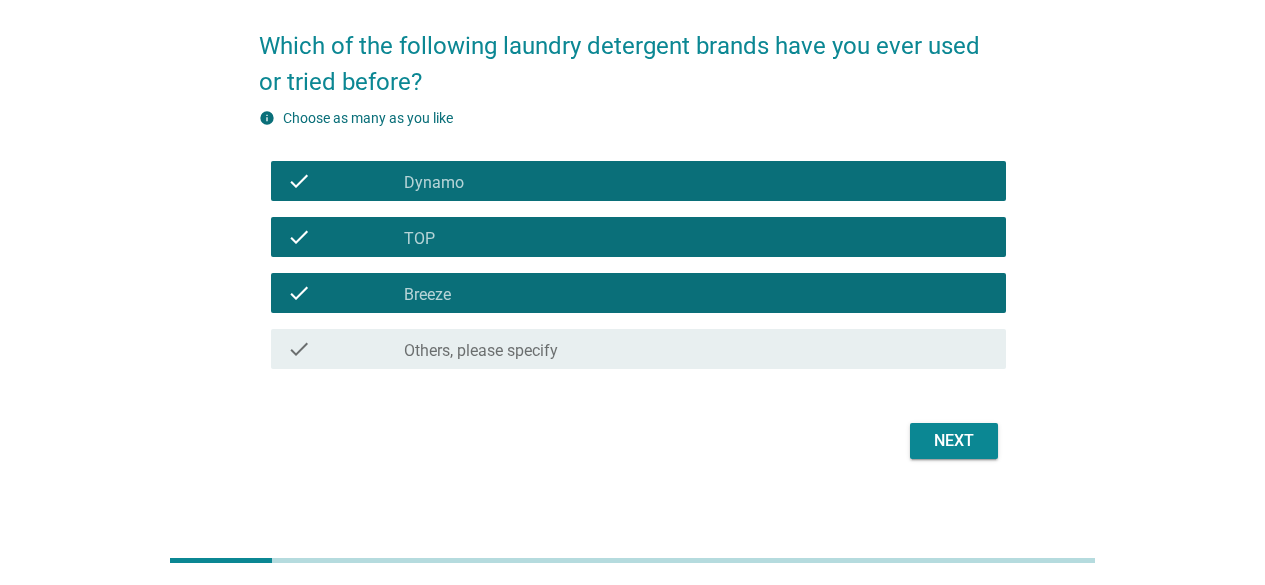 click on "Next" at bounding box center (954, 441) 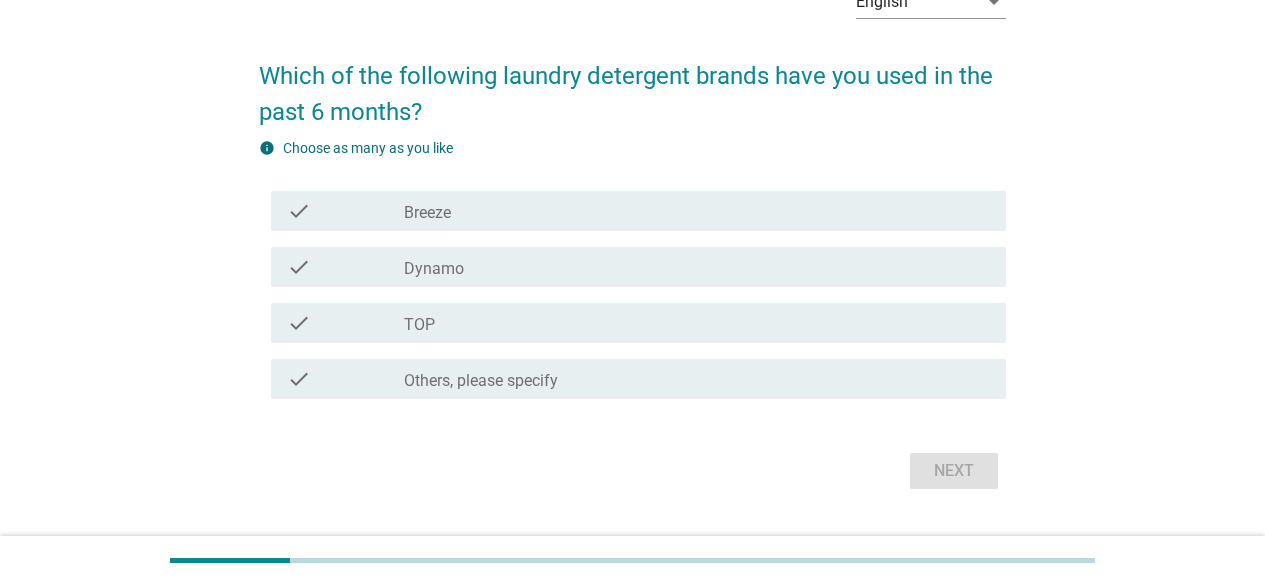 scroll, scrollTop: 166, scrollLeft: 0, axis: vertical 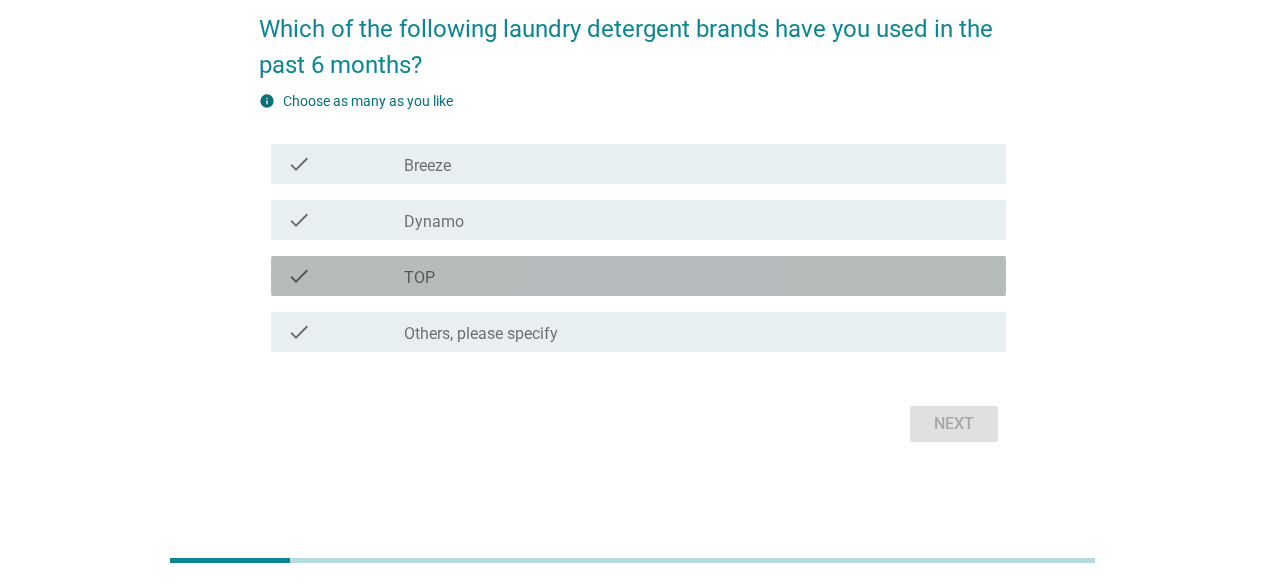 click on "check     check_box TOP" at bounding box center [638, 276] 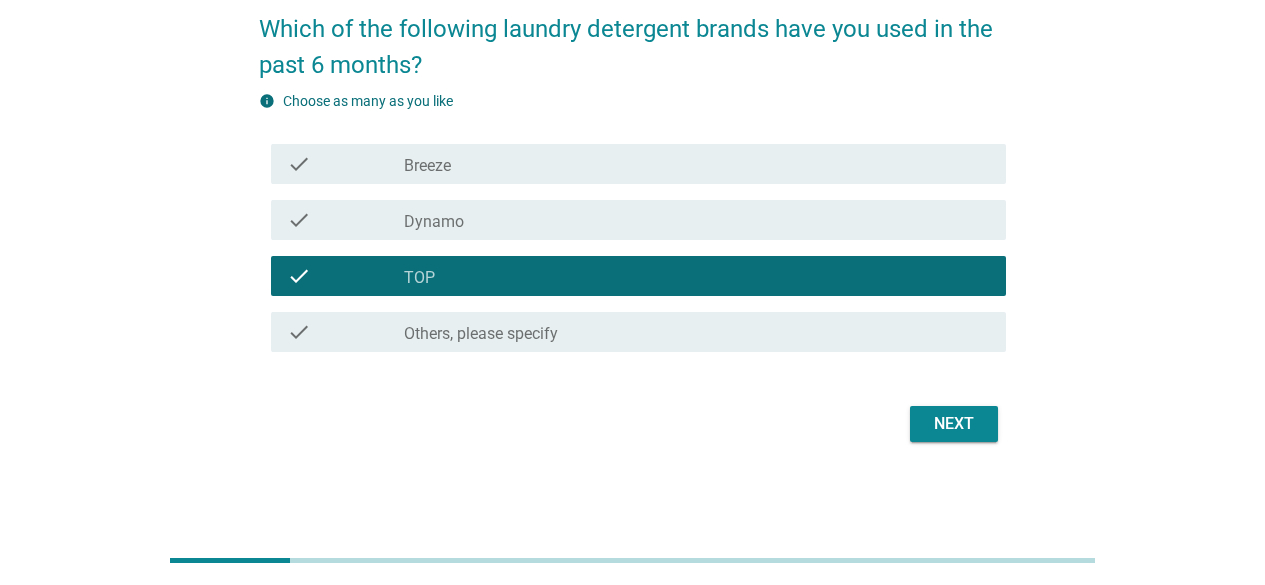 click on "check     check_box Breeze" at bounding box center [632, 164] 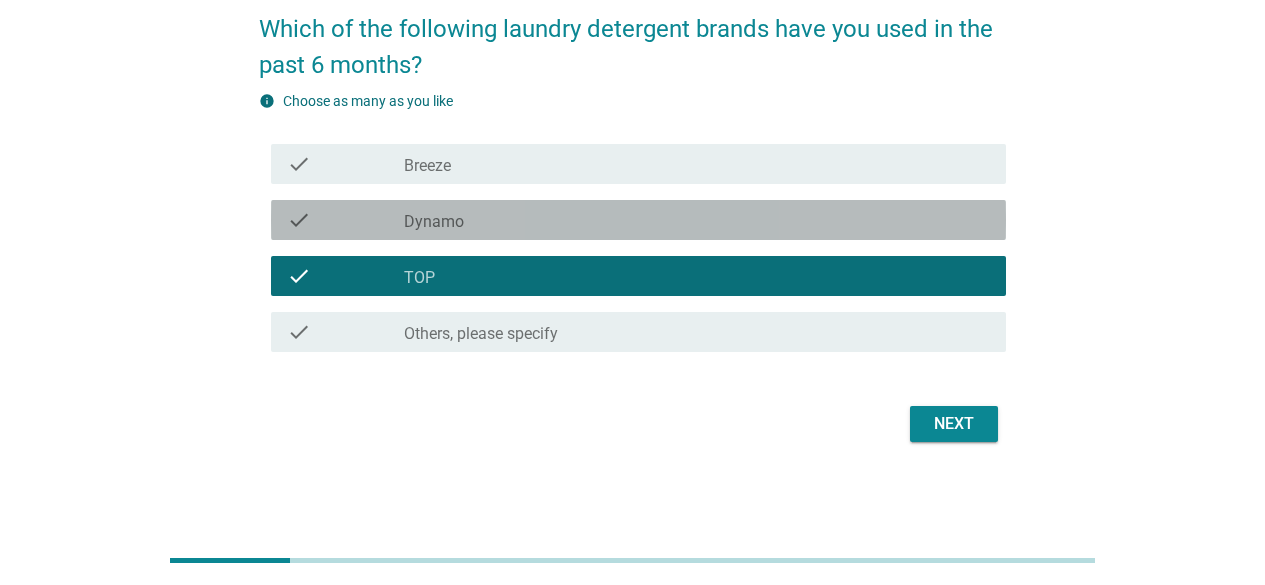click on "check_box Dynamo" at bounding box center [697, 220] 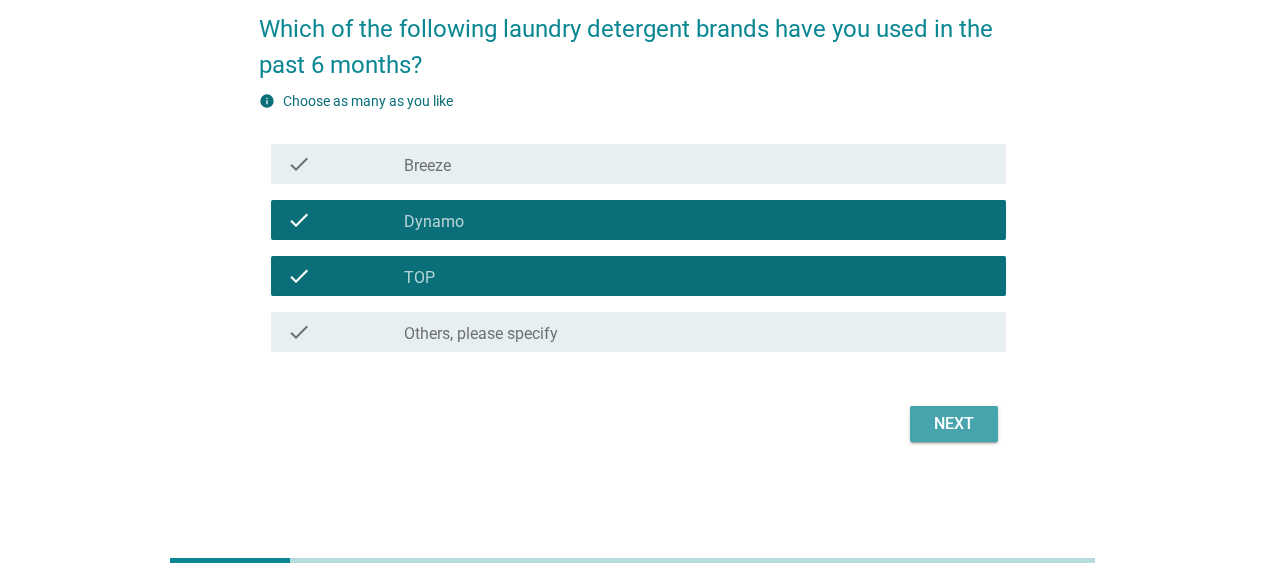 click on "Next" at bounding box center (954, 424) 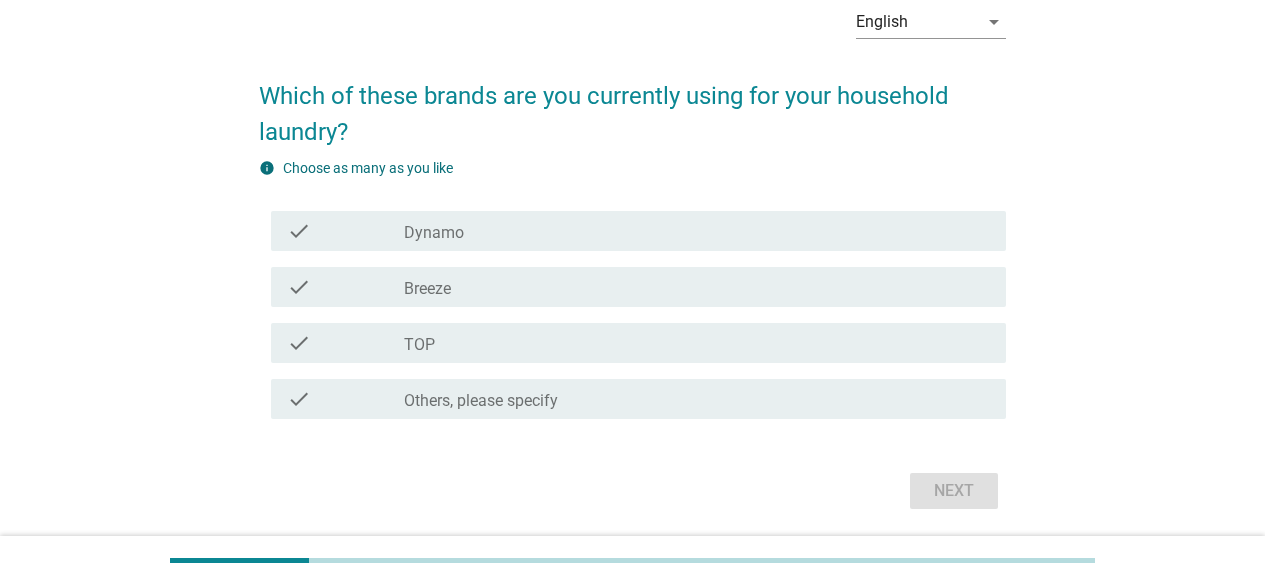 scroll, scrollTop: 114, scrollLeft: 0, axis: vertical 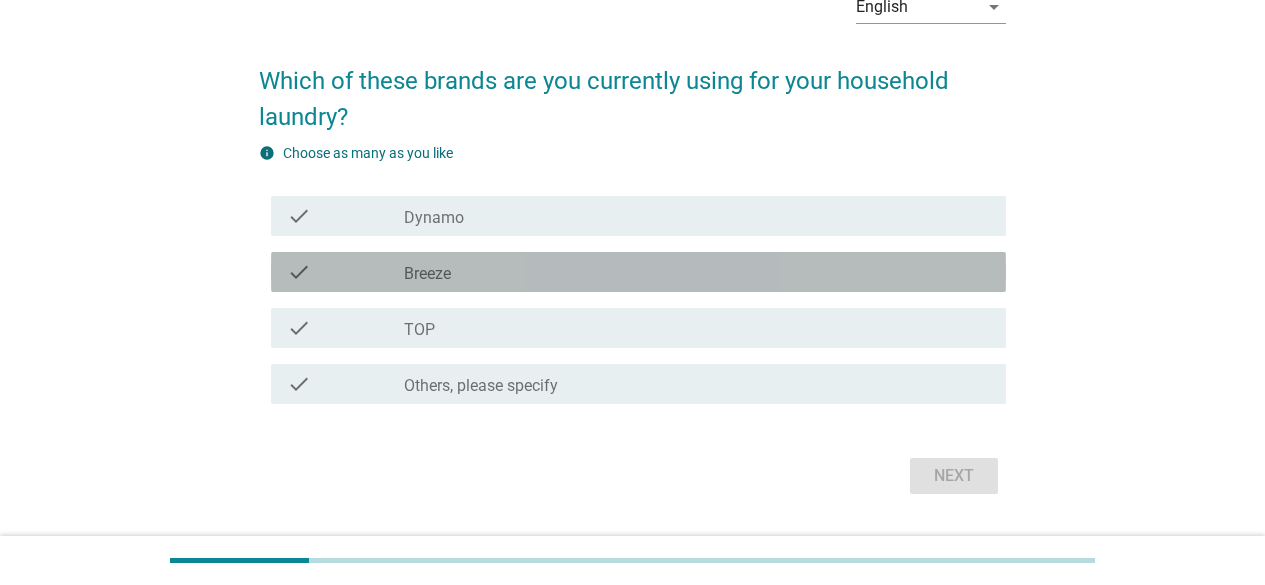 click on "check_box Breeze" at bounding box center (697, 272) 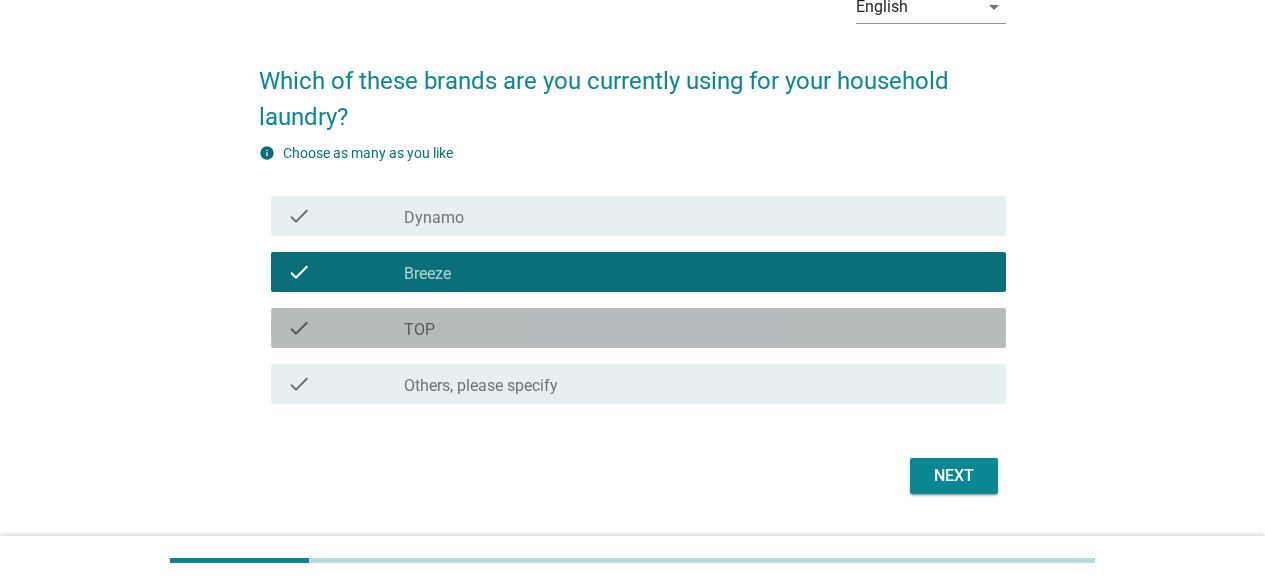 click on "check_box TOP" at bounding box center [697, 328] 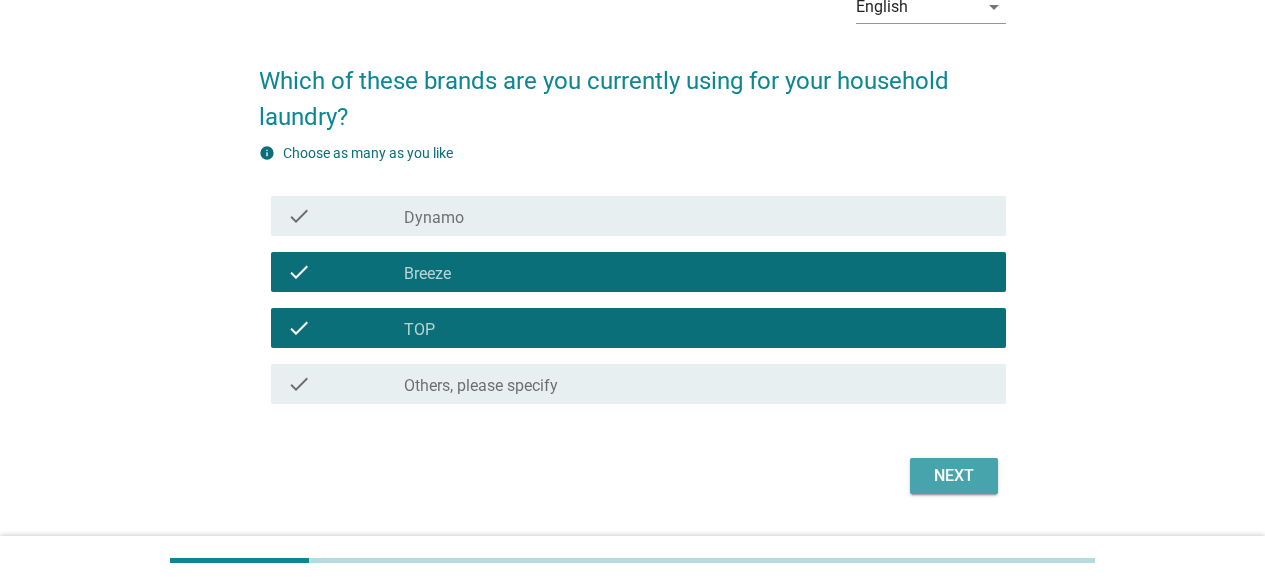 click on "Next" at bounding box center (954, 476) 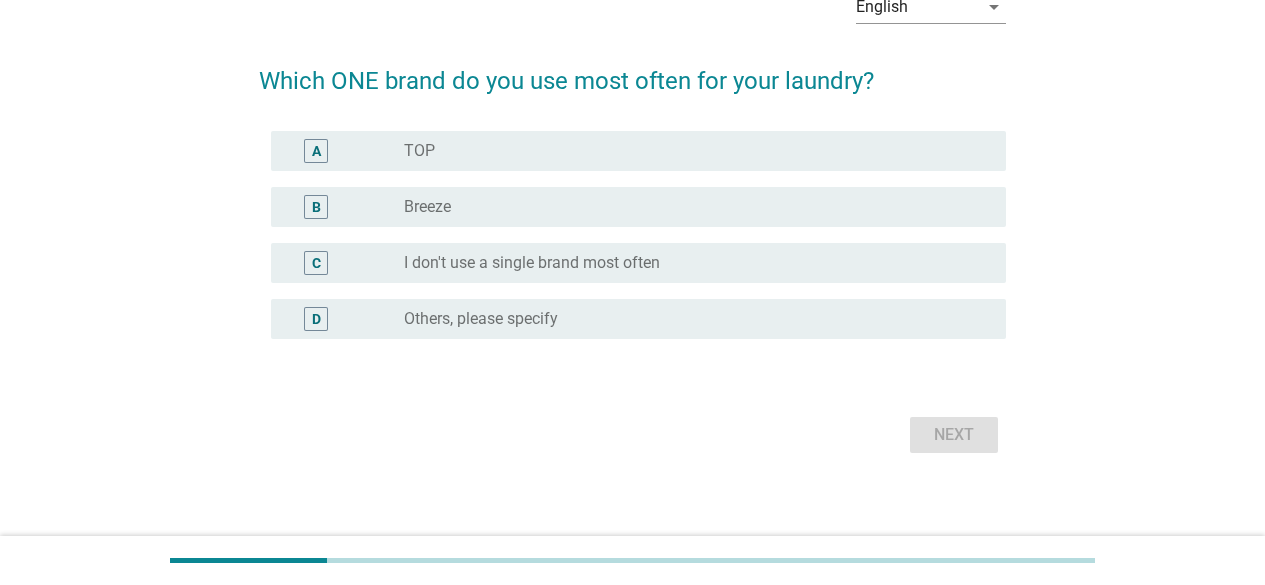 scroll, scrollTop: 0, scrollLeft: 0, axis: both 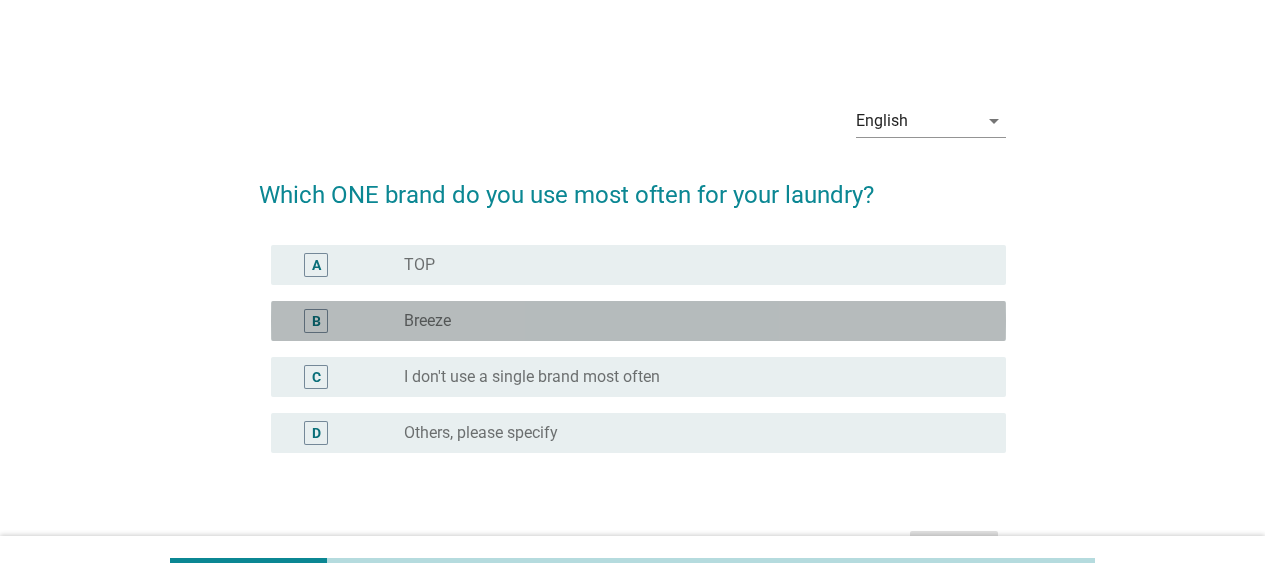 click on "radio_button_unchecked Breeze" at bounding box center (689, 321) 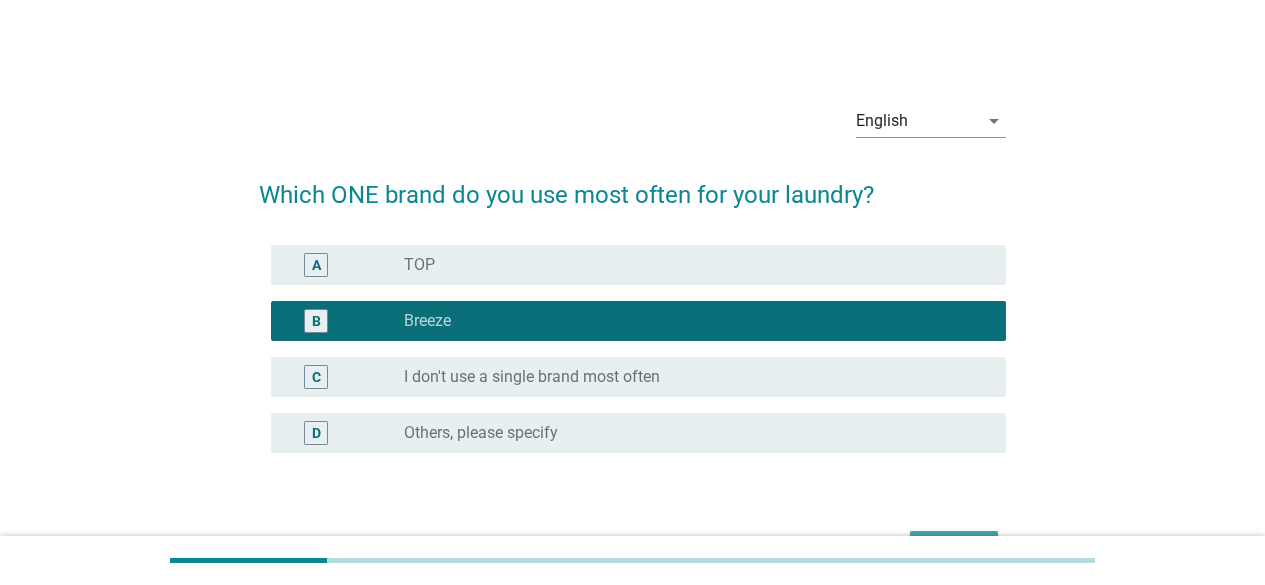 click on "Next" at bounding box center [954, 549] 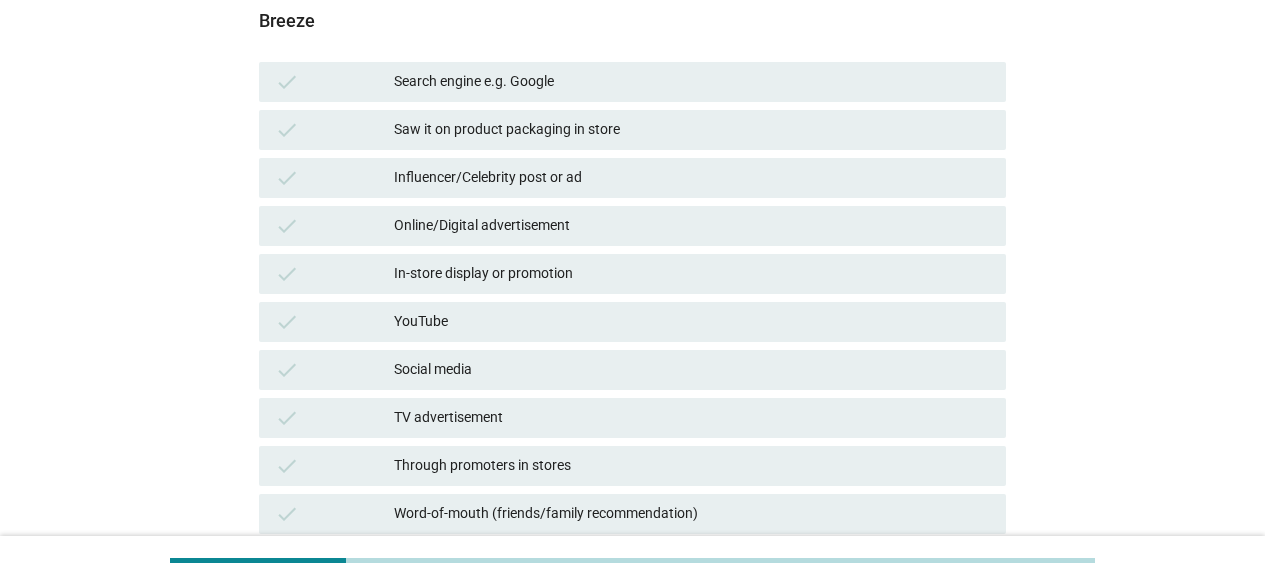 scroll, scrollTop: 235, scrollLeft: 0, axis: vertical 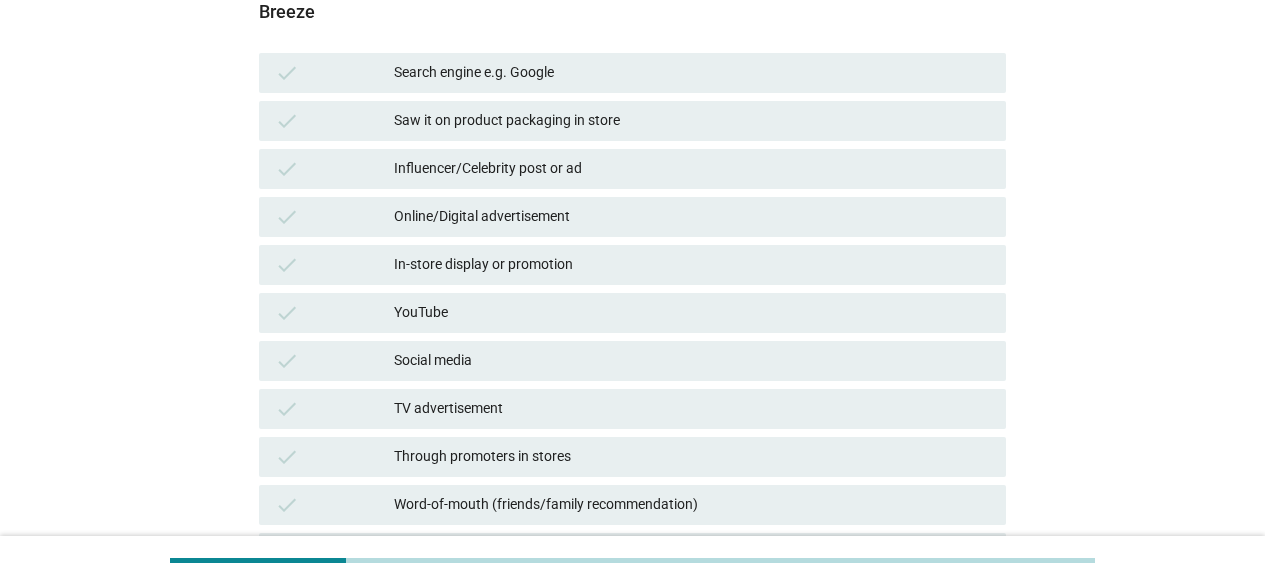 click on "In-store display or promotion" at bounding box center [692, 265] 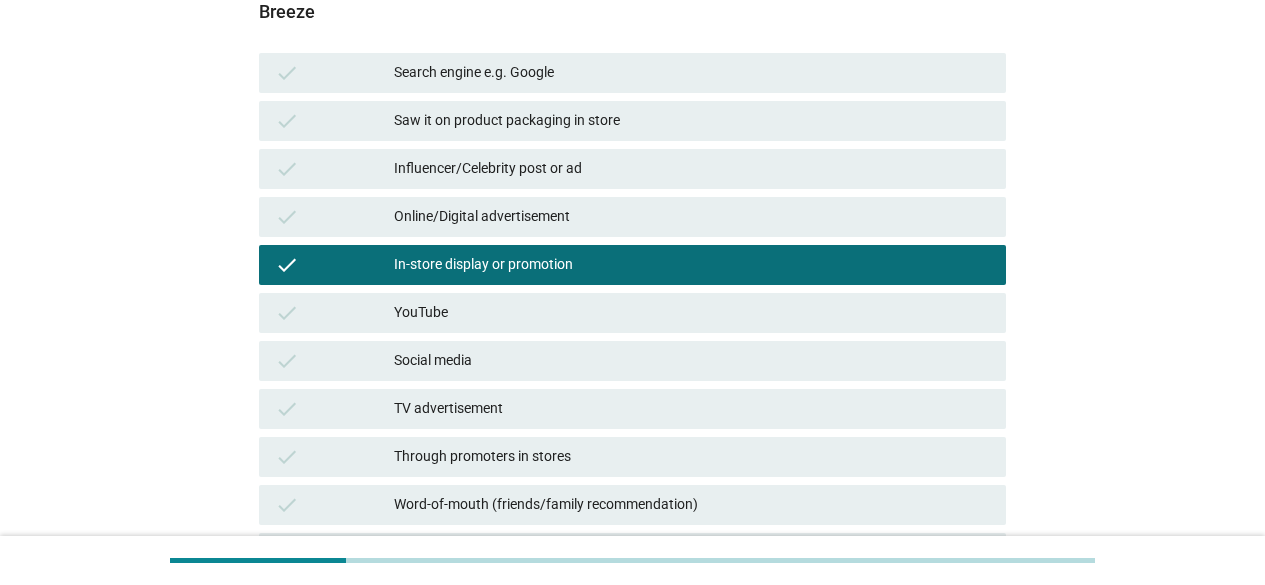 click on "Saw it on product packaging in store" at bounding box center (692, 121) 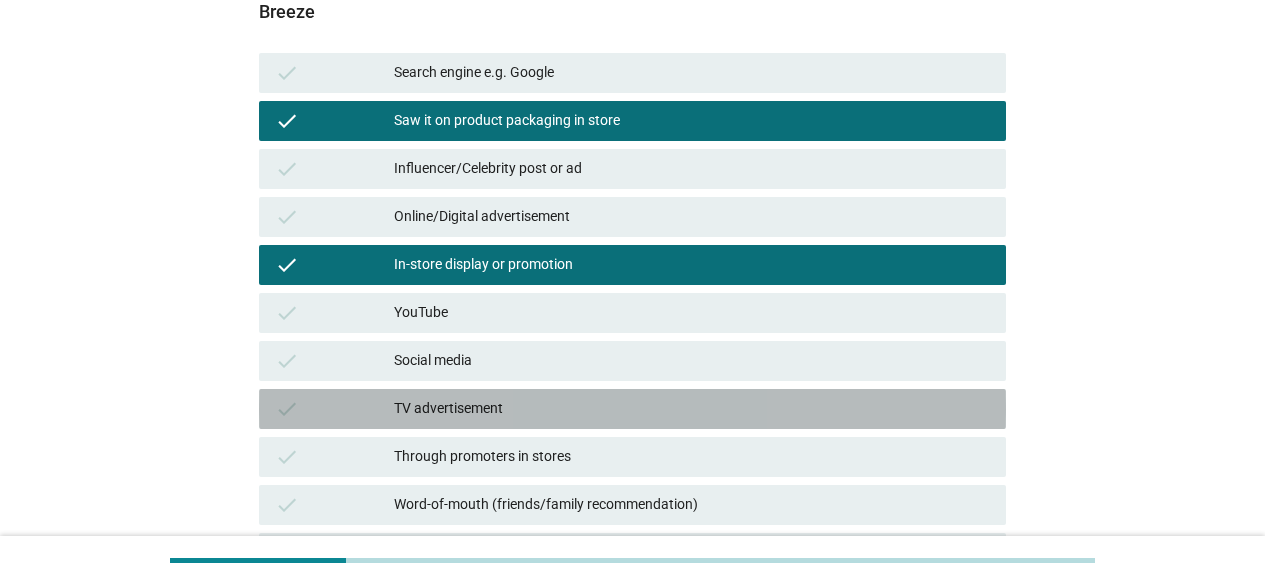 click on "check   TV advertisement" at bounding box center [632, 409] 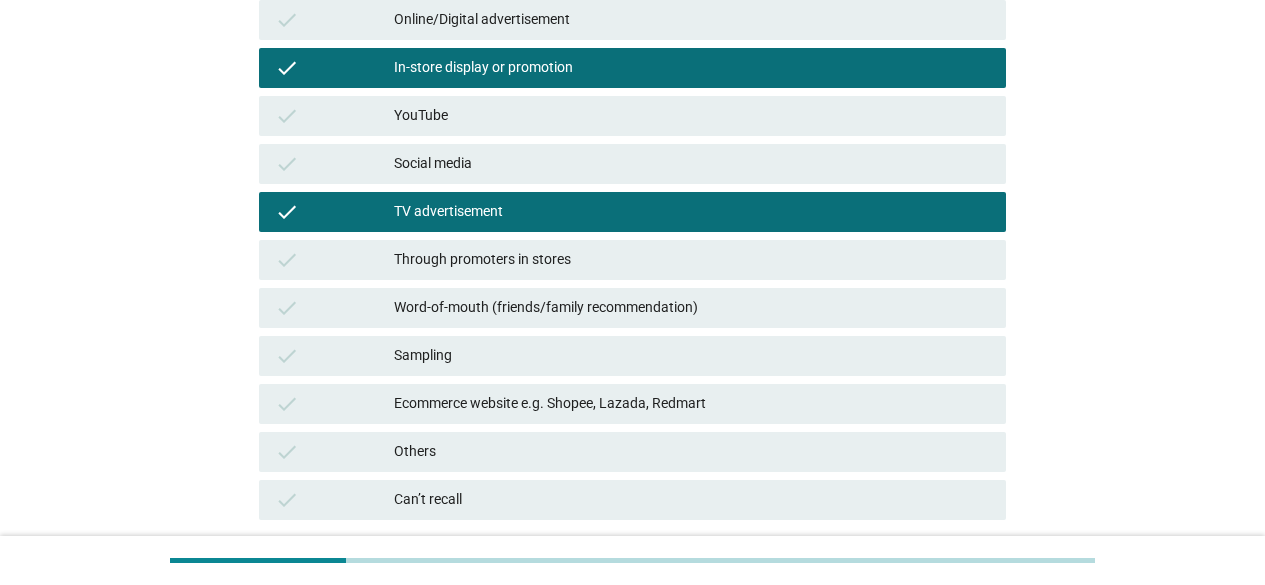 scroll, scrollTop: 450, scrollLeft: 0, axis: vertical 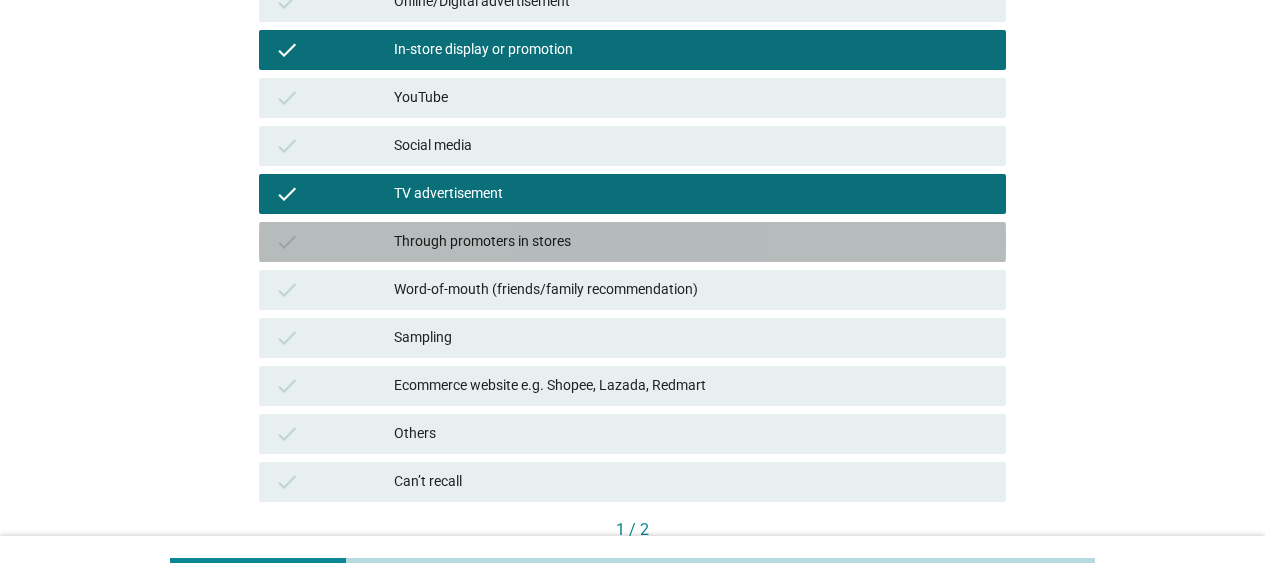 click on "Through promoters in stores" at bounding box center [692, 242] 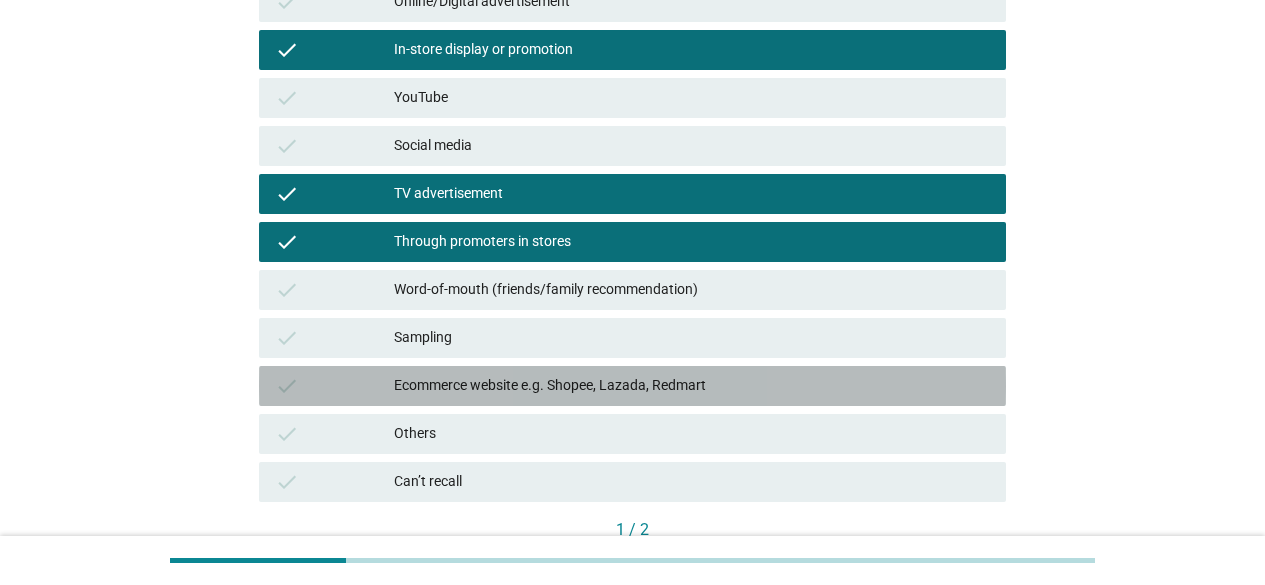 click on "Ecommerce website e.g. Shopee, Lazada, Redmart" at bounding box center [692, 386] 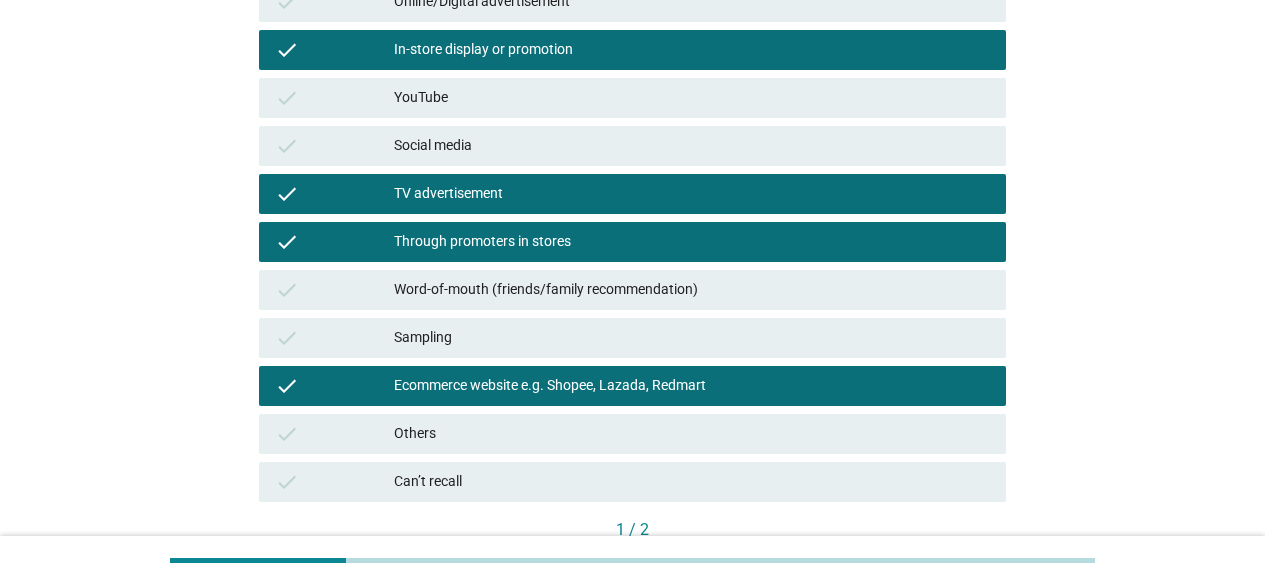 scroll, scrollTop: 584, scrollLeft: 0, axis: vertical 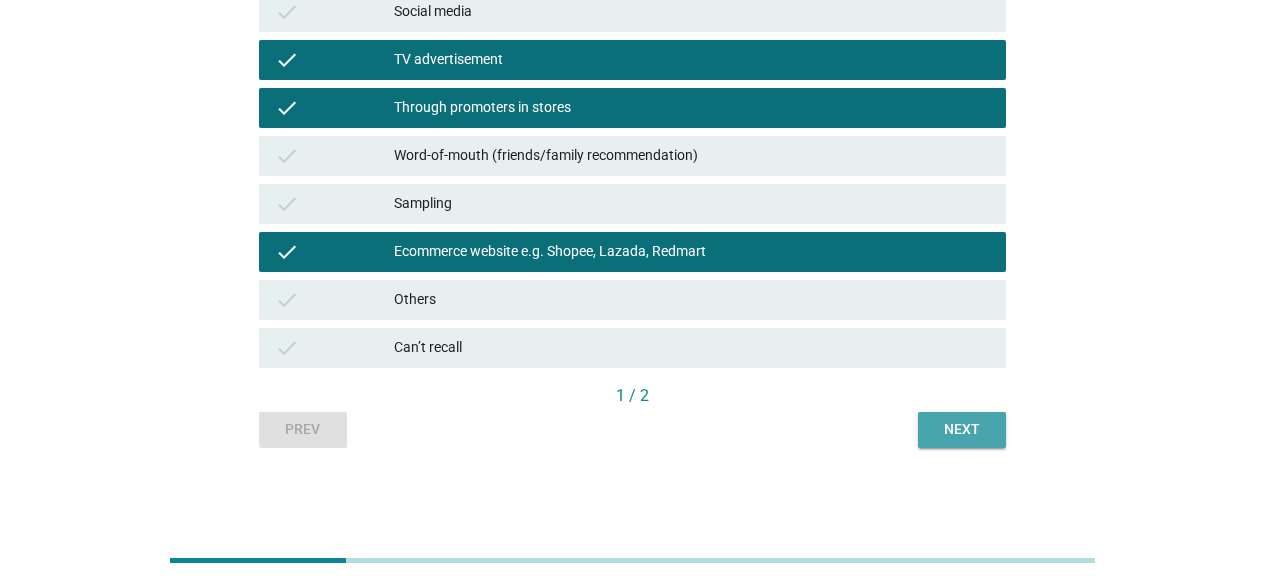 click on "Next" at bounding box center (962, 429) 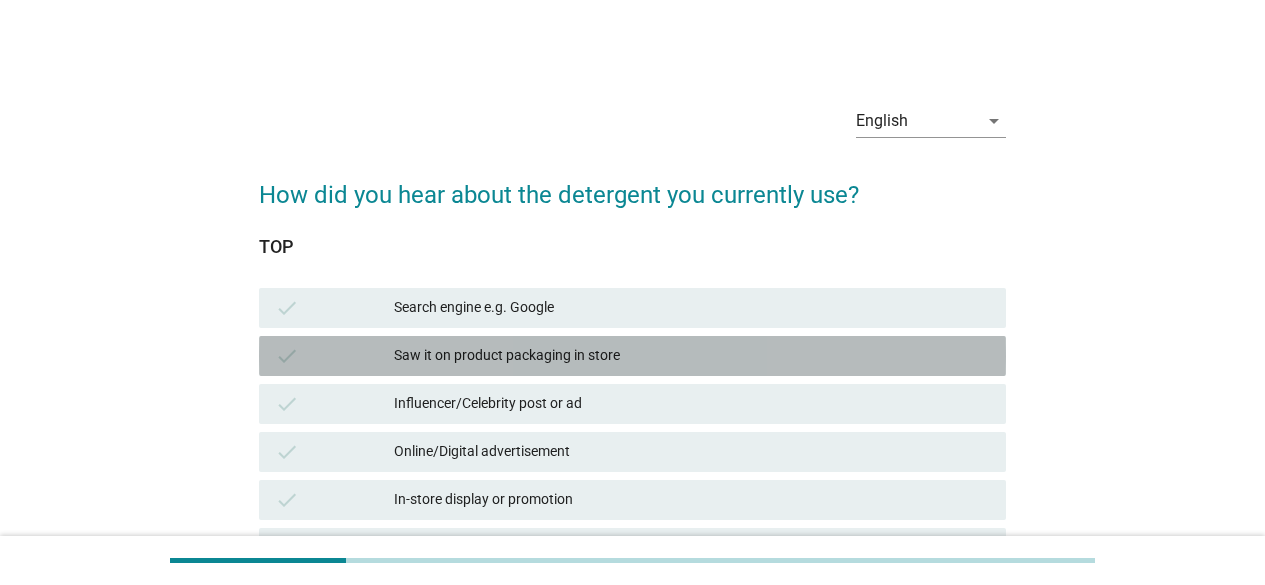 click on "Saw it on product packaging in store" at bounding box center (692, 356) 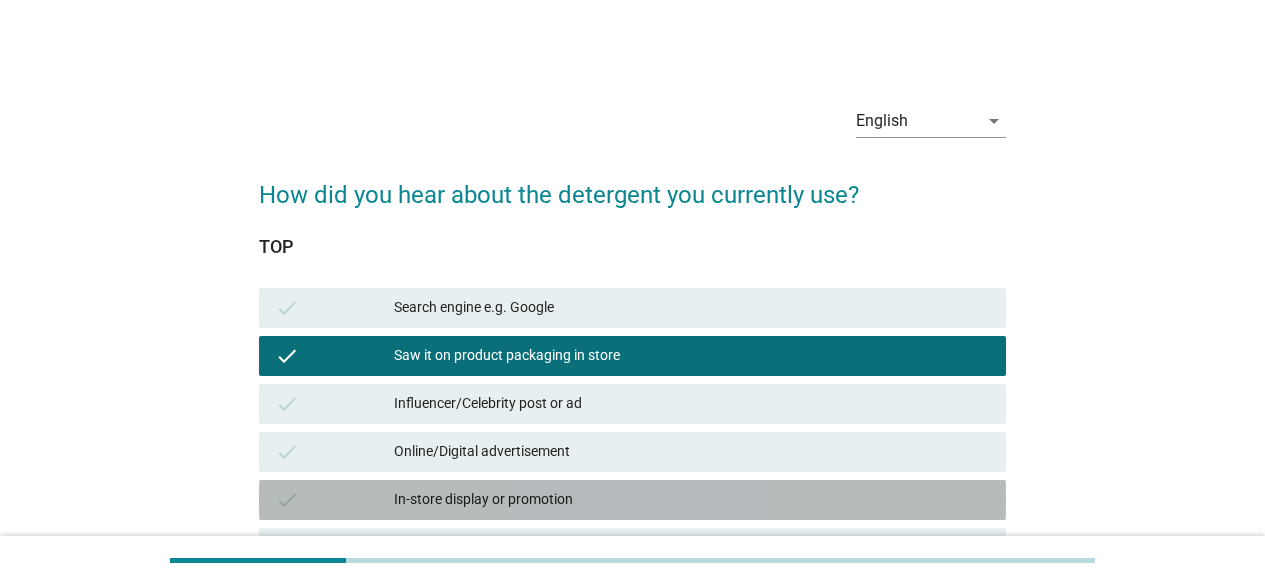 click on "In-store display or promotion" at bounding box center [692, 500] 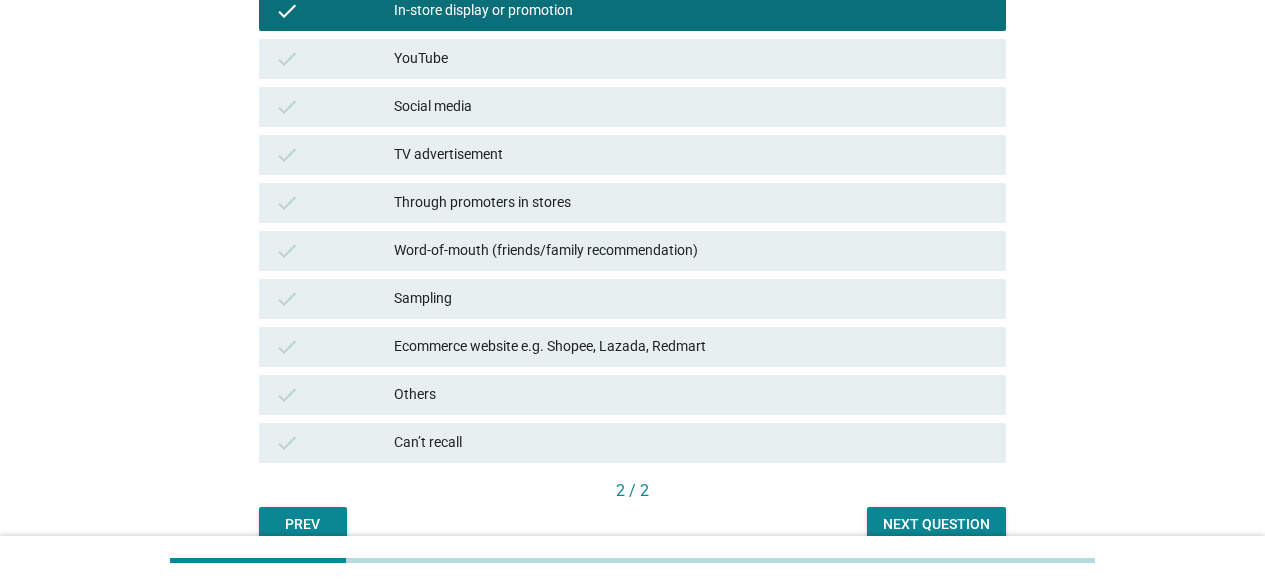 scroll, scrollTop: 502, scrollLeft: 0, axis: vertical 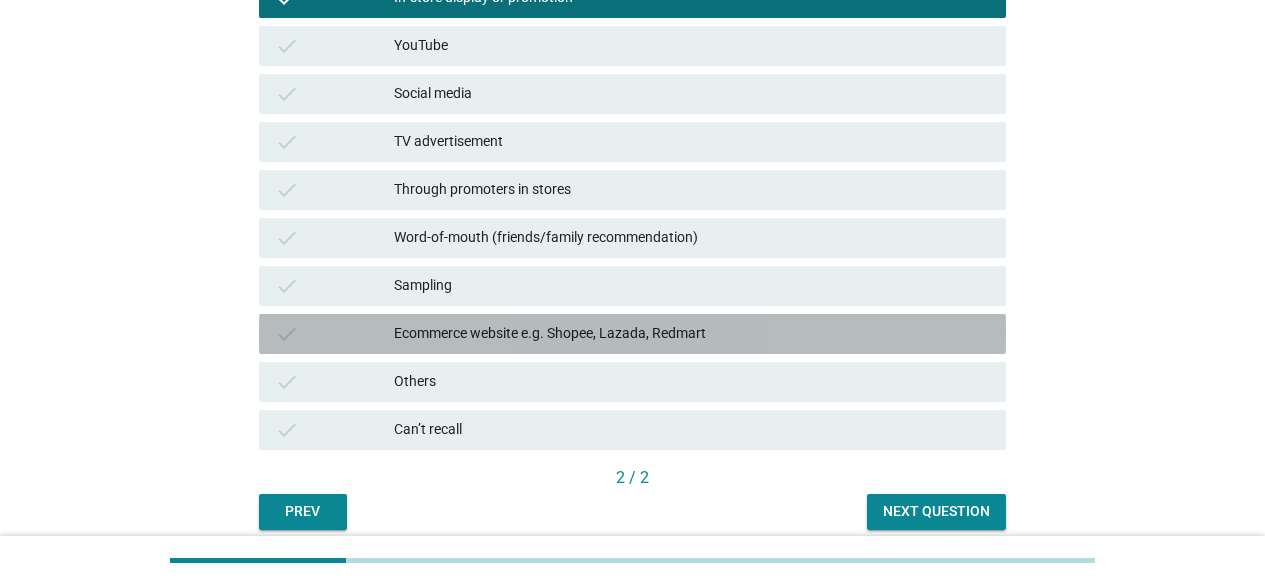 click on "check   Ecommerce website e.g. Shopee, Lazada, Redmart" at bounding box center [632, 334] 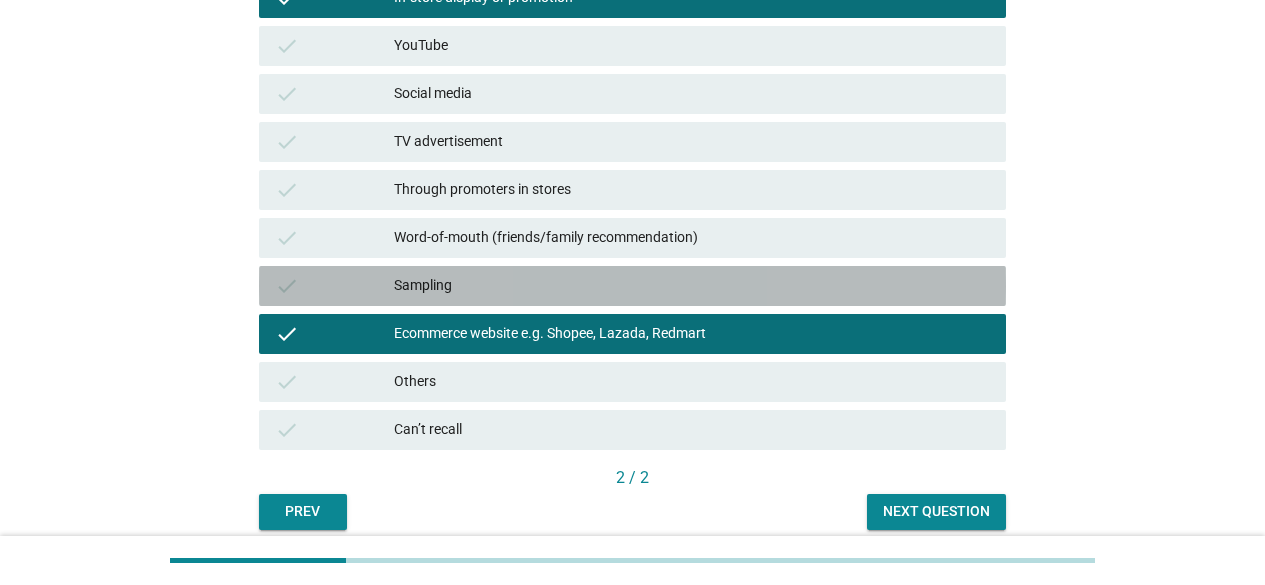 click on "check   Sampling" at bounding box center (632, 286) 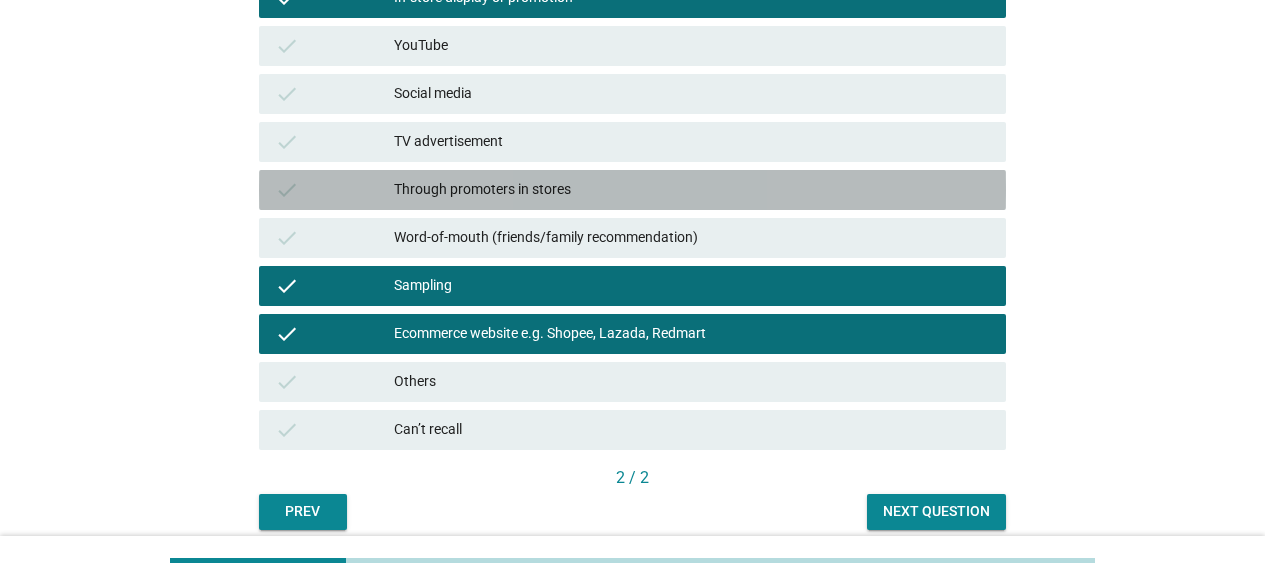 click on "check   Through promoters in stores" at bounding box center (632, 190) 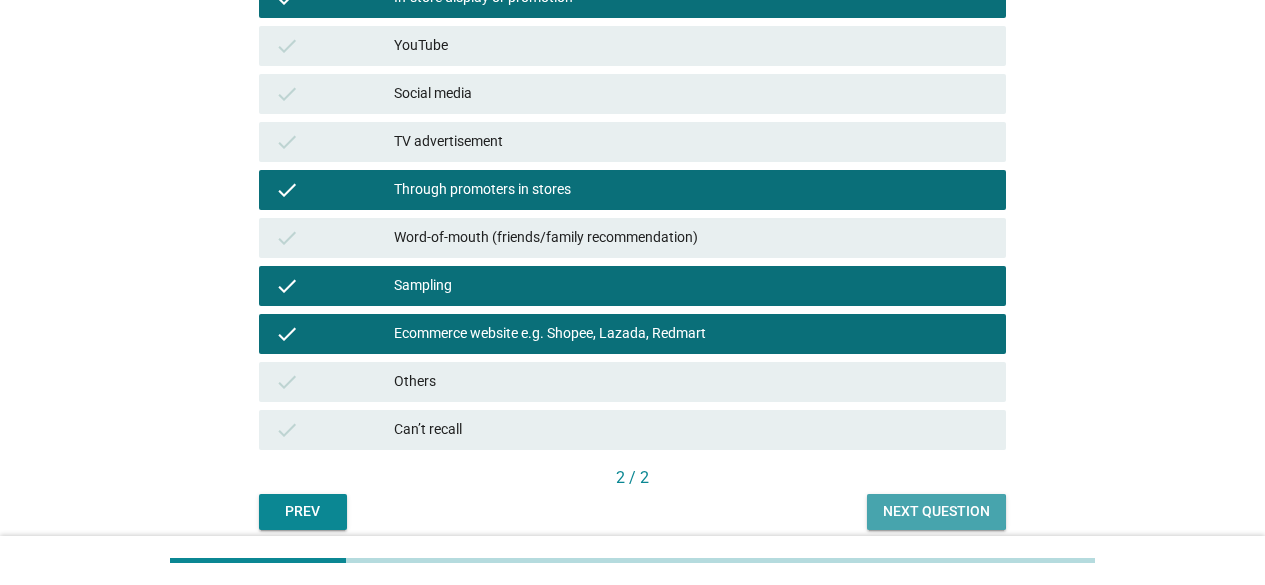 click on "Next question" at bounding box center [936, 511] 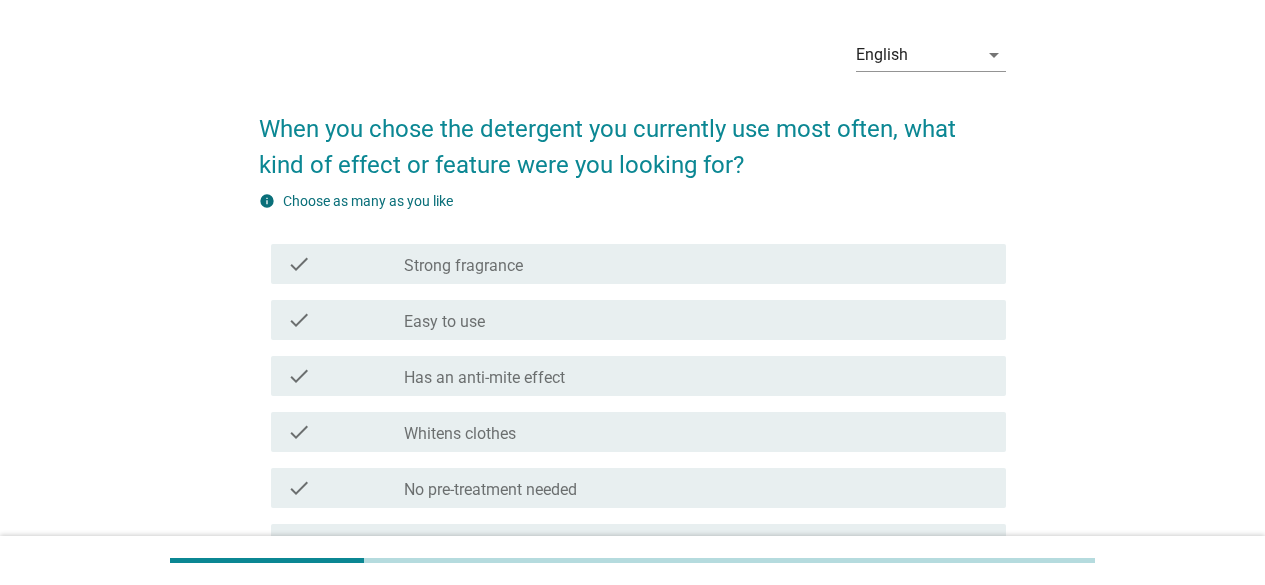 scroll, scrollTop: 121, scrollLeft: 0, axis: vertical 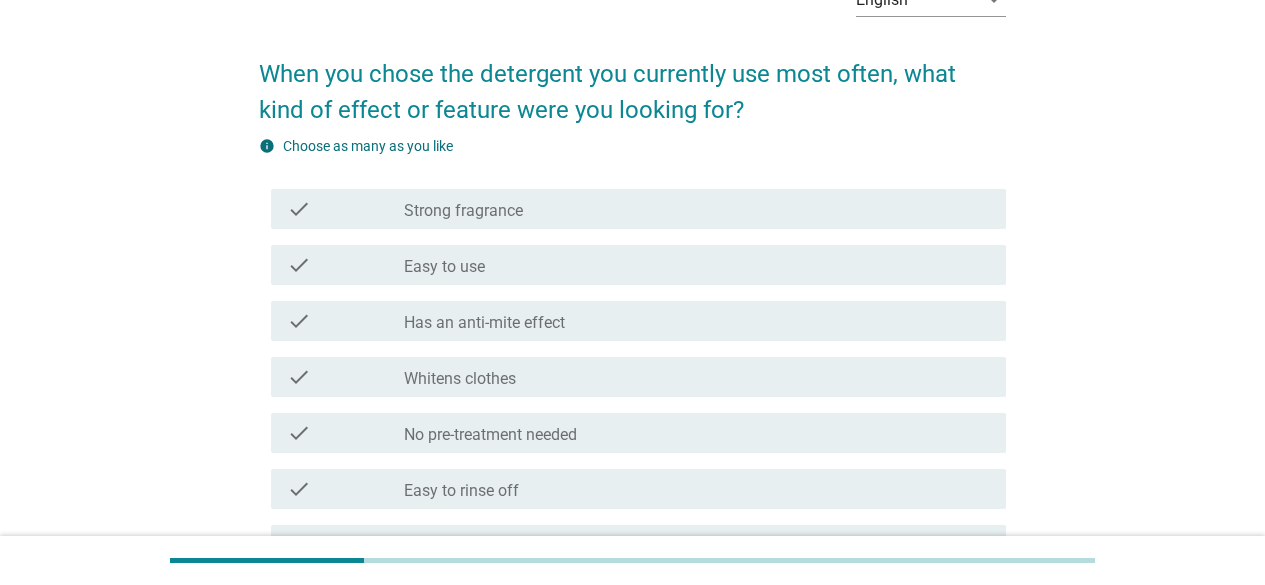 click on "check     check_box_outline_blank Strong fragrance" at bounding box center [638, 209] 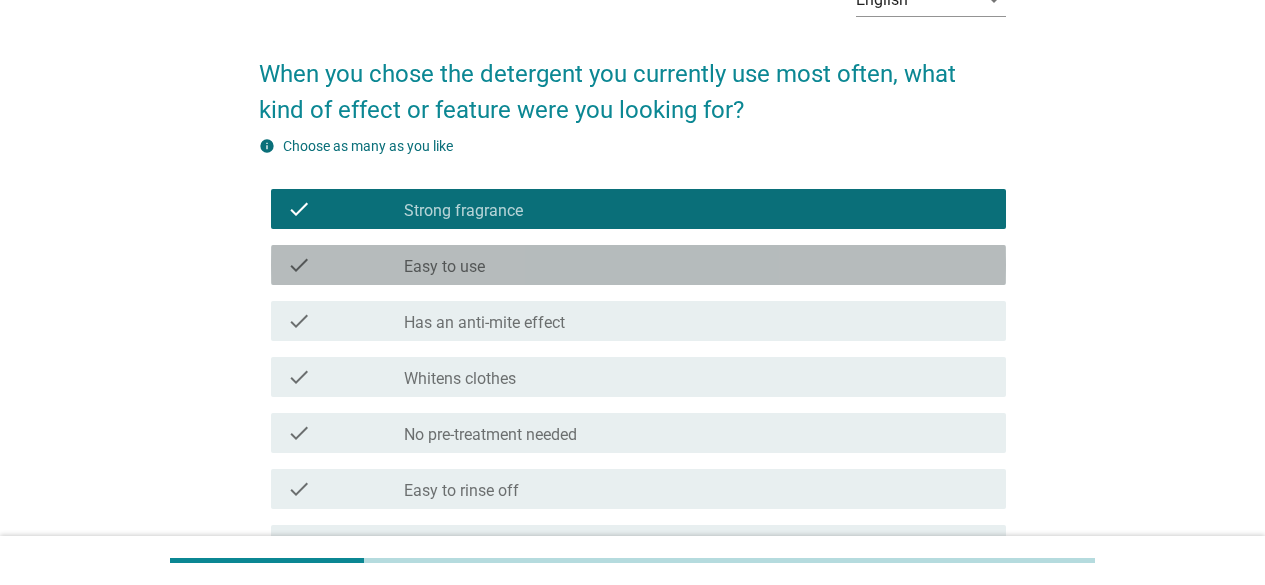 click on "check_box_outline_blank Easy to use" at bounding box center (697, 265) 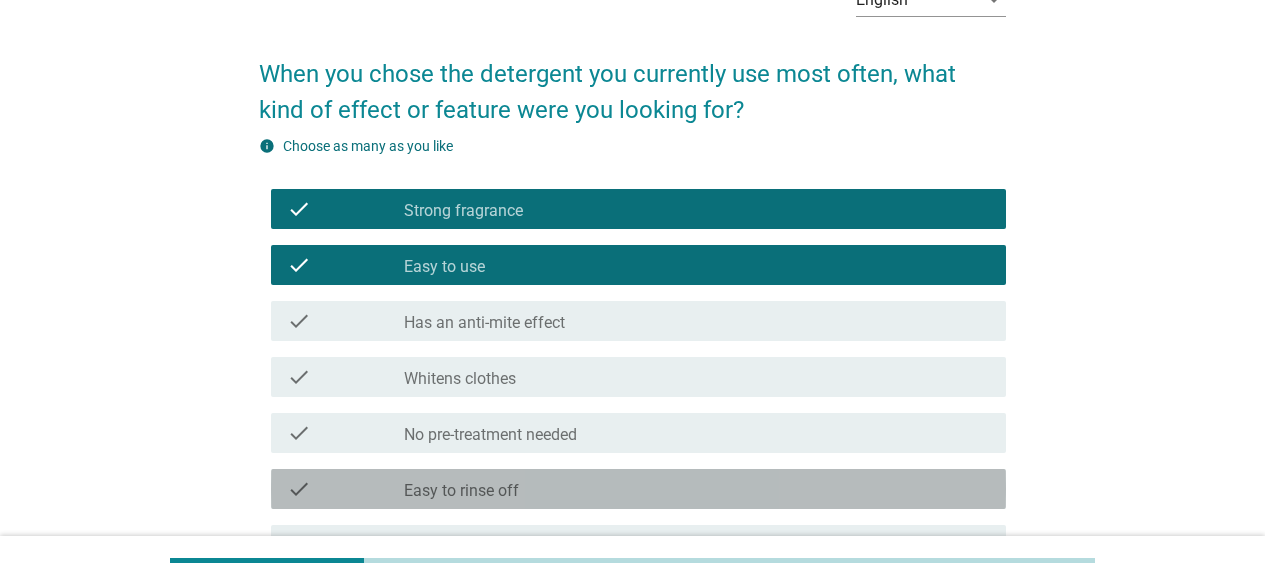 click on "check_box_outline_blank Easy to rinse off" at bounding box center [697, 489] 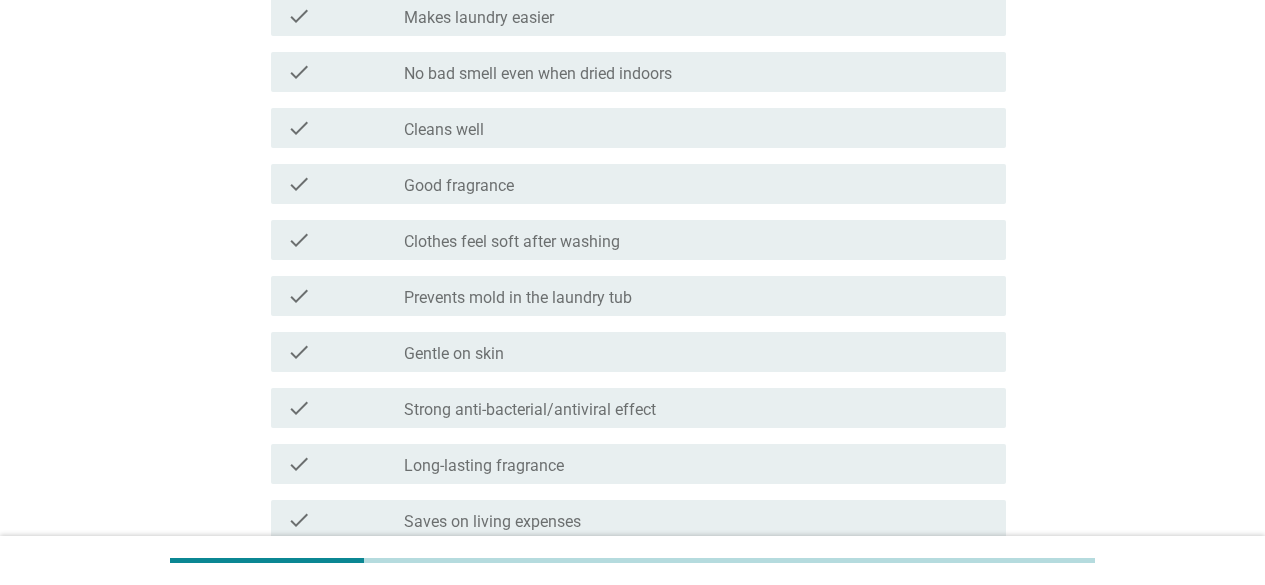 scroll, scrollTop: 721, scrollLeft: 0, axis: vertical 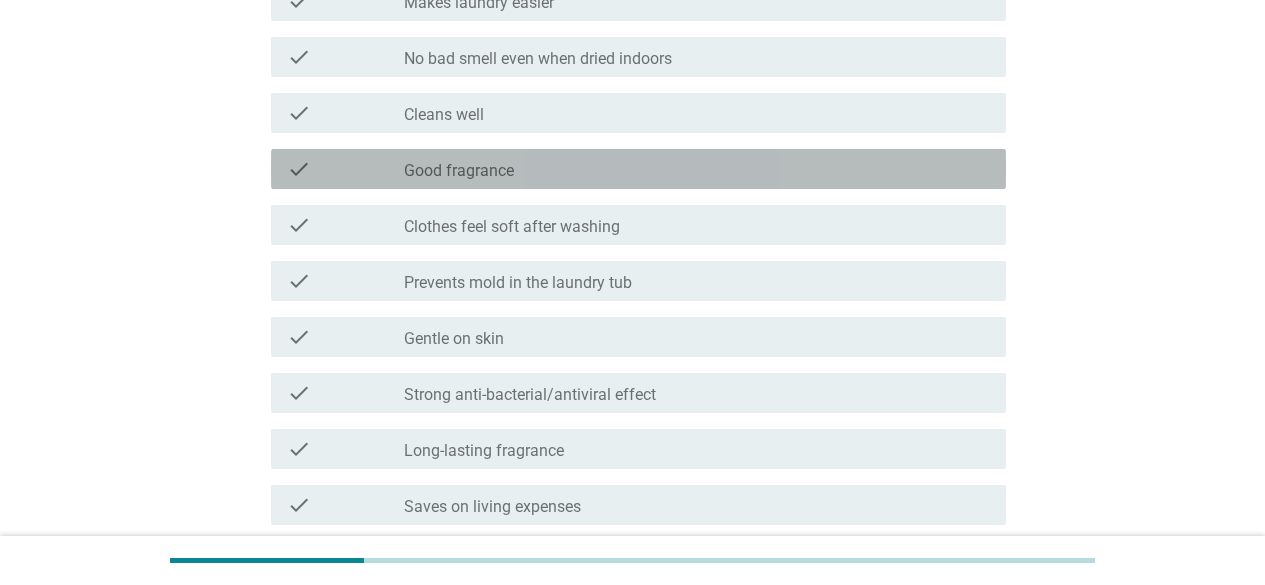click on "check     check_box_outline_blank Good fragrance" at bounding box center [638, 169] 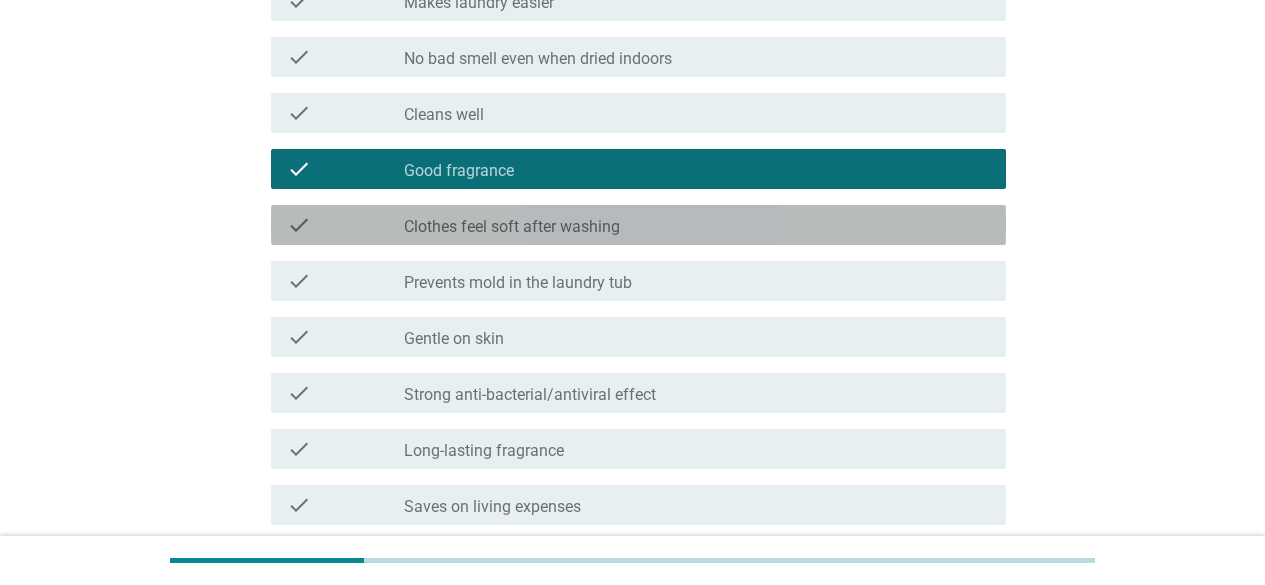 click on "check     check_box_outline_blank Clothes feel soft after washing" at bounding box center [638, 225] 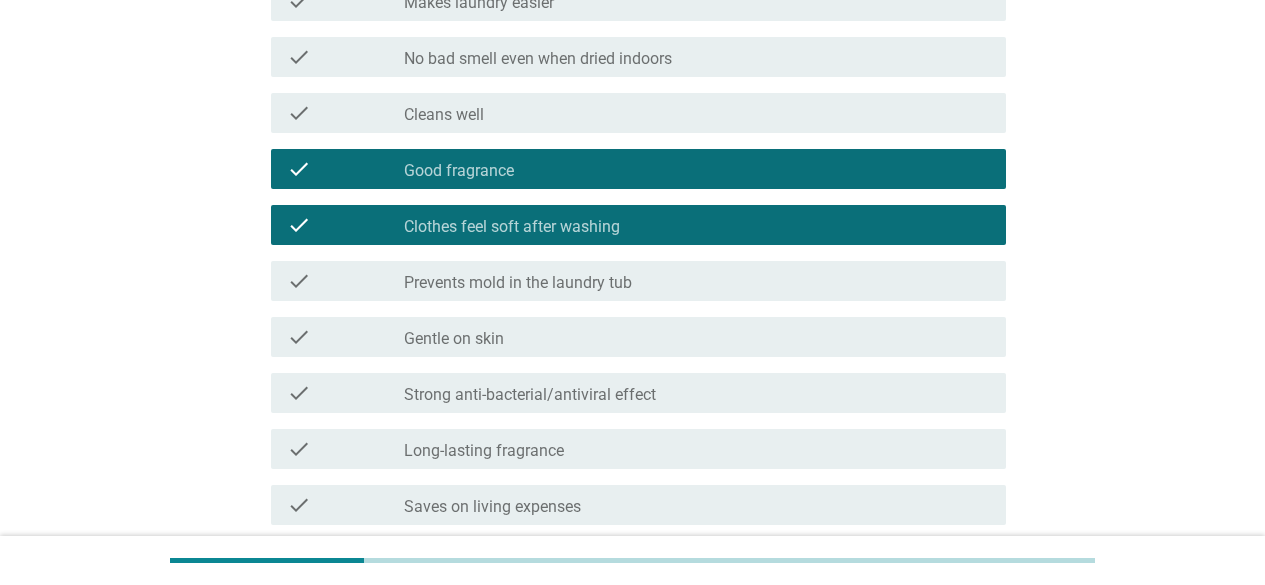 click on "check     check_box_outline_blank Strong anti-bacterial/antiviral effect" at bounding box center (632, 393) 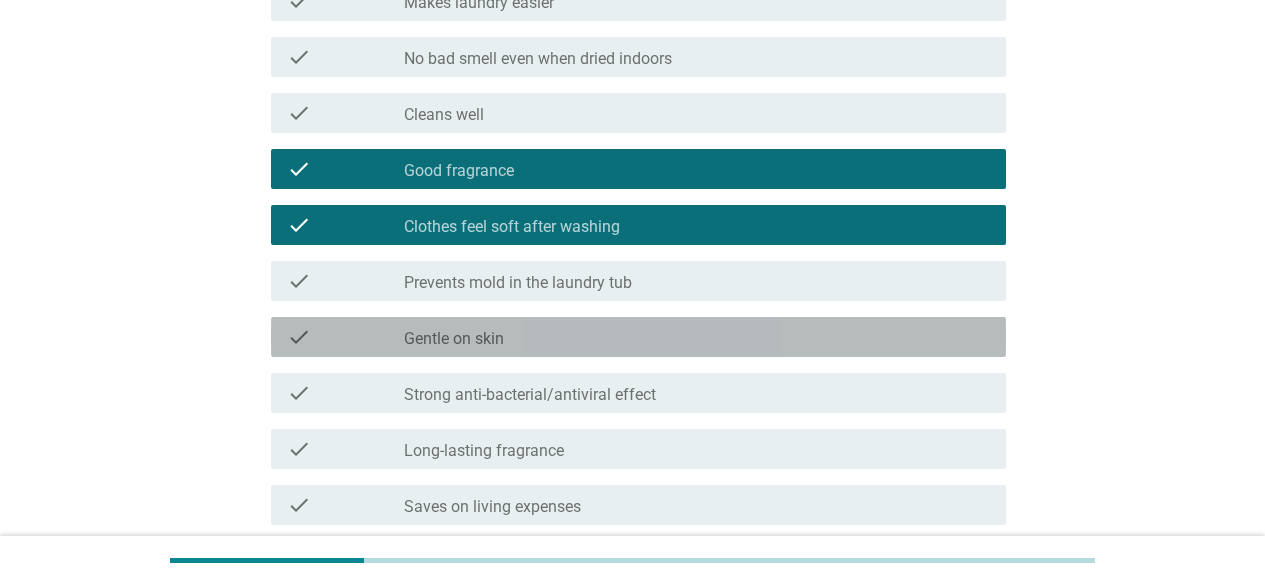 click on "check_box_outline_blank Gentle on skin" at bounding box center [697, 337] 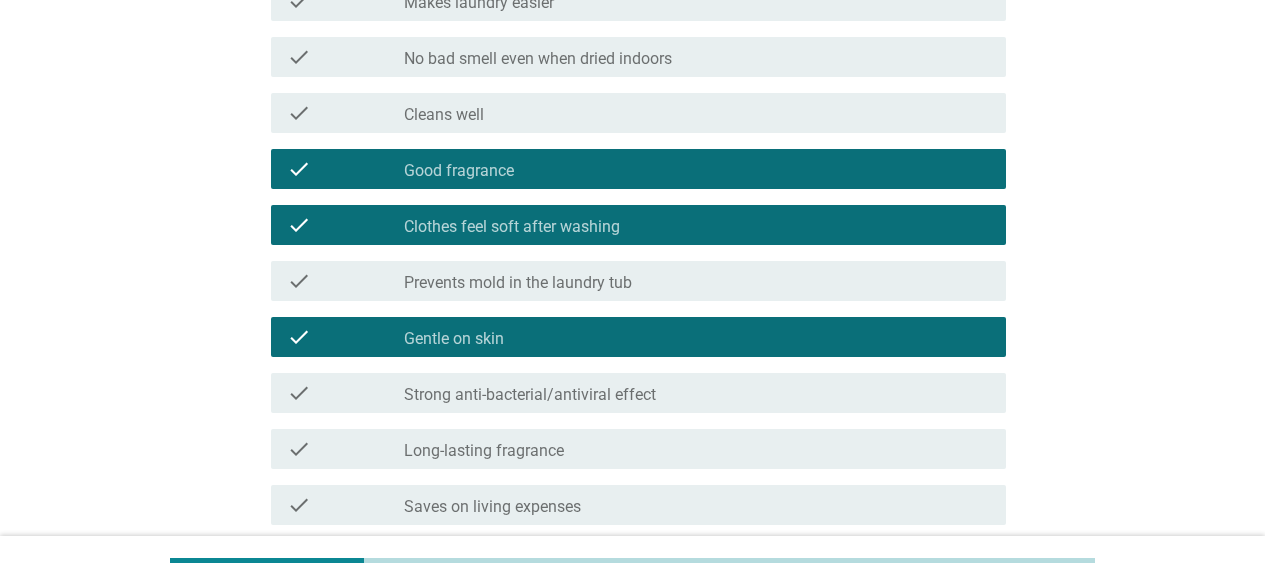 click on "check     check_box_outline_blank Long-lasting fragrance" at bounding box center [632, 449] 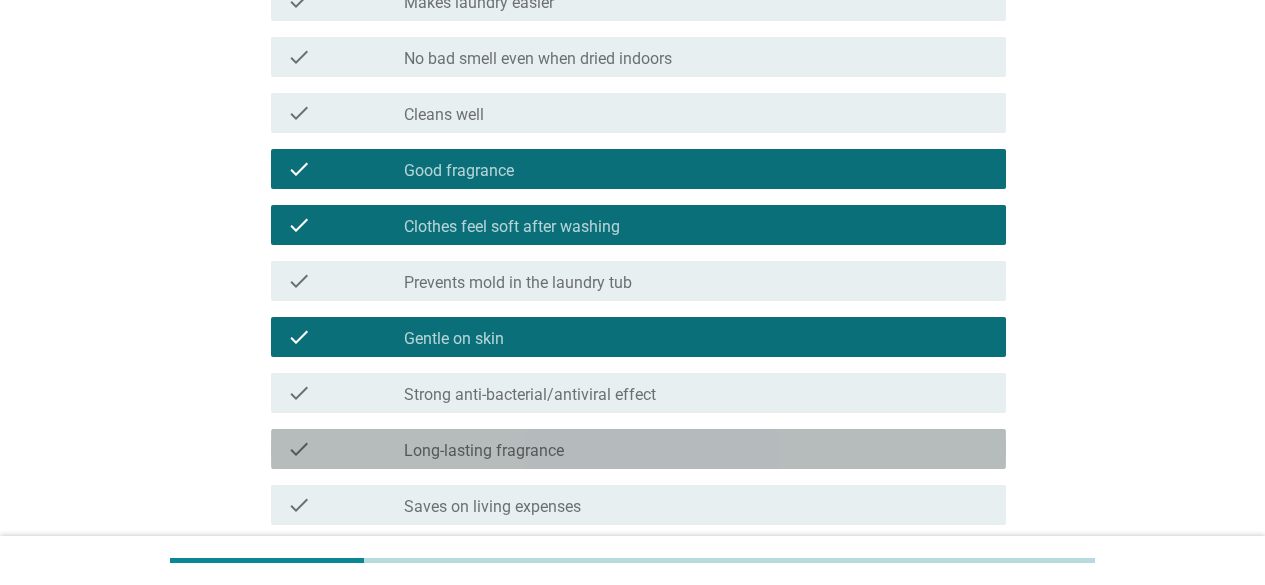 click on "check_box_outline_blank Long-lasting fragrance" at bounding box center (697, 449) 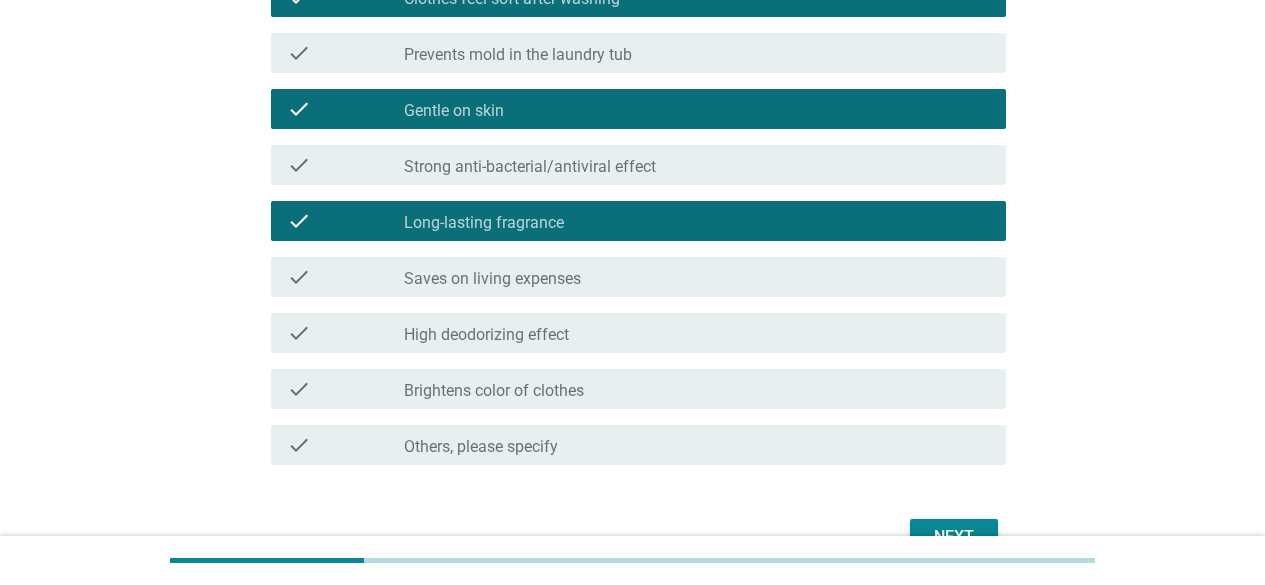 scroll, scrollTop: 1027, scrollLeft: 0, axis: vertical 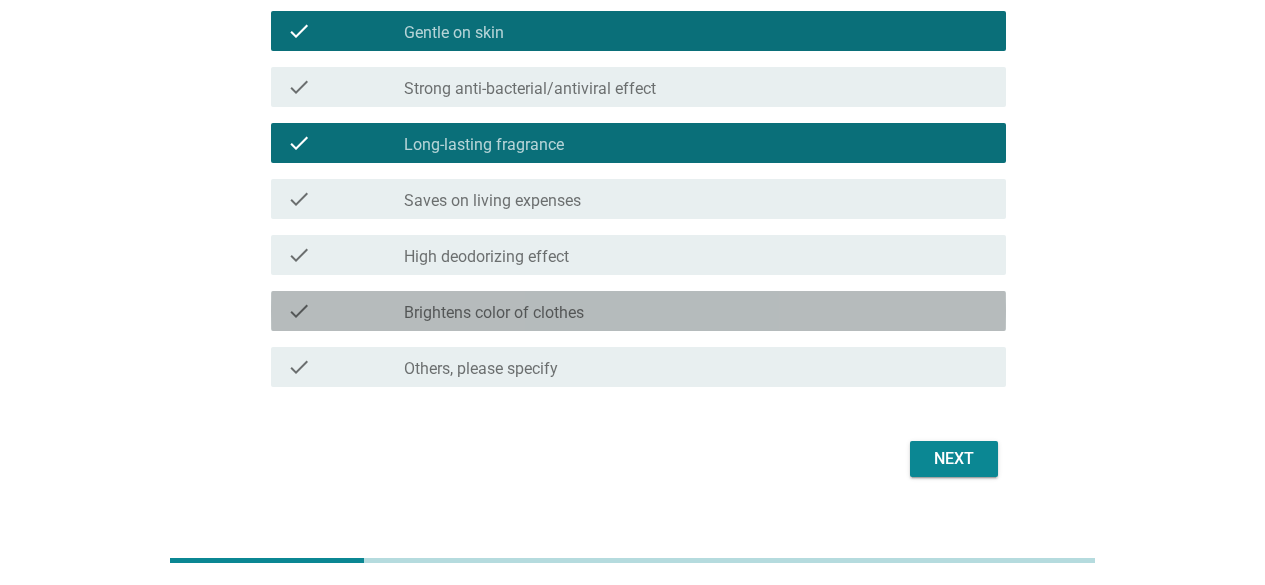 click on "check_box_outline_blank Brightens color of clothes" at bounding box center [697, 311] 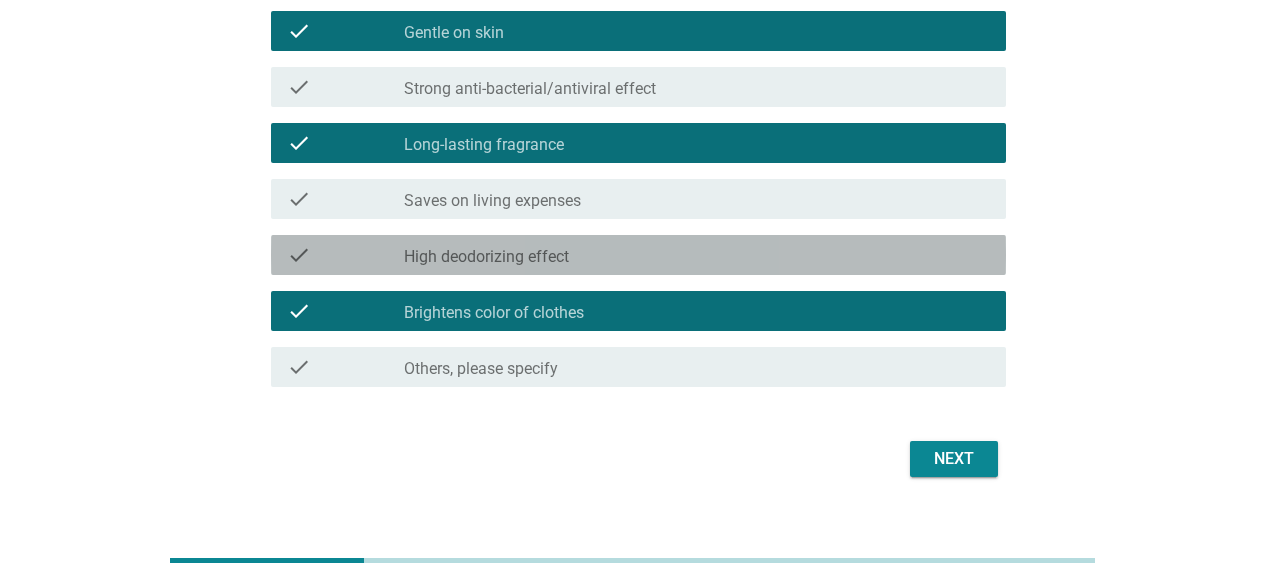 click on "check_box_outline_blank High deodorizing effect" at bounding box center [697, 255] 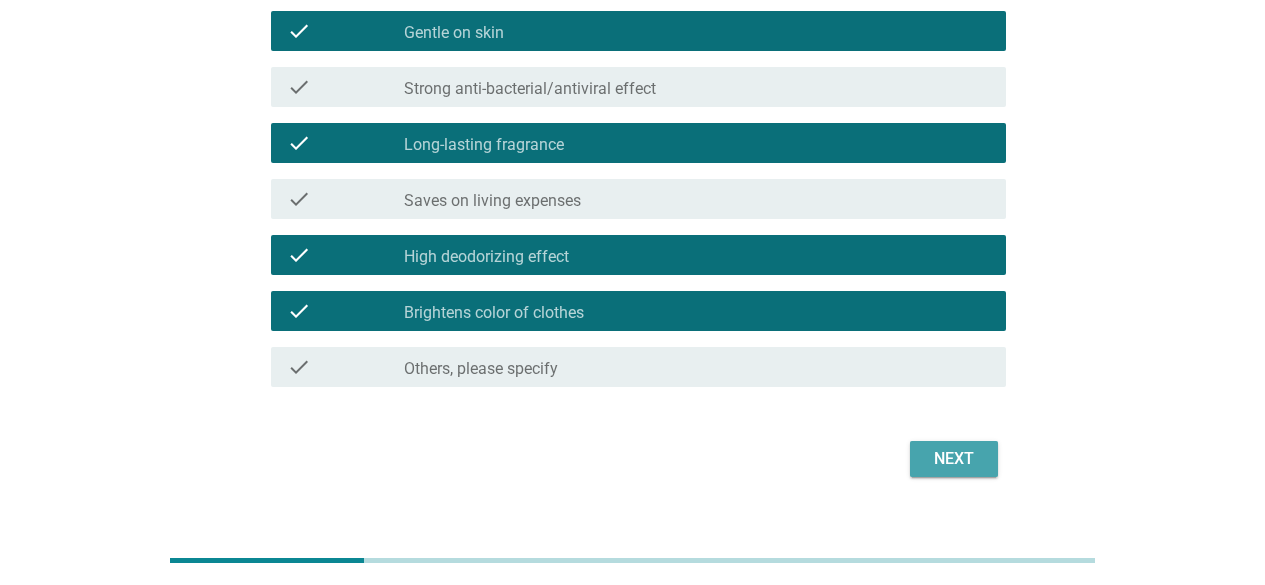 click on "Next" at bounding box center [954, 459] 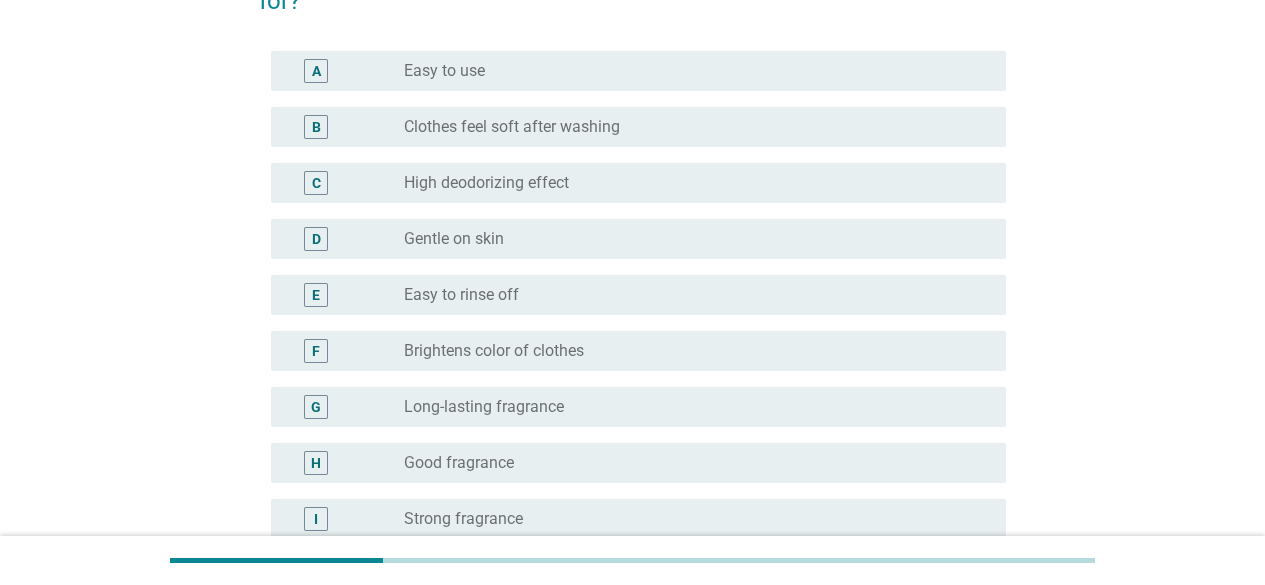 scroll, scrollTop: 286, scrollLeft: 0, axis: vertical 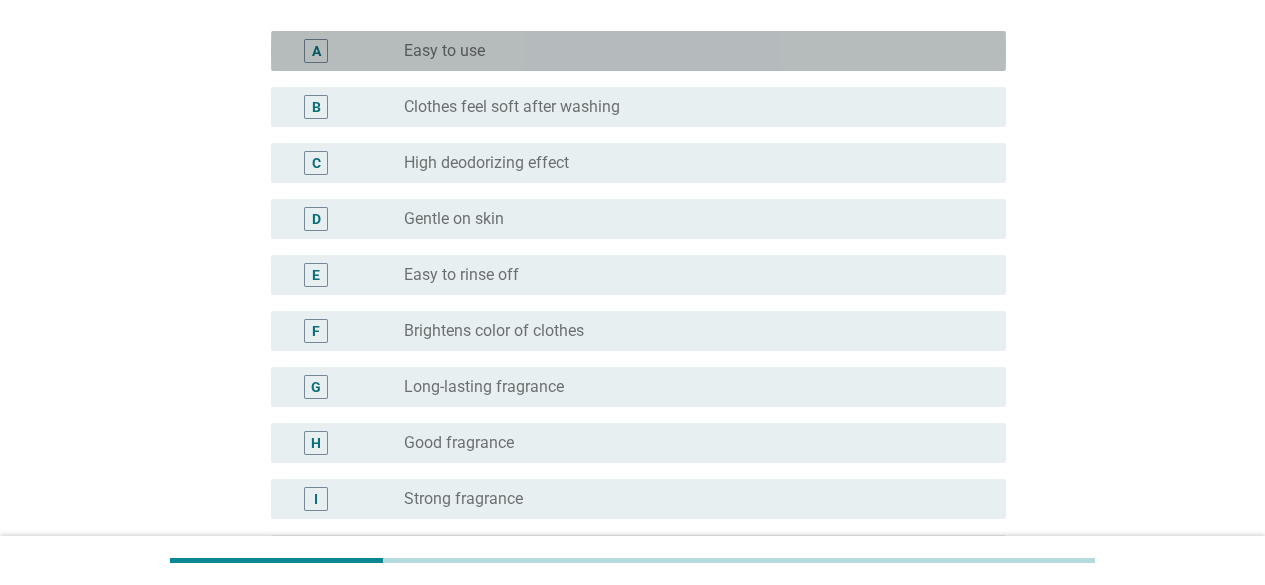 click on "radio_button_unchecked Easy to use" at bounding box center (689, 51) 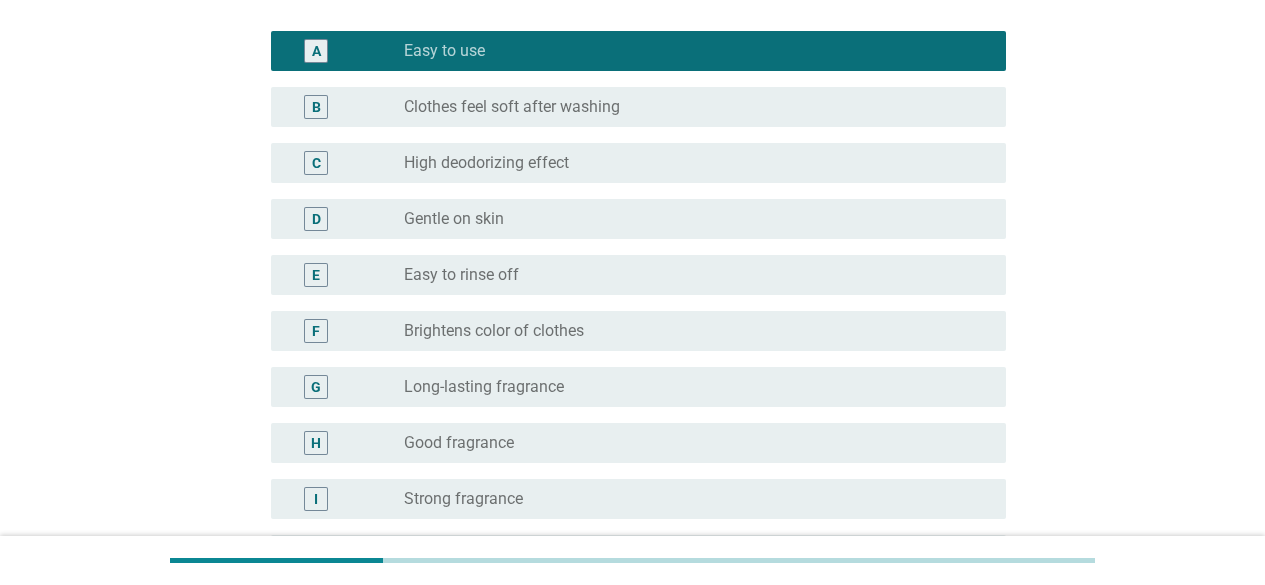 click on "radio_button_unchecked Easy to rinse off" at bounding box center (689, 275) 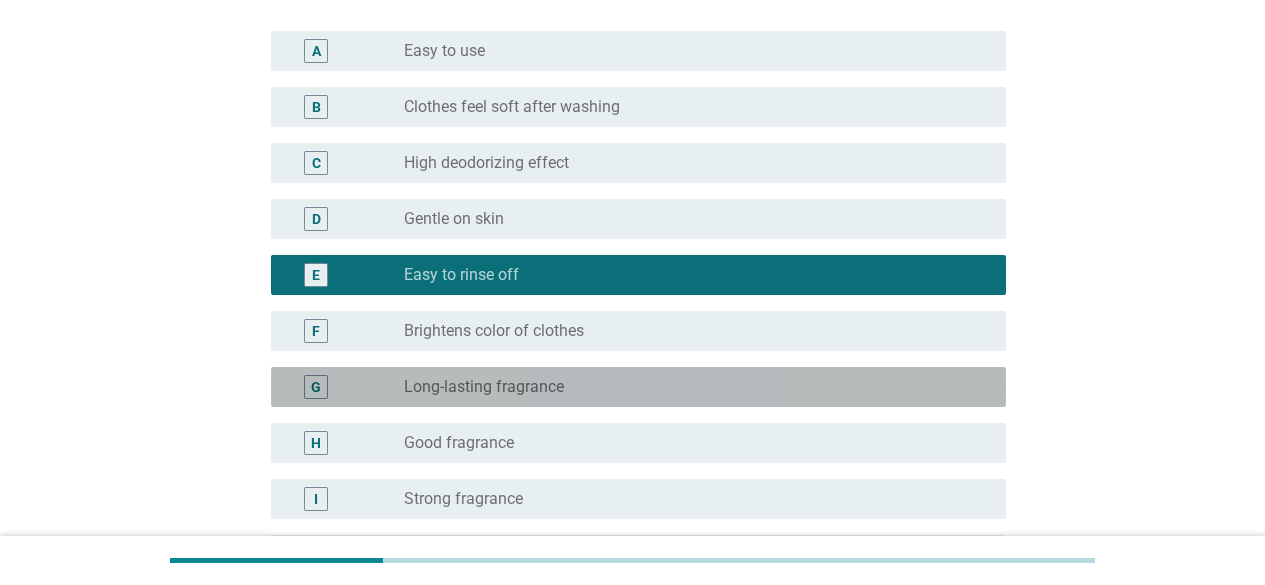 click on "radio_button_unchecked Long-lasting fragrance" at bounding box center [689, 387] 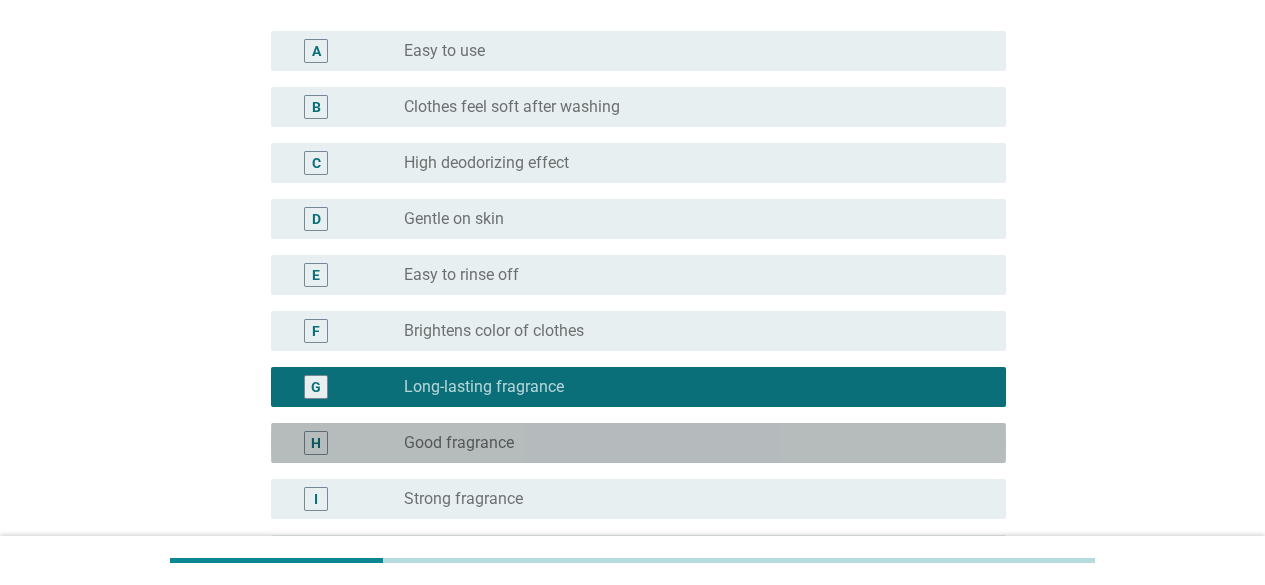 click on "radio_button_unchecked Good fragrance" at bounding box center [689, 443] 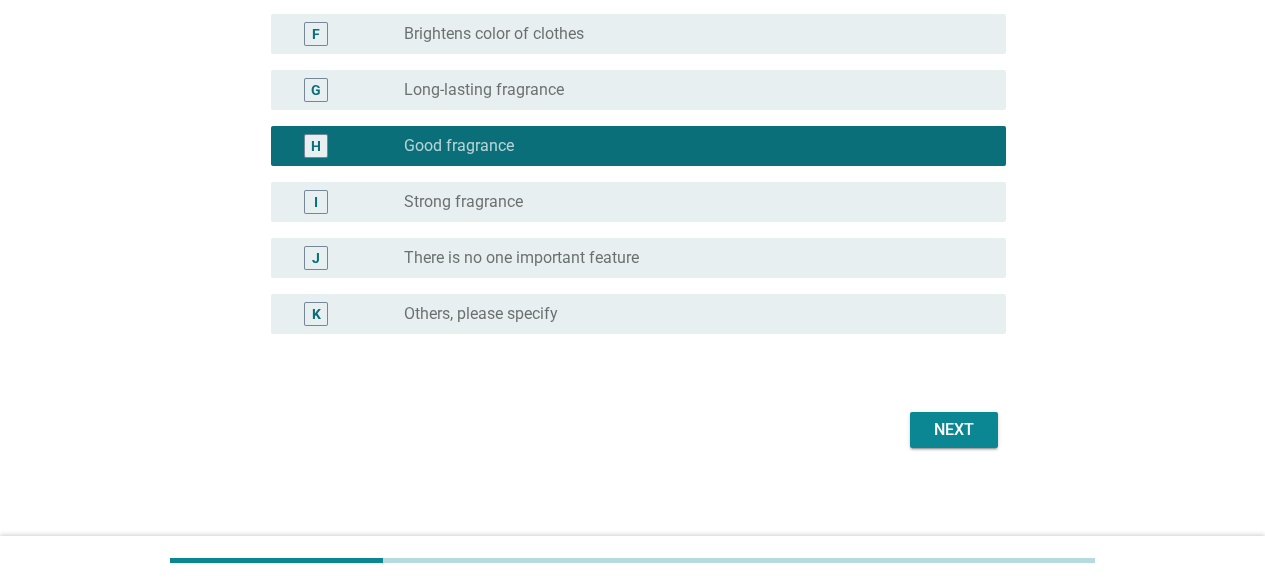 scroll, scrollTop: 582, scrollLeft: 0, axis: vertical 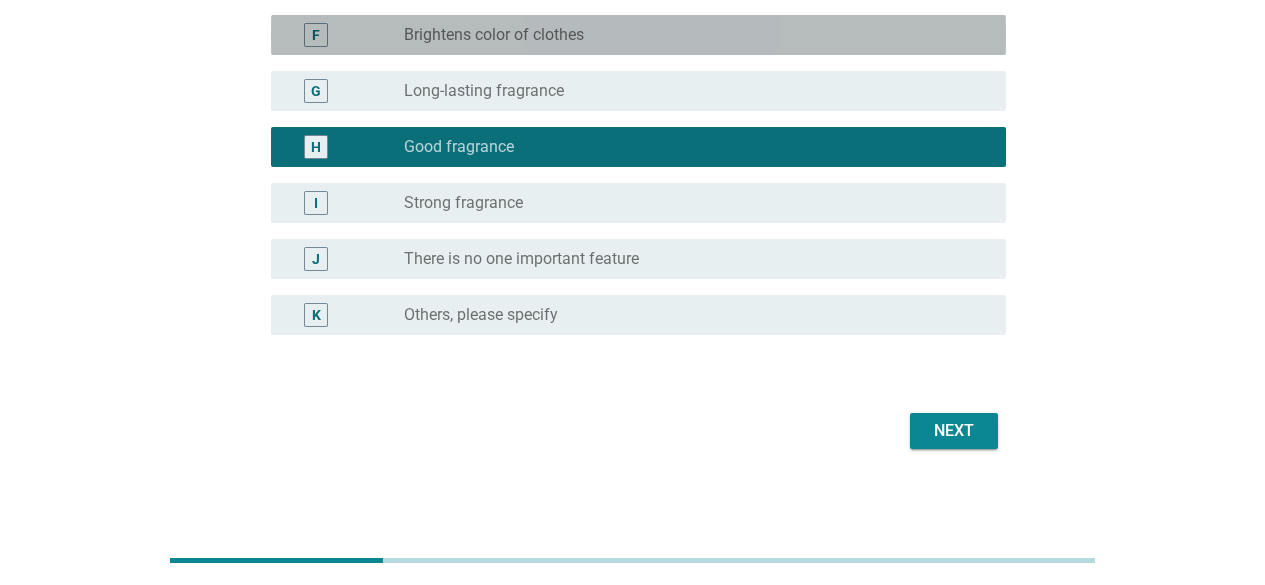 click on "radio_button_unchecked Brightens color of clothes" at bounding box center [689, 35] 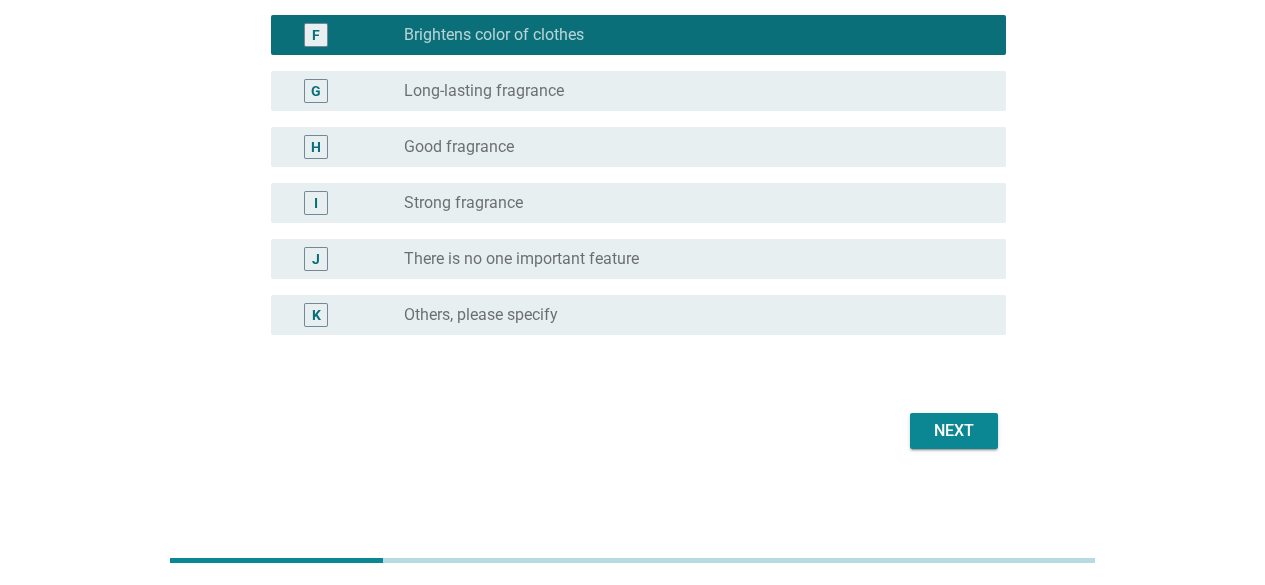 click on "radio_button_unchecked Long-lasting fragrance" at bounding box center (689, 91) 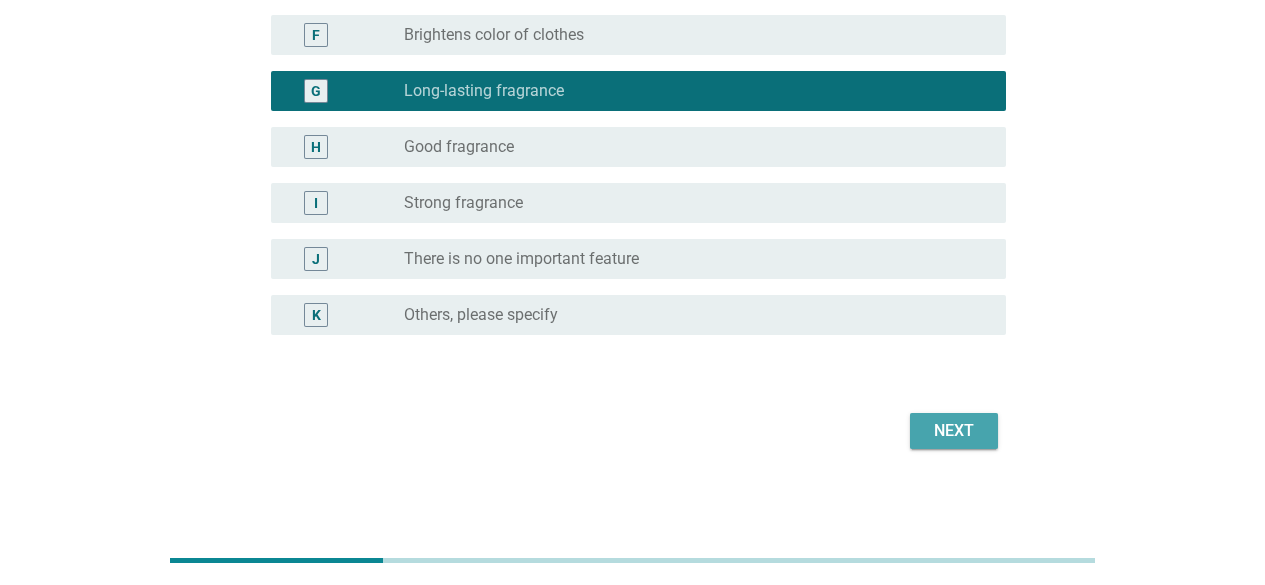 click on "Next" at bounding box center [954, 431] 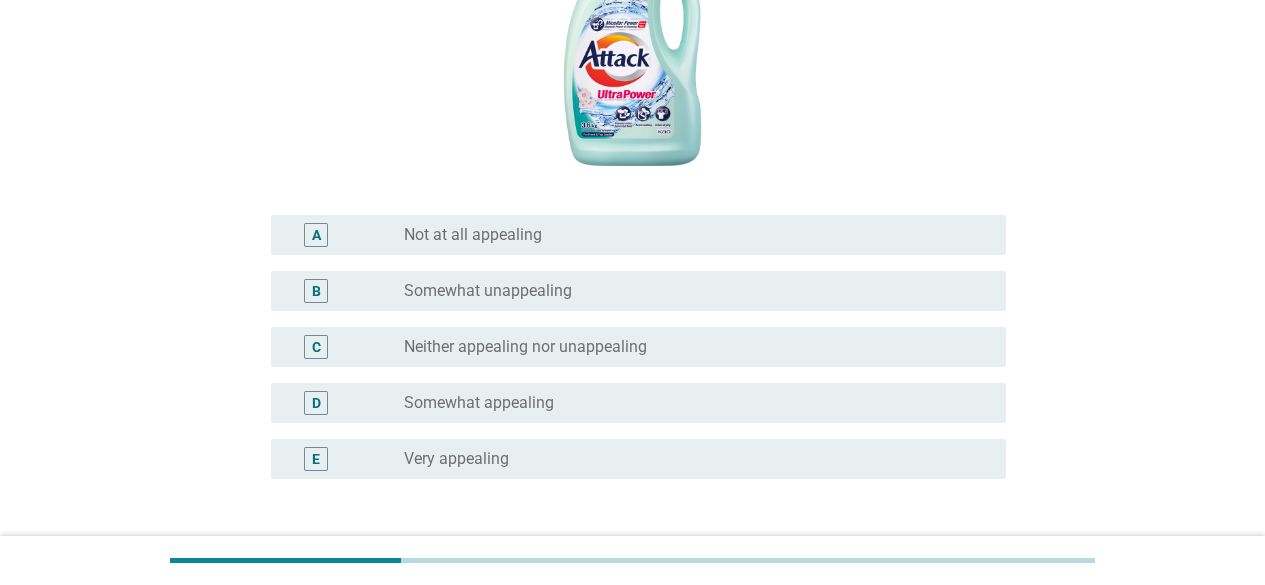 scroll, scrollTop: 438, scrollLeft: 0, axis: vertical 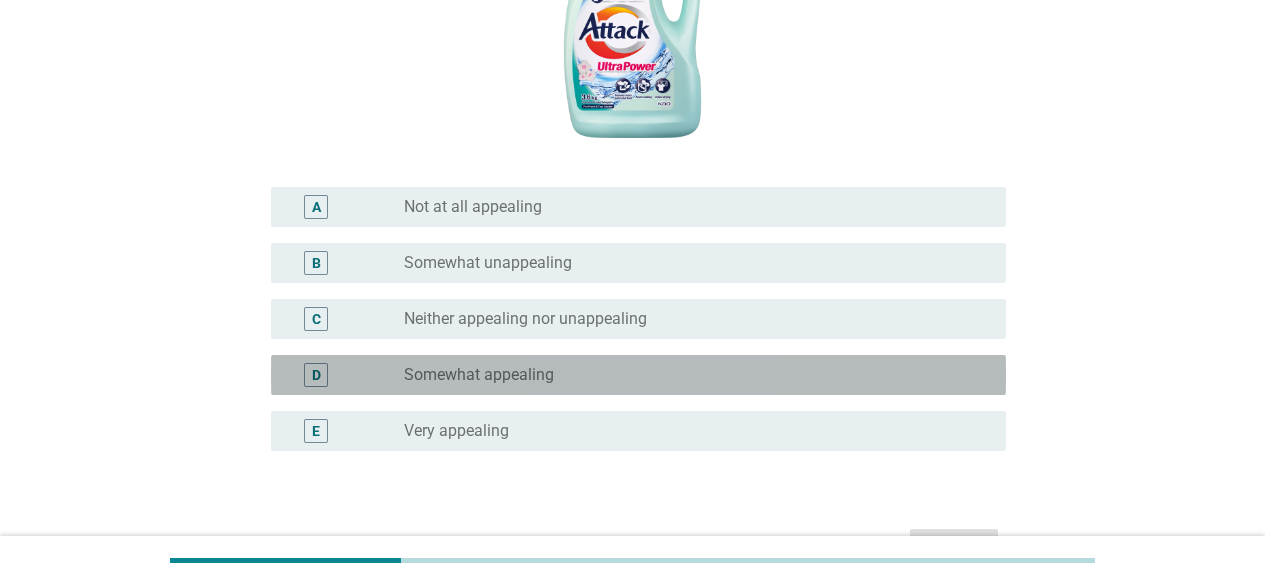 click on "D     radio_button_unchecked Somewhat appealing" at bounding box center [638, 375] 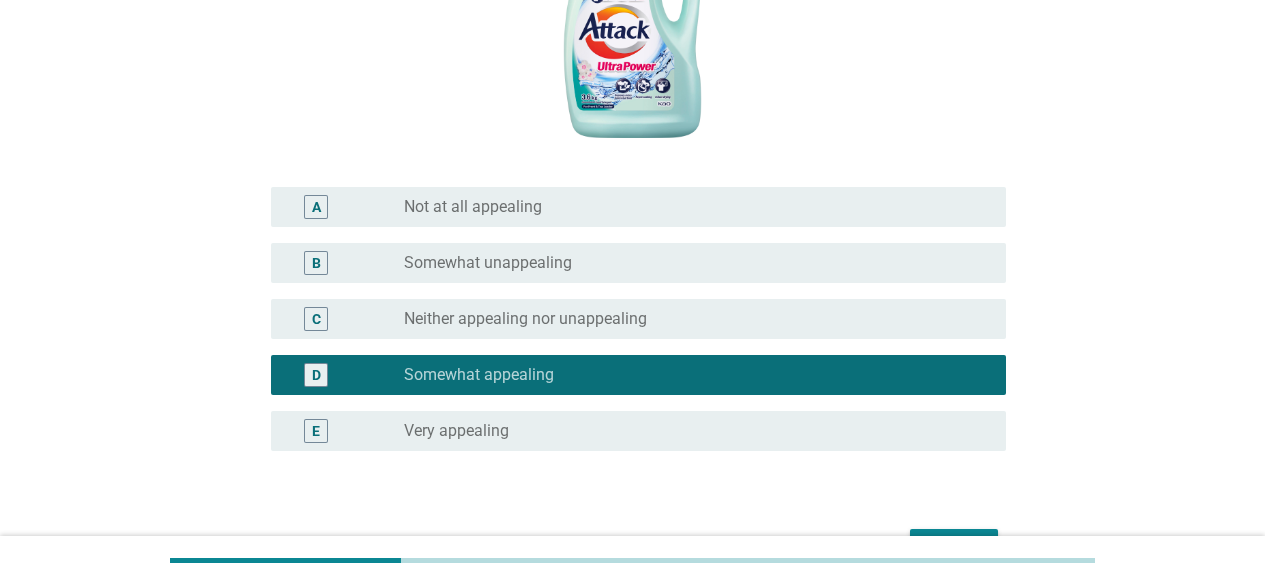 scroll, scrollTop: 525, scrollLeft: 0, axis: vertical 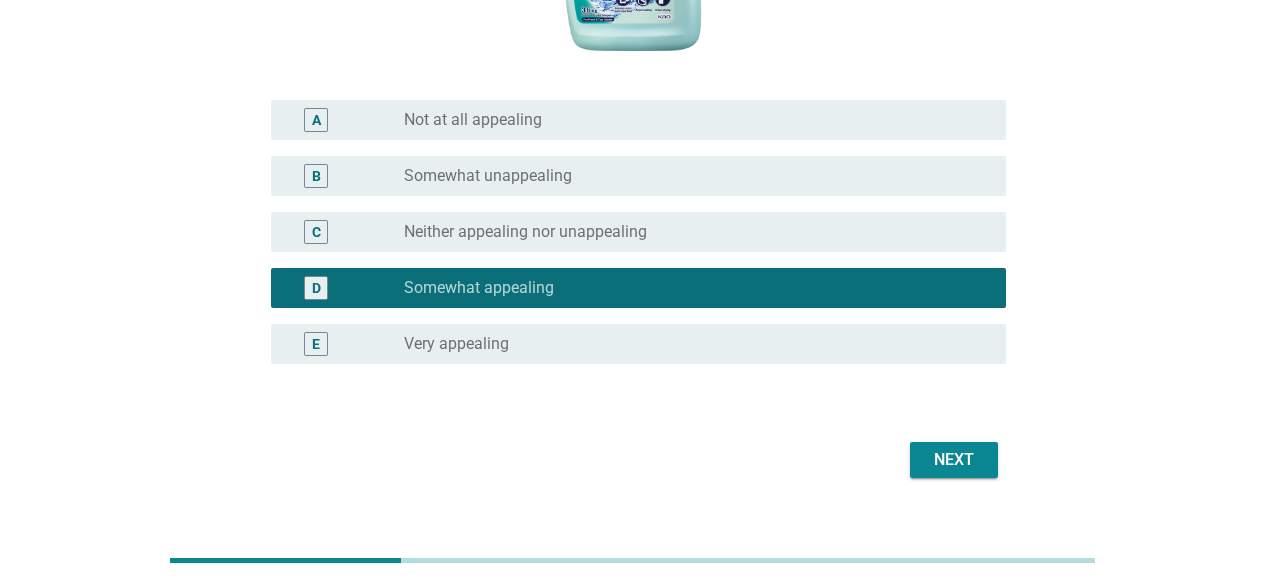 click on "Next" at bounding box center (954, 460) 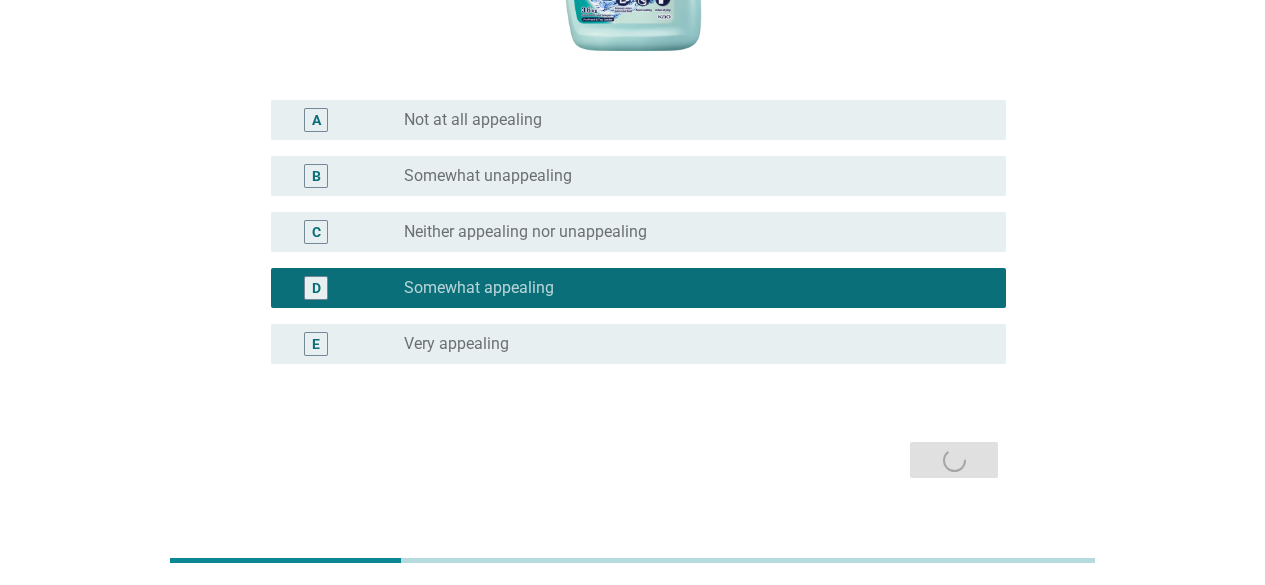 scroll, scrollTop: 0, scrollLeft: 0, axis: both 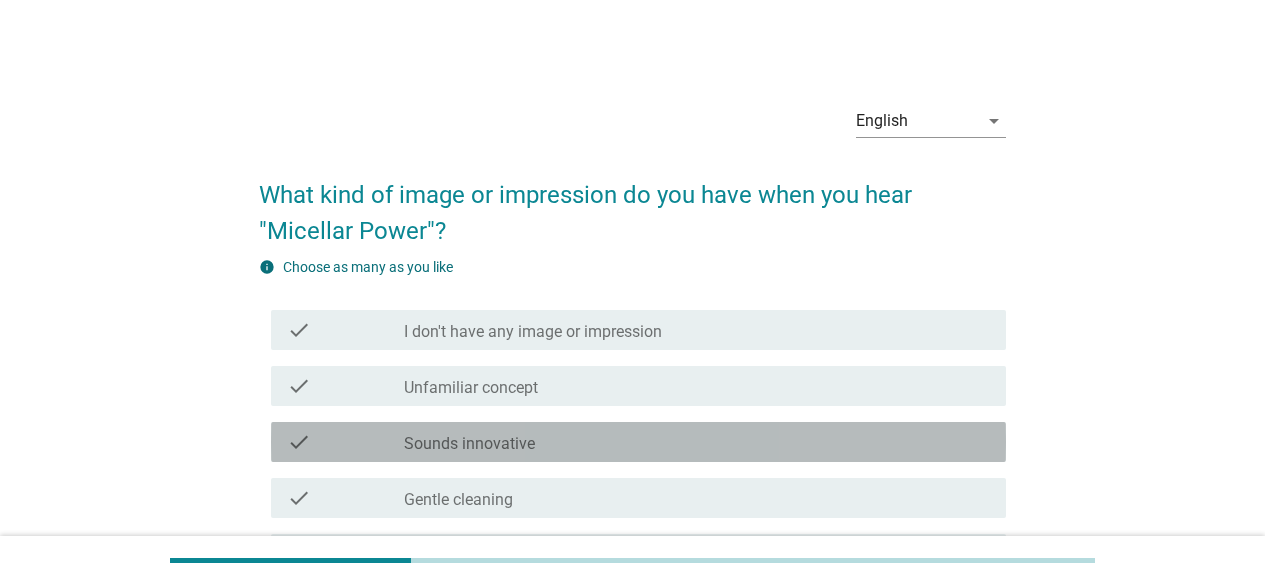 click on "check_box_outline_blank Sounds innovative" at bounding box center (697, 442) 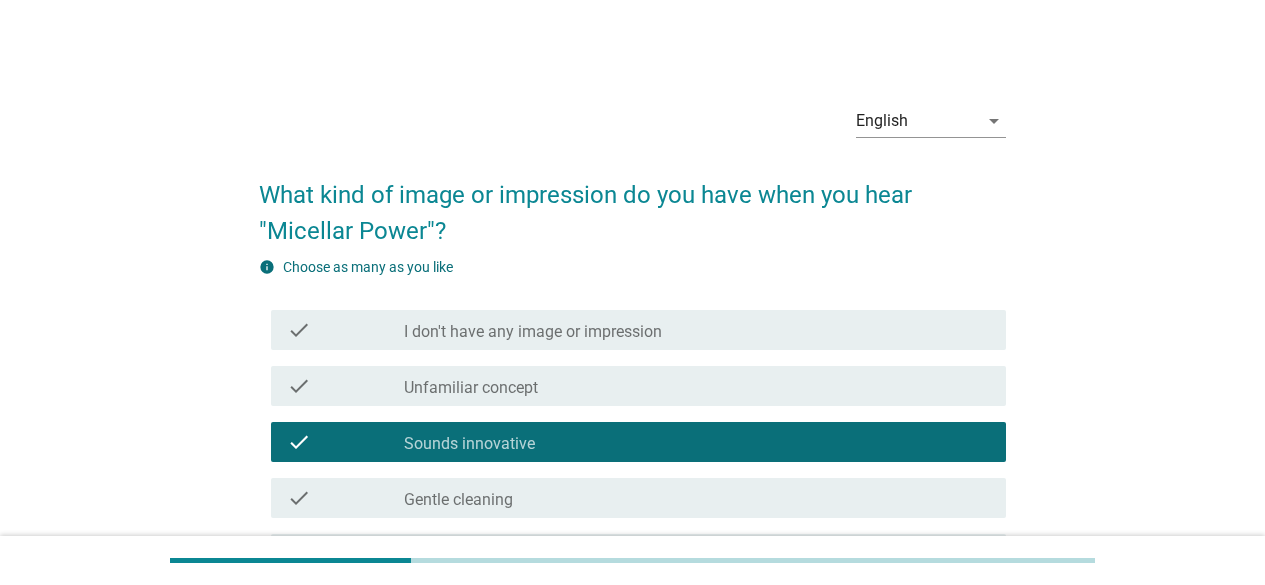 click on "check     check_box_outline_blank I don't have any image or impression" at bounding box center (632, 330) 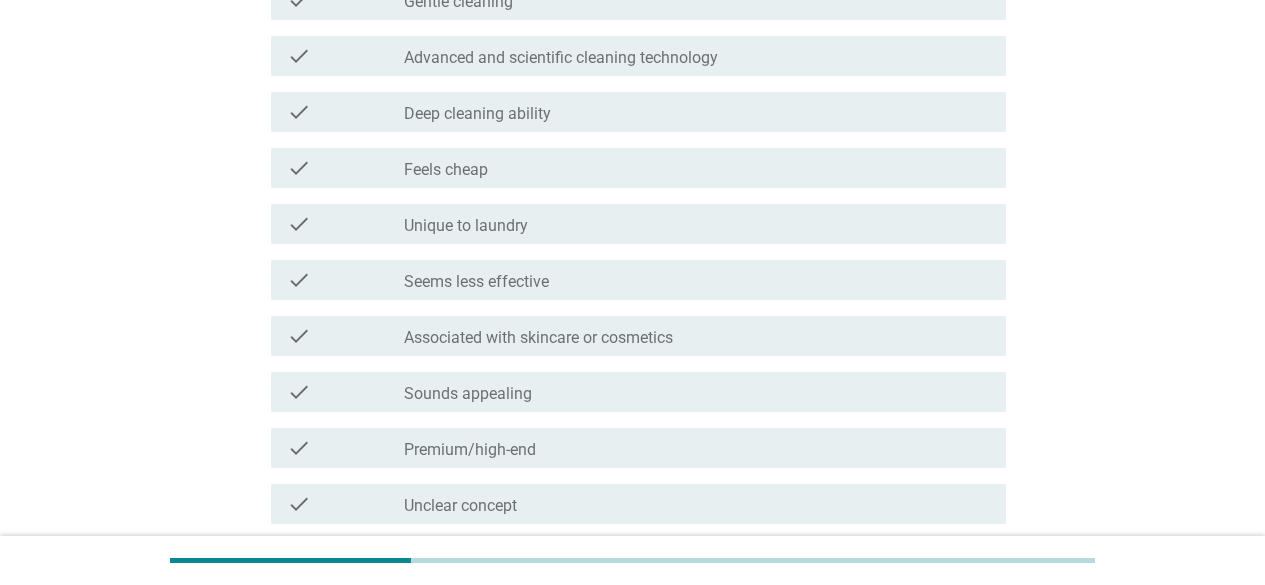 scroll, scrollTop: 534, scrollLeft: 0, axis: vertical 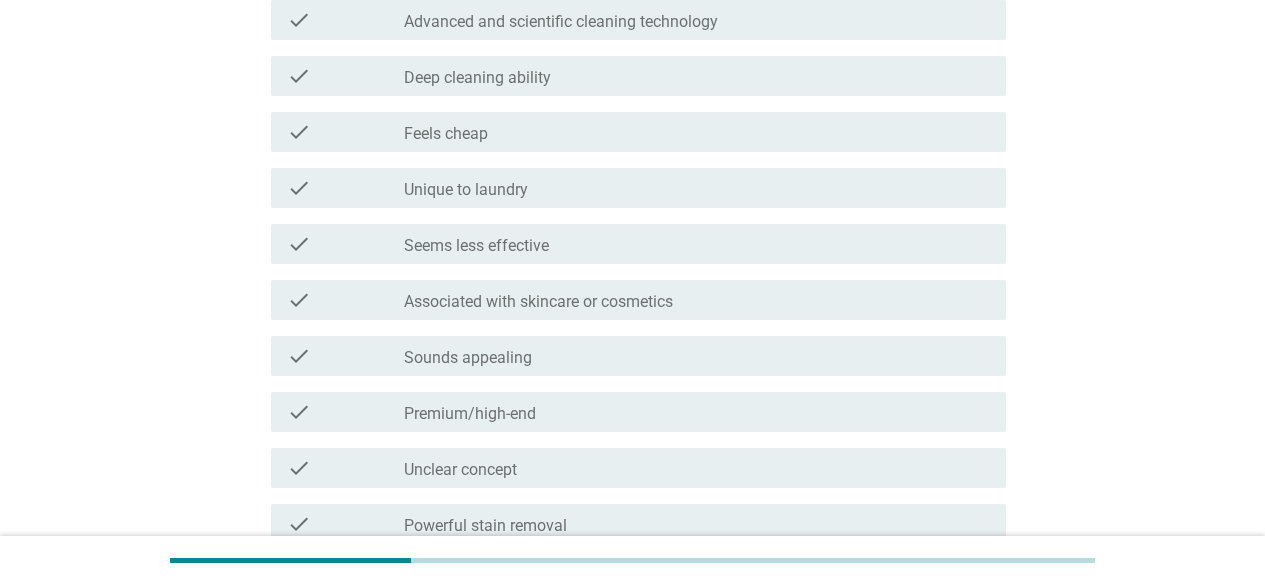 click on "check     check_box_outline_blank Associated with skincare or cosmetics" at bounding box center (632, 300) 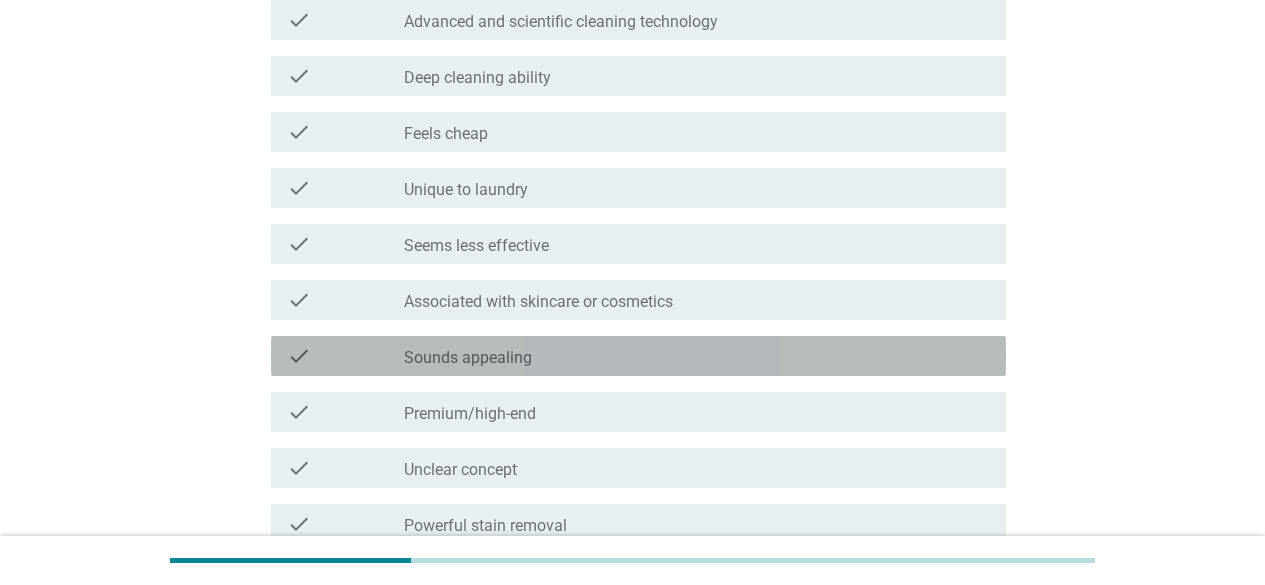 click on "check_box_outline_blank Sounds appealing" at bounding box center (697, 356) 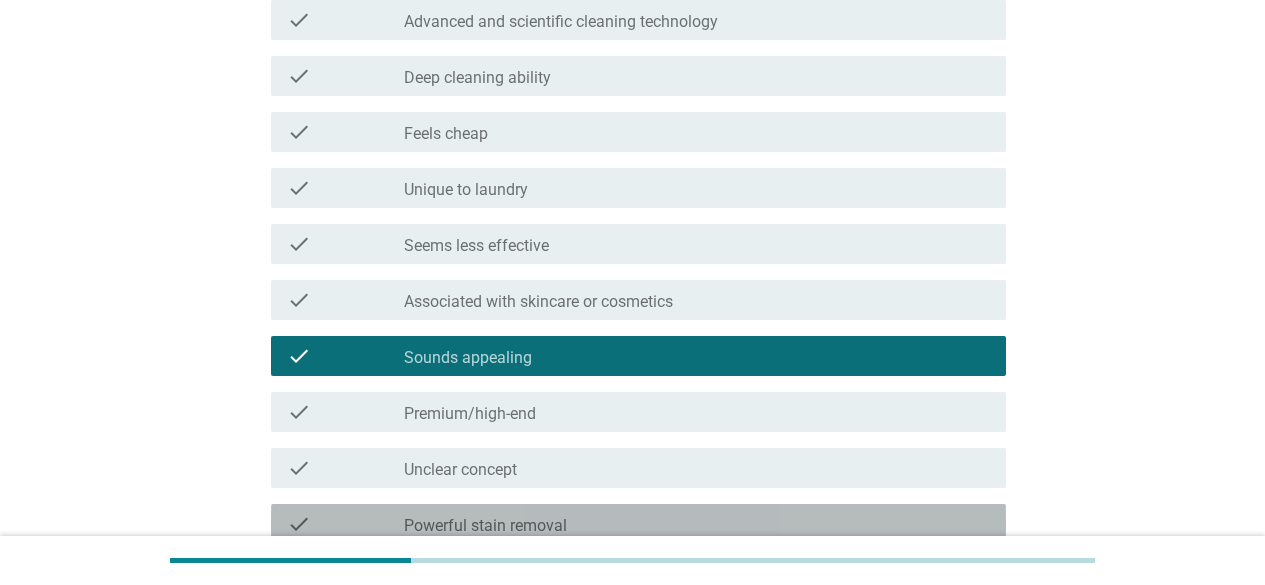click on "check_box_outline_blank Powerful stain removal" at bounding box center [697, 524] 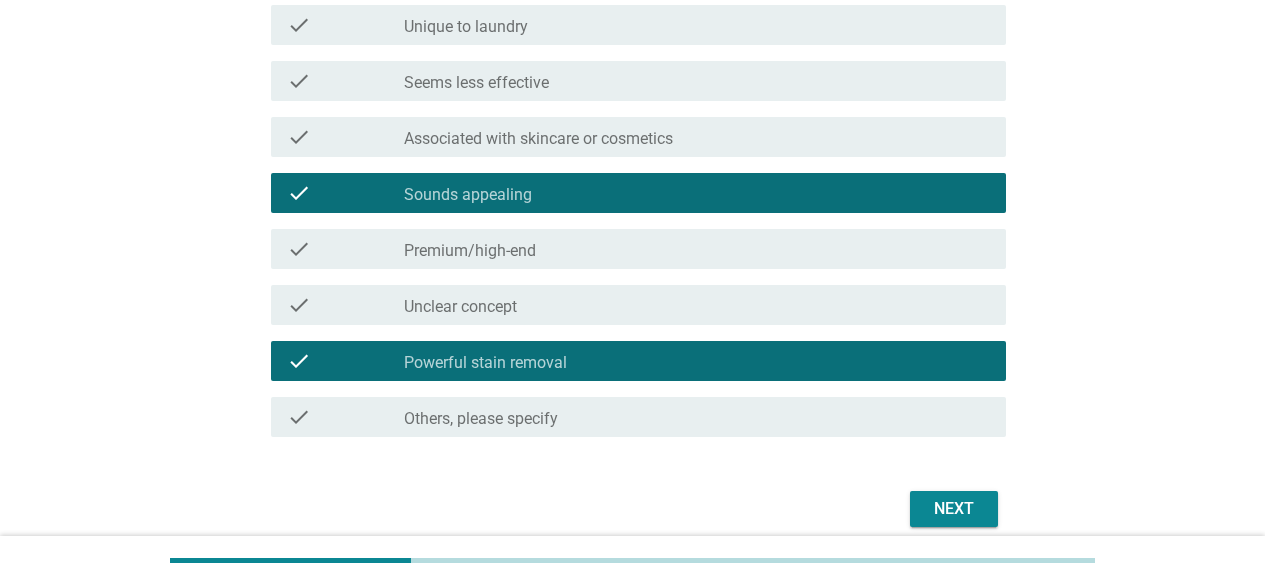 scroll, scrollTop: 698, scrollLeft: 0, axis: vertical 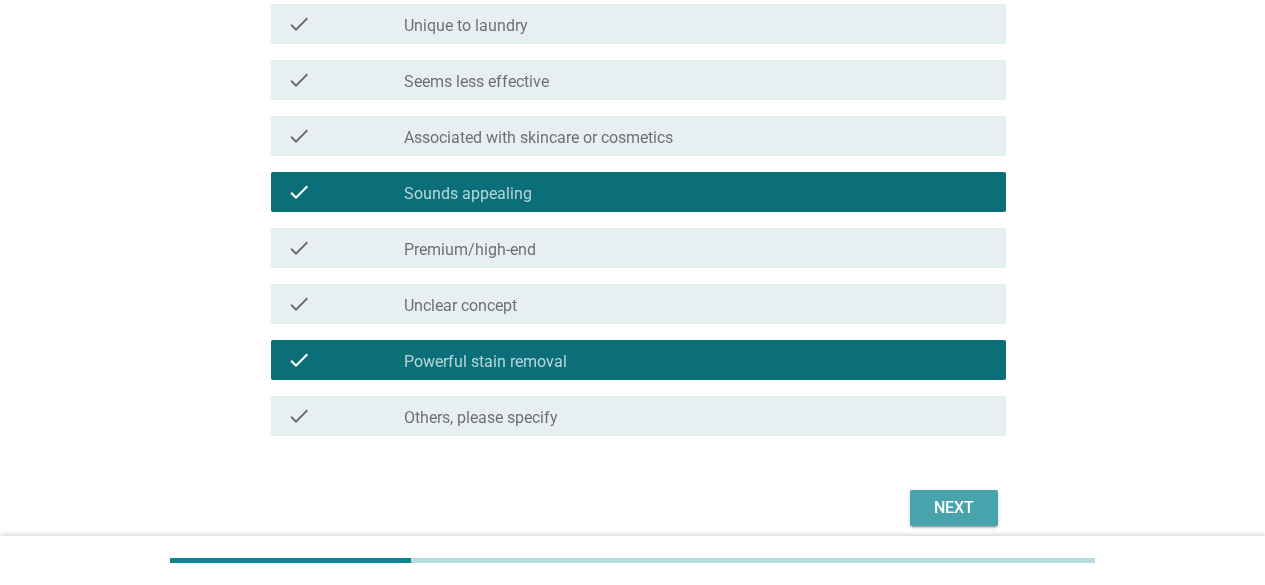 click on "Next" at bounding box center [954, 508] 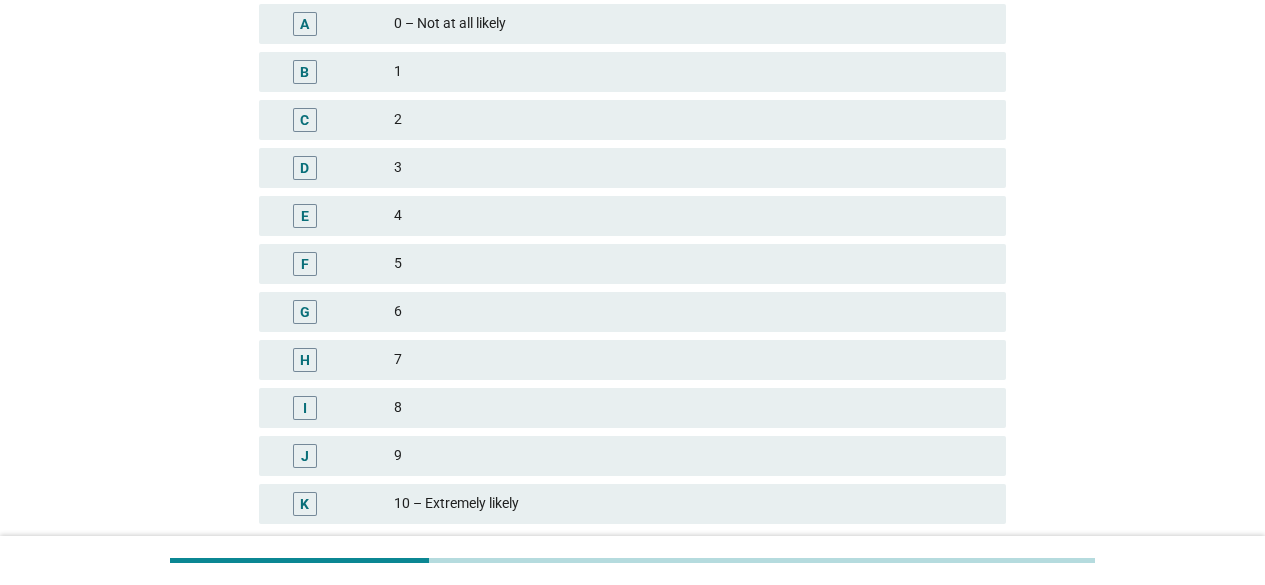 scroll, scrollTop: 335, scrollLeft: 0, axis: vertical 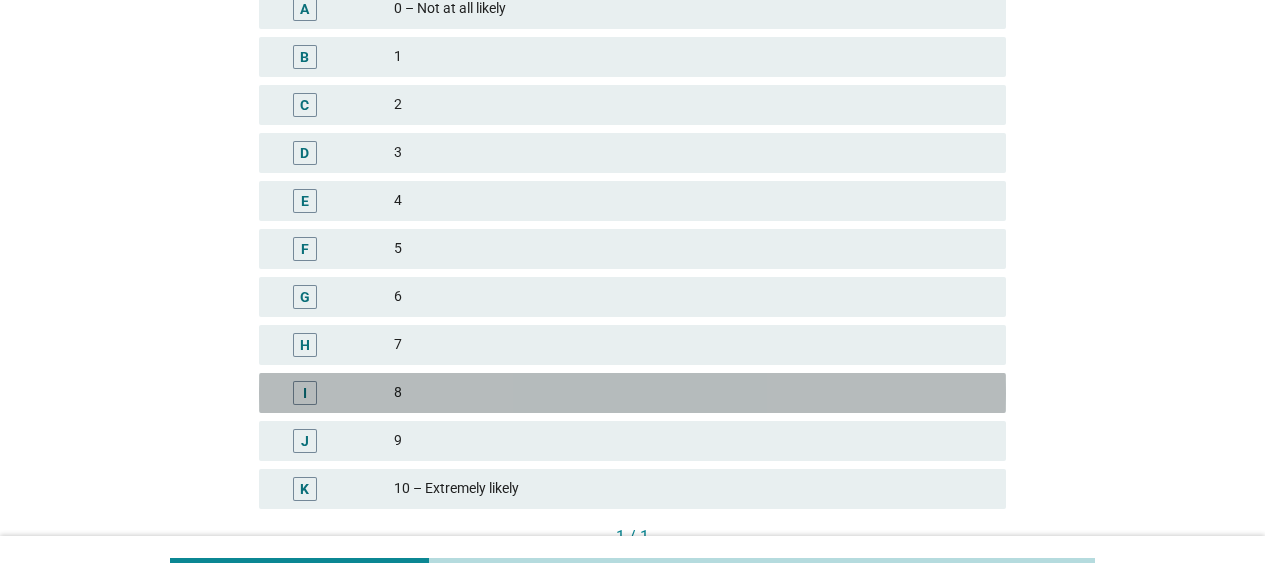 click on "I   8" at bounding box center [632, 393] 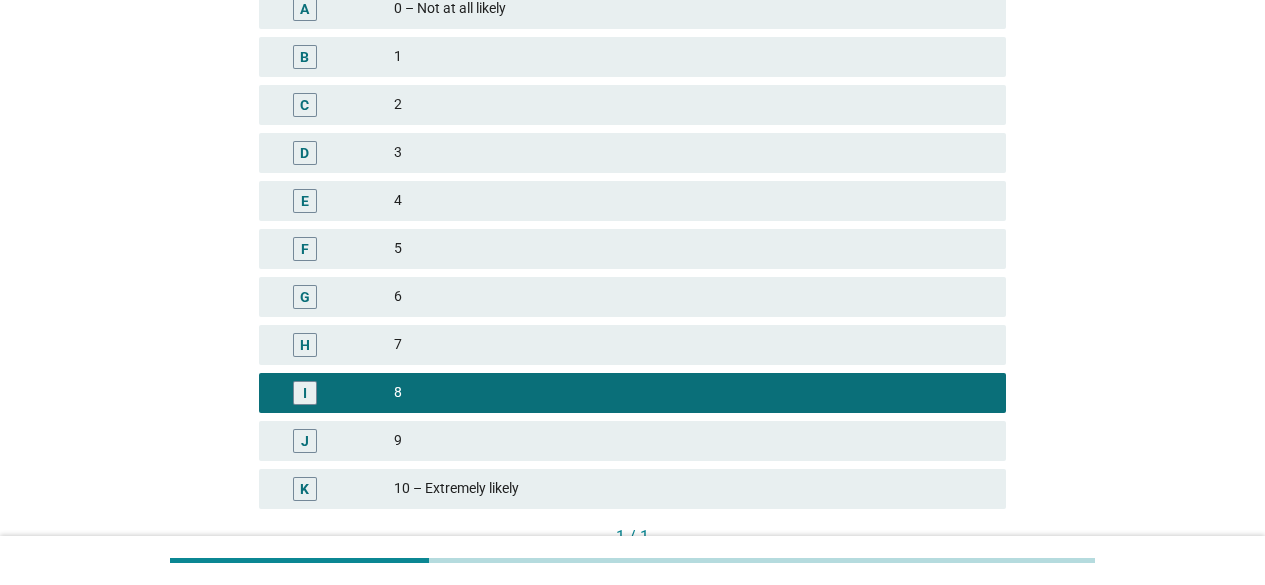 scroll, scrollTop: 476, scrollLeft: 0, axis: vertical 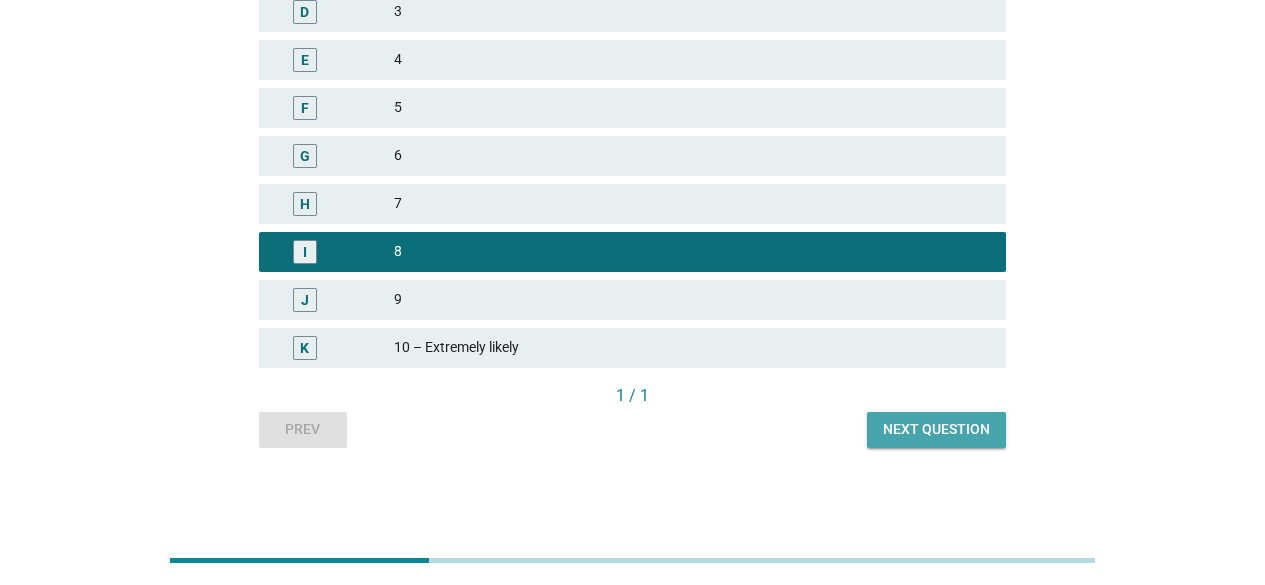 click on "Next question" at bounding box center [936, 430] 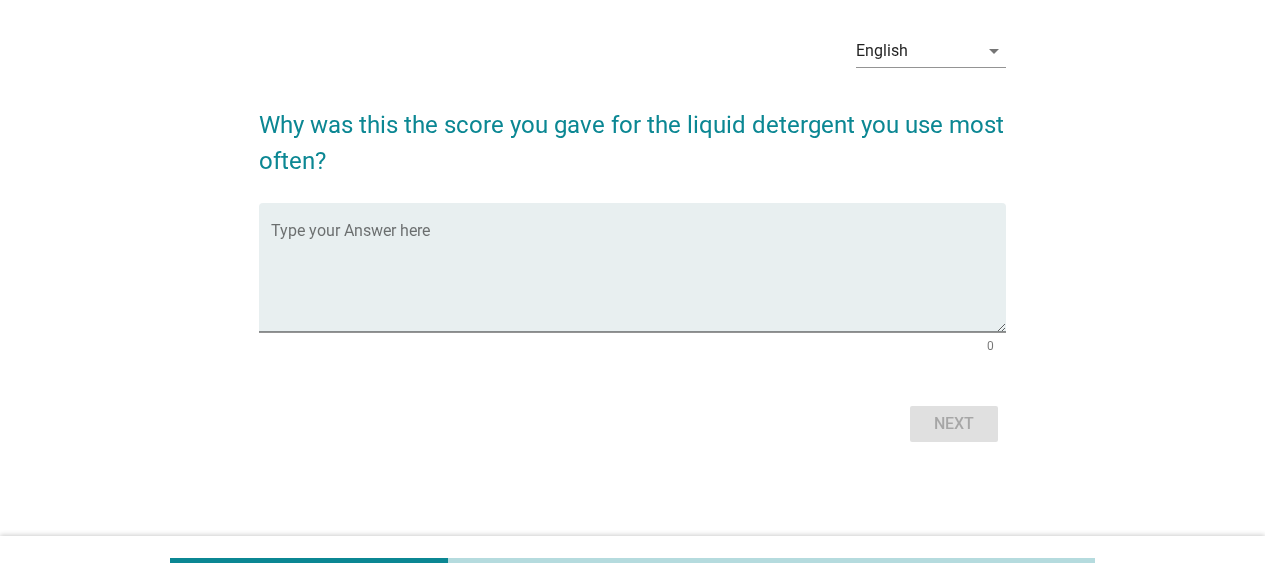 scroll, scrollTop: 0, scrollLeft: 0, axis: both 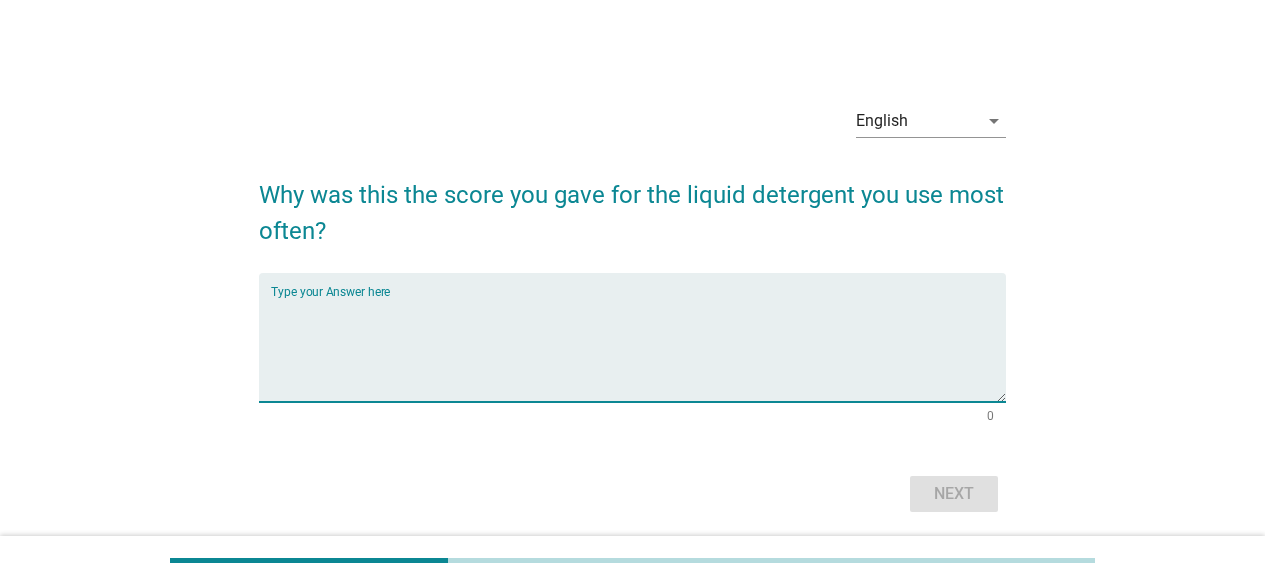 click at bounding box center (638, 349) 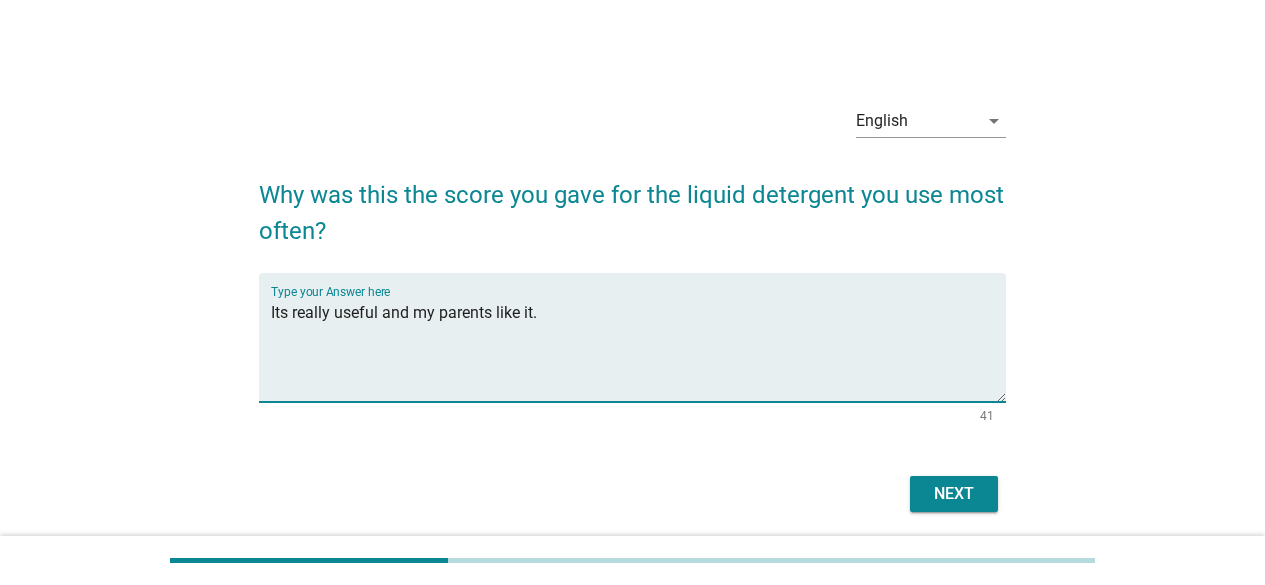 type on "Its really useful and my parents like it." 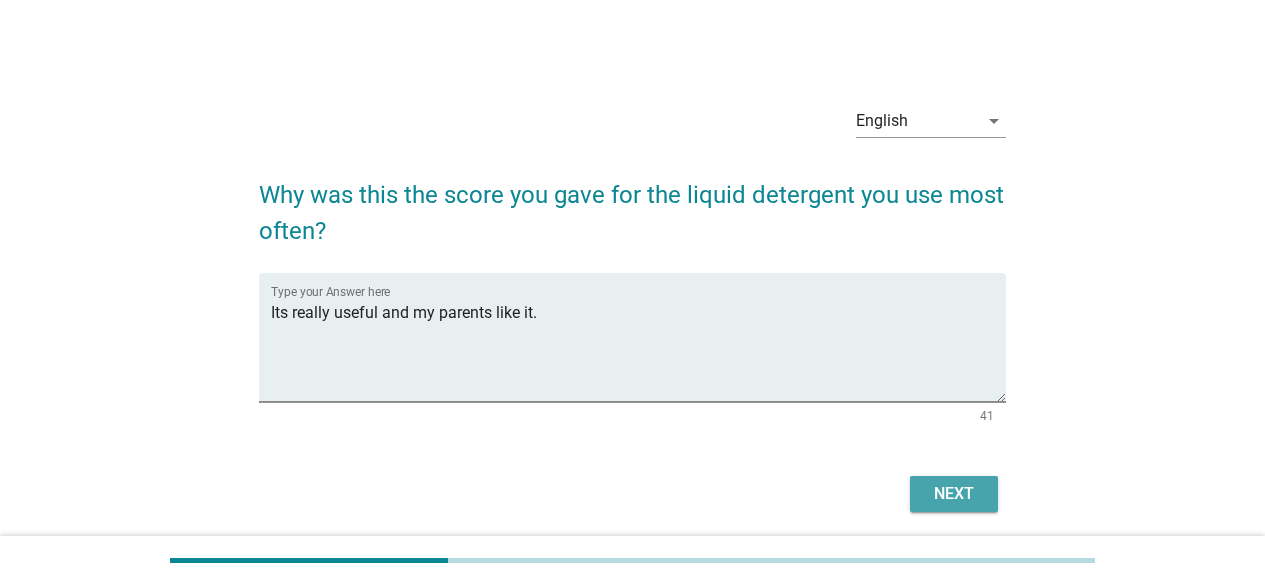 click on "Next" at bounding box center (954, 494) 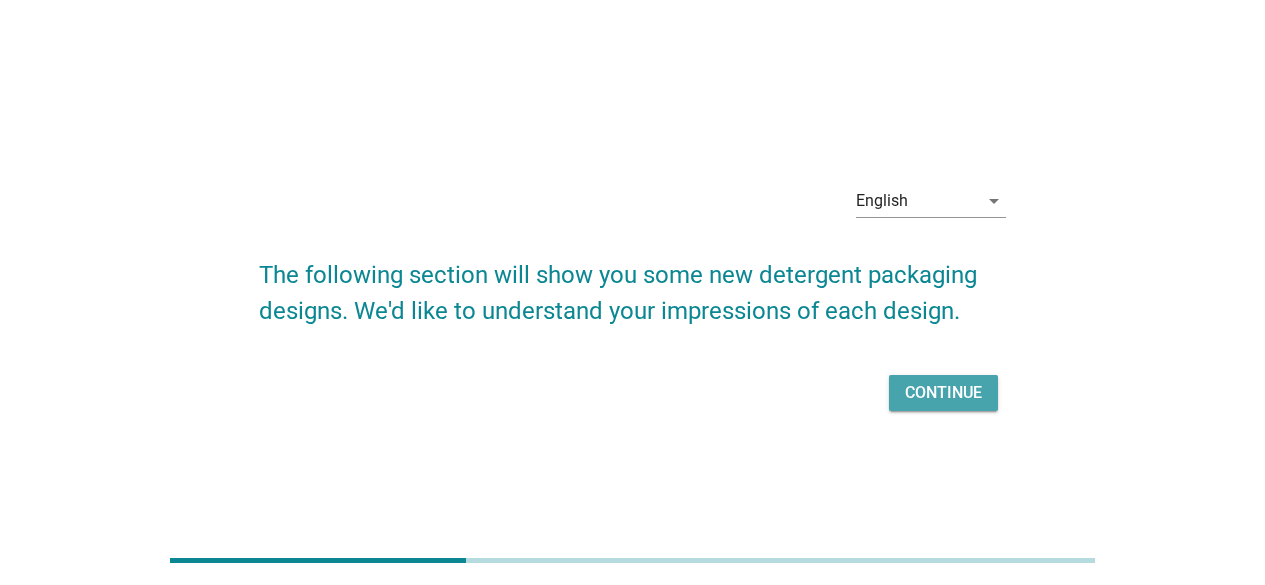 click on "Continue" at bounding box center [943, 393] 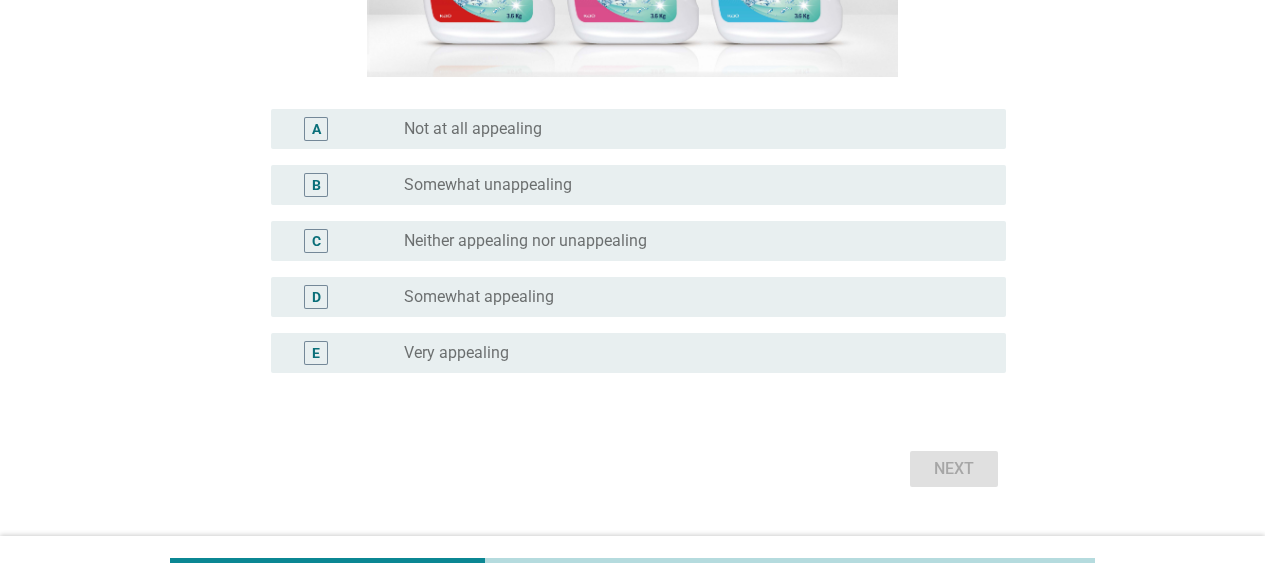 scroll, scrollTop: 466, scrollLeft: 0, axis: vertical 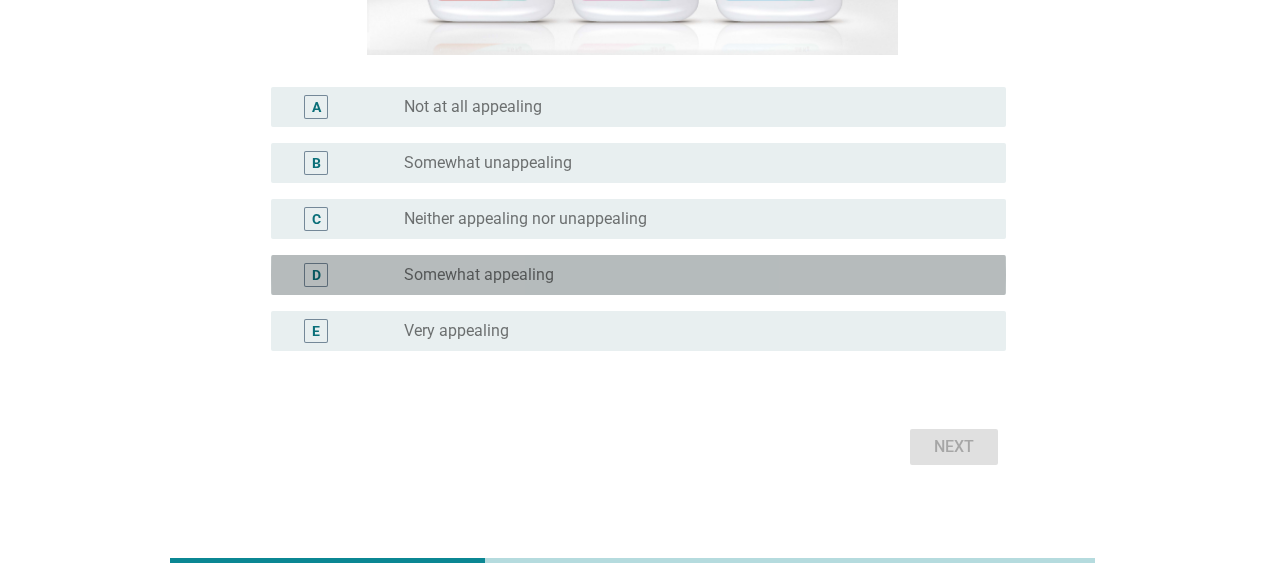 click on "radio_button_unchecked Somewhat appealing" at bounding box center (689, 275) 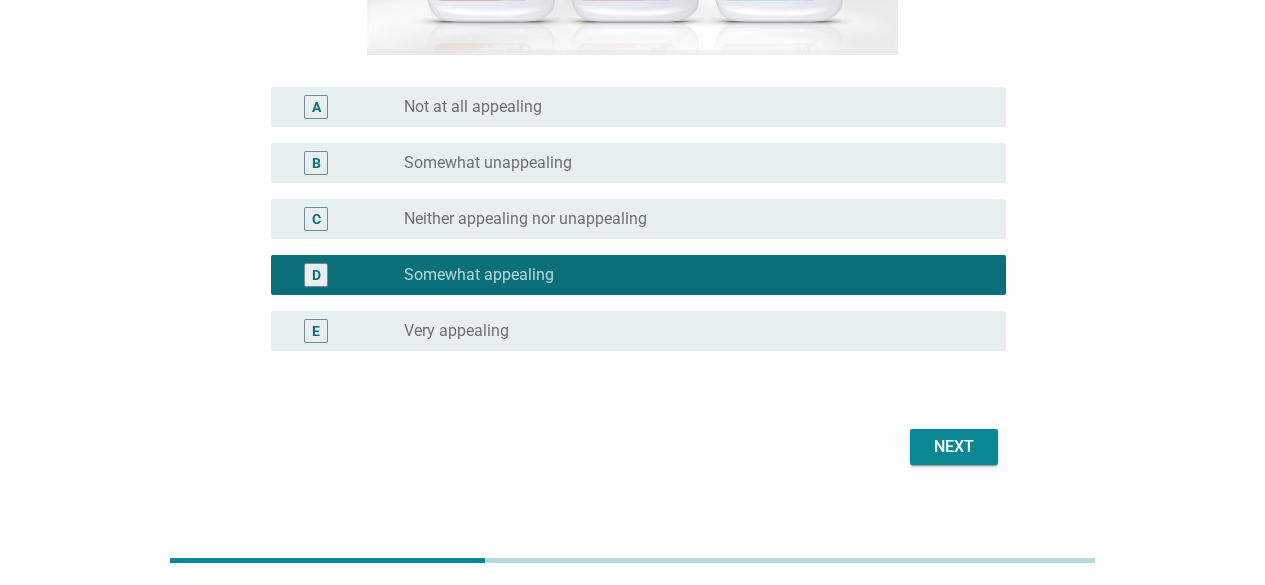 click on "English arrow_drop_down   How appealing is the following package design to you?         A     radio_button_unchecked Not at all appealing   B     radio_button_unchecked Somewhat unappealing   C     radio_button_unchecked Neither appealing nor unappealing   D     radio_button_checked Somewhat appealing   E     radio_button_unchecked Very appealing     Next" at bounding box center (632, 47) 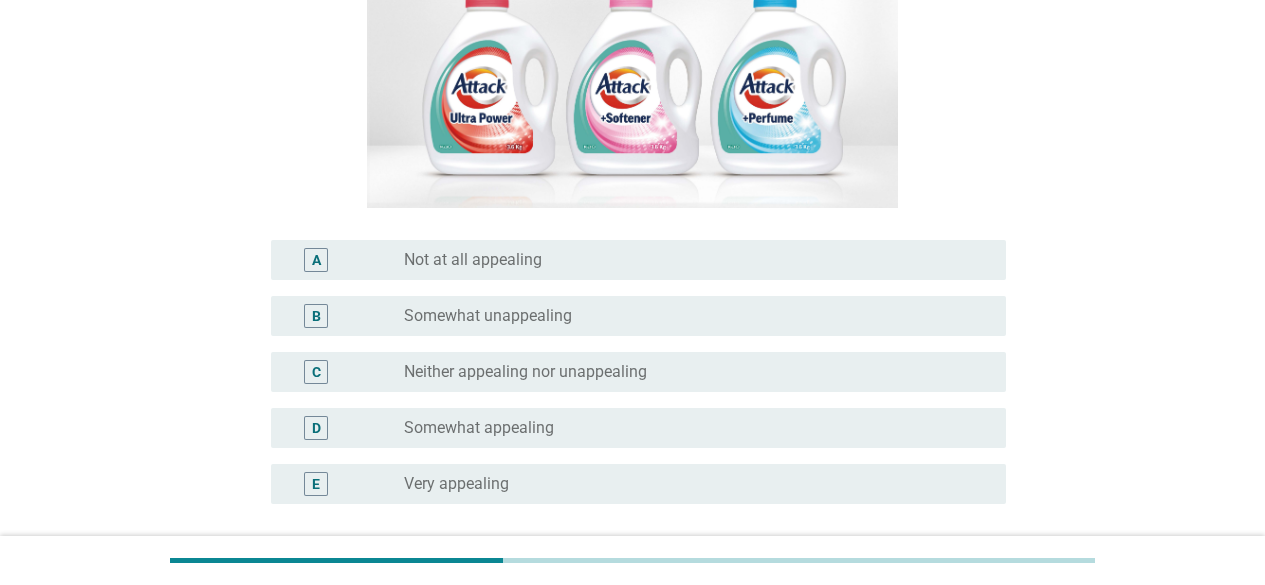 scroll, scrollTop: 362, scrollLeft: 0, axis: vertical 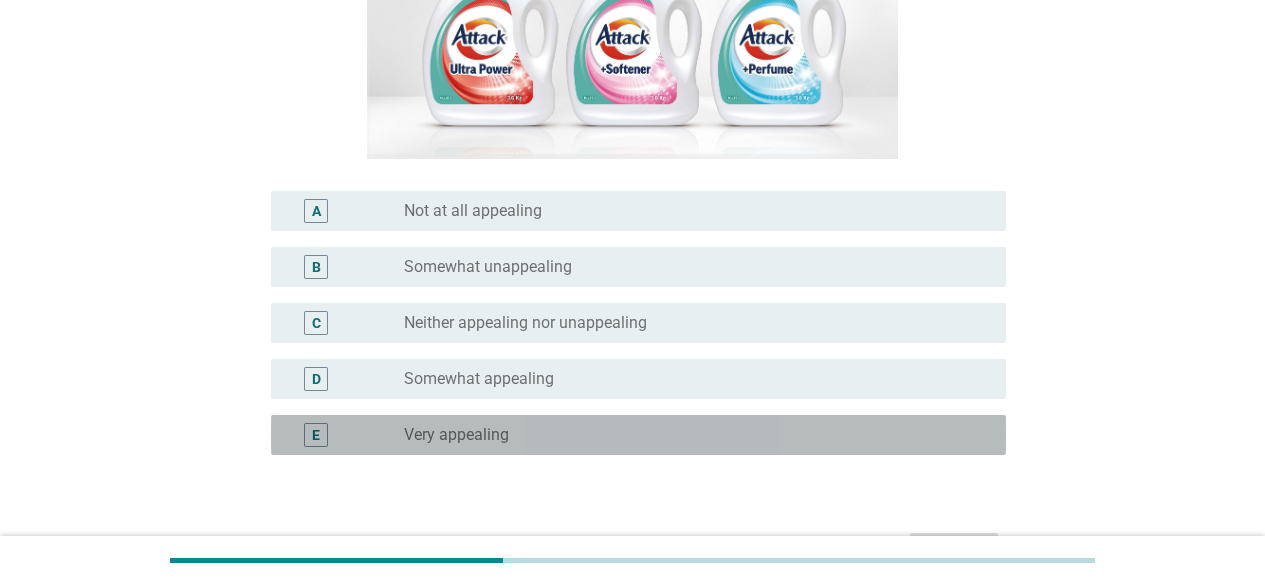 click on "radio_button_unchecked Very appealing" at bounding box center (689, 435) 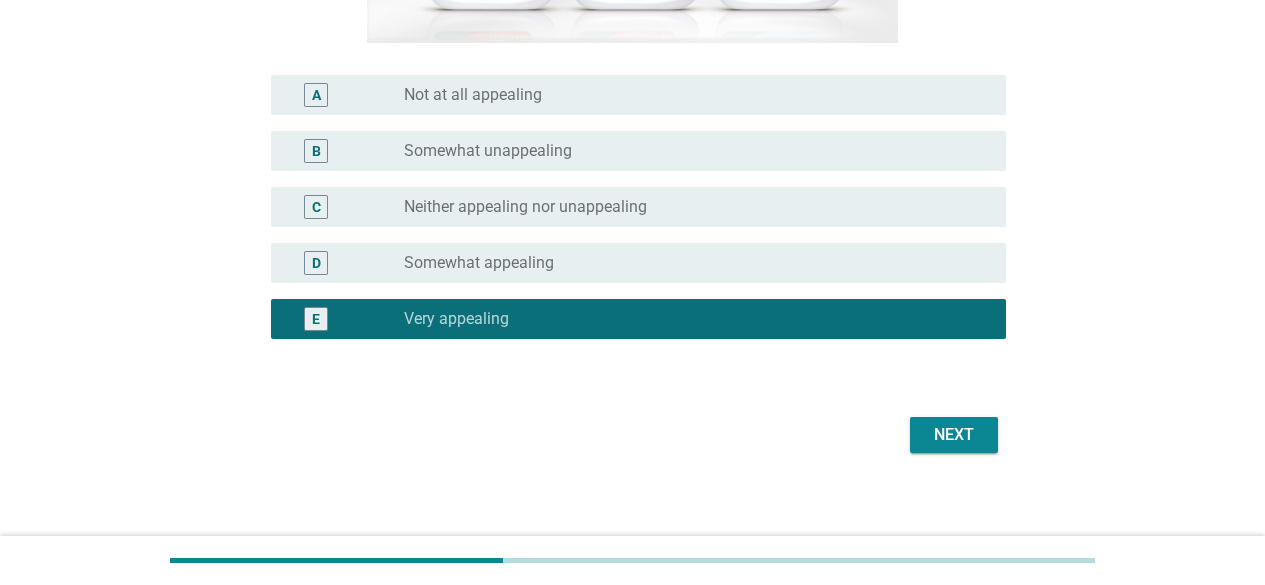 scroll, scrollTop: 489, scrollLeft: 0, axis: vertical 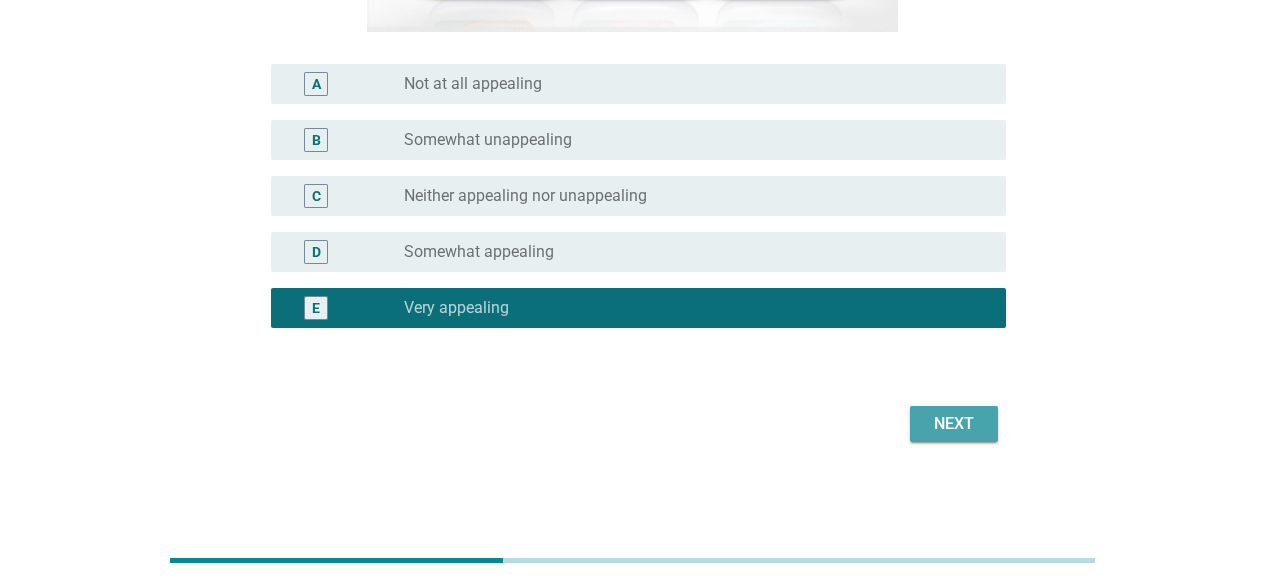 click on "Next" at bounding box center (954, 424) 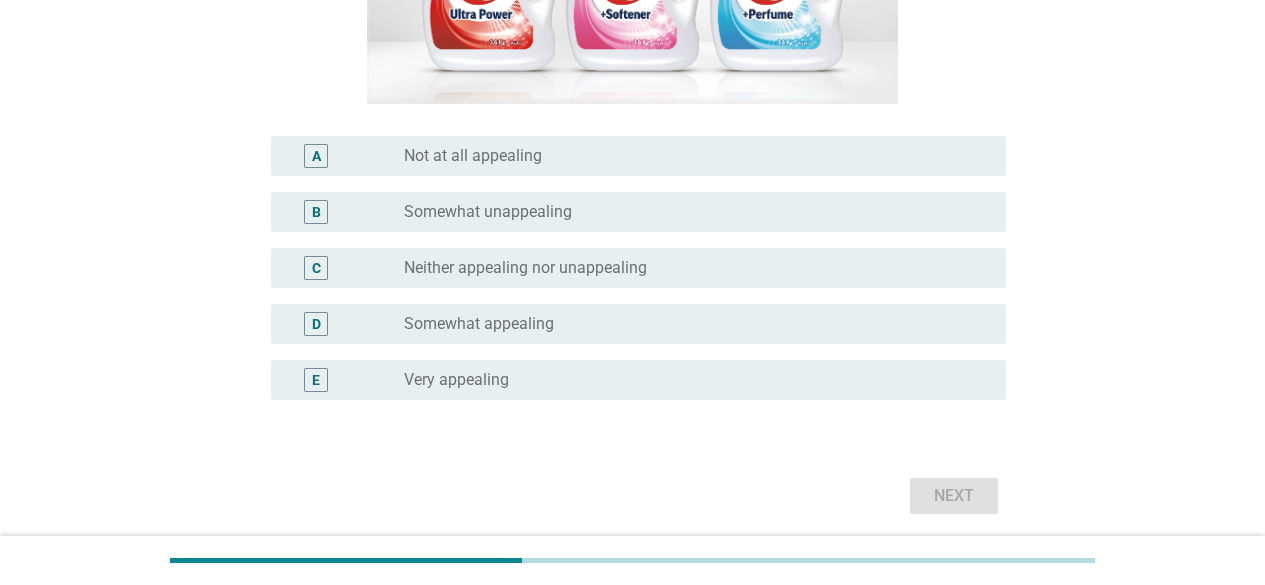 scroll, scrollTop: 481, scrollLeft: 0, axis: vertical 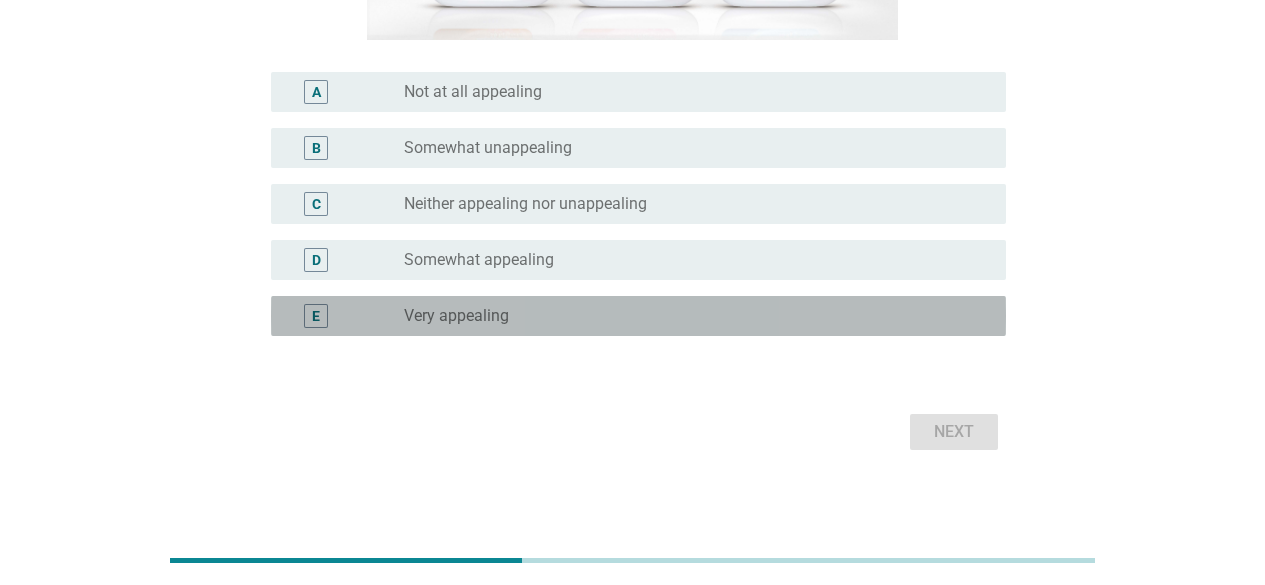 click on "radio_button_unchecked Very appealing" at bounding box center (689, 316) 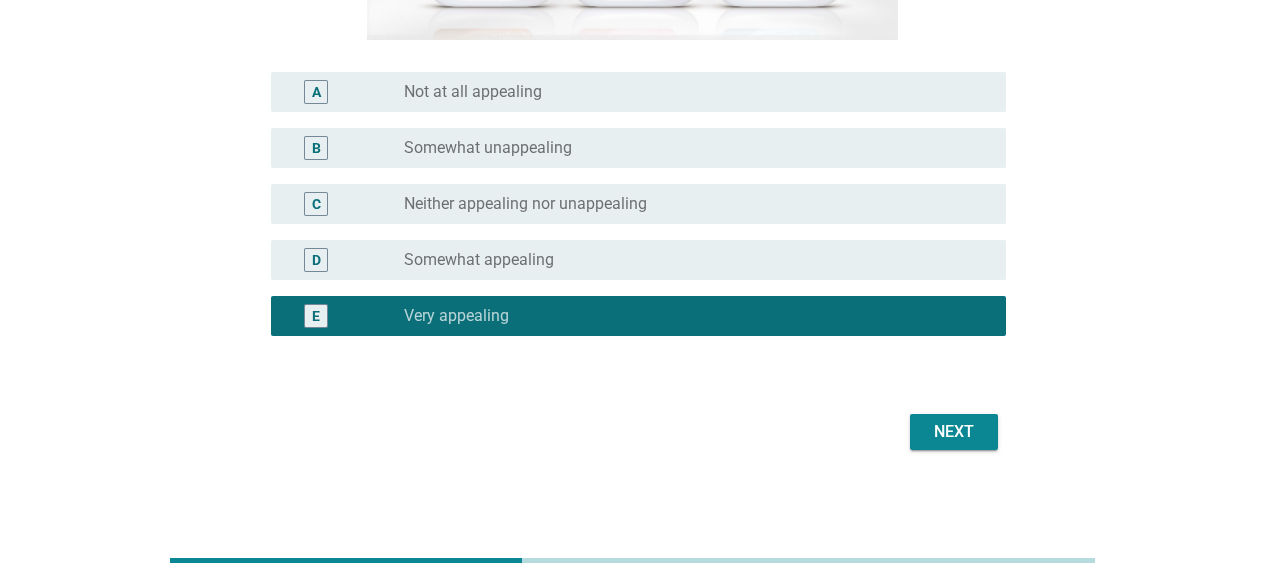 click on "Next" at bounding box center (632, 432) 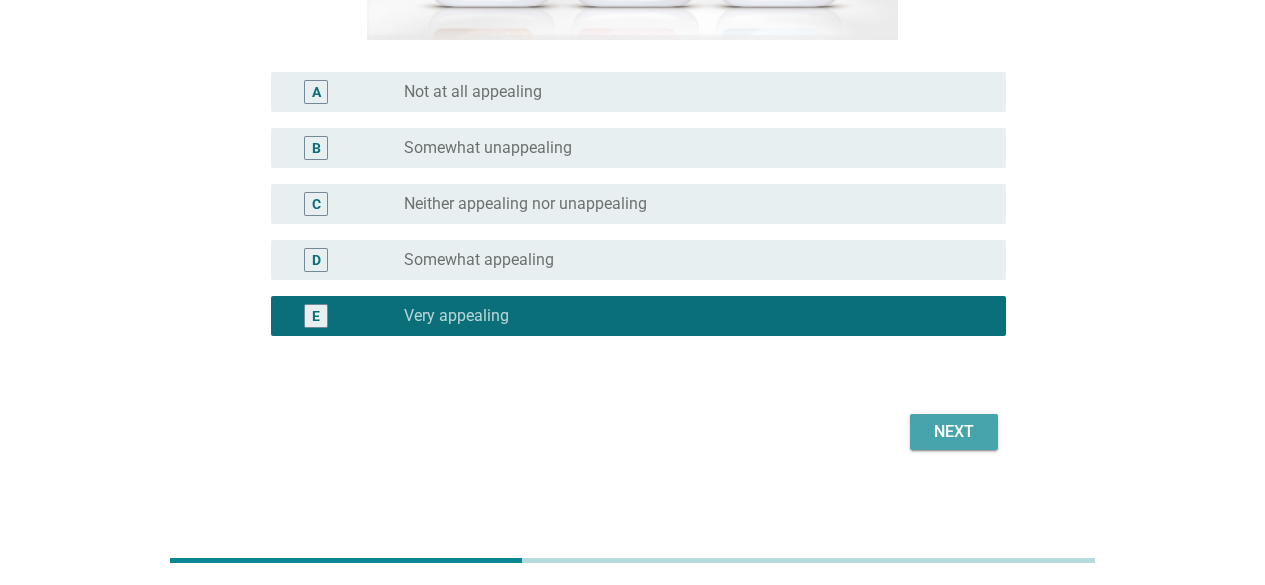 click on "Next" at bounding box center (954, 432) 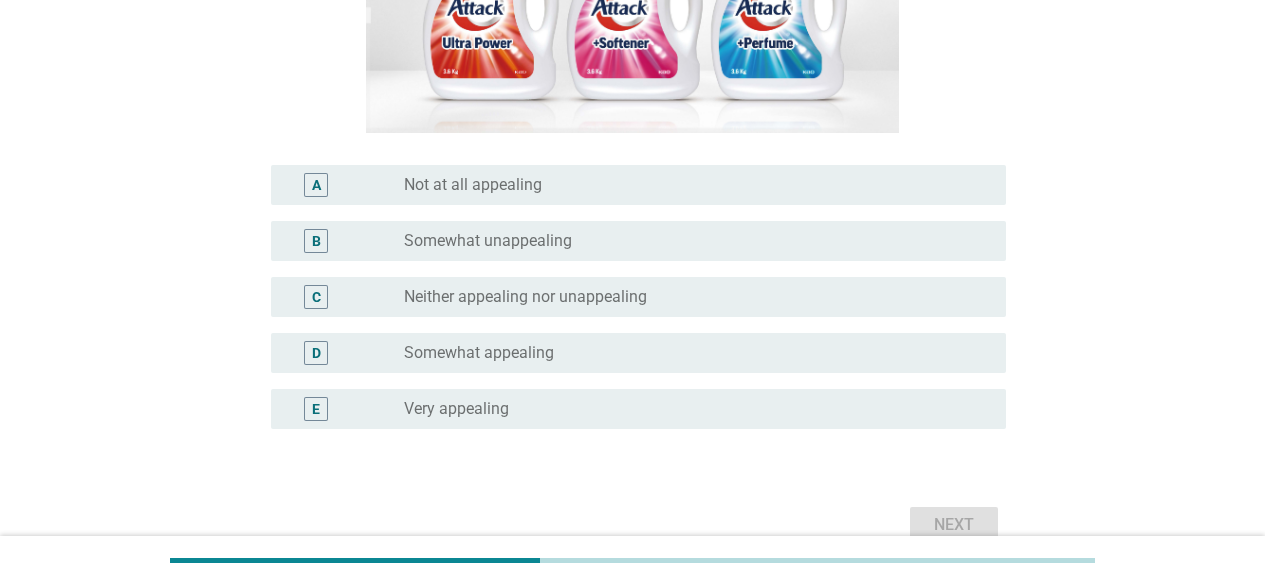 scroll, scrollTop: 391, scrollLeft: 0, axis: vertical 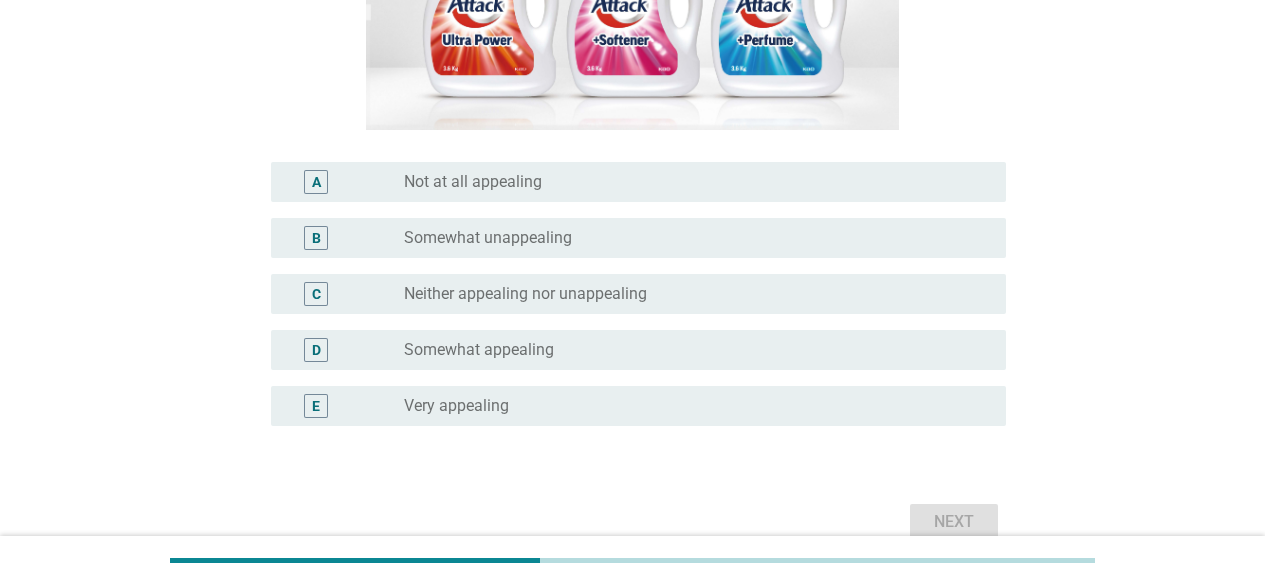 click on "E     radio_button_unchecked Very appealing" at bounding box center (638, 406) 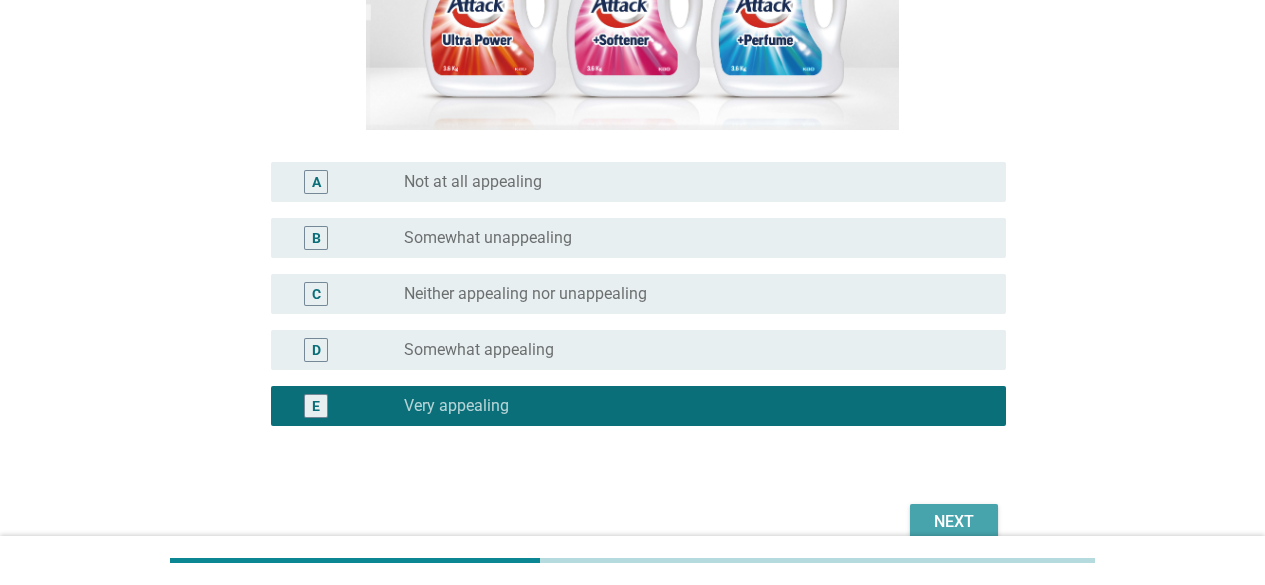 click on "Next" at bounding box center [954, 522] 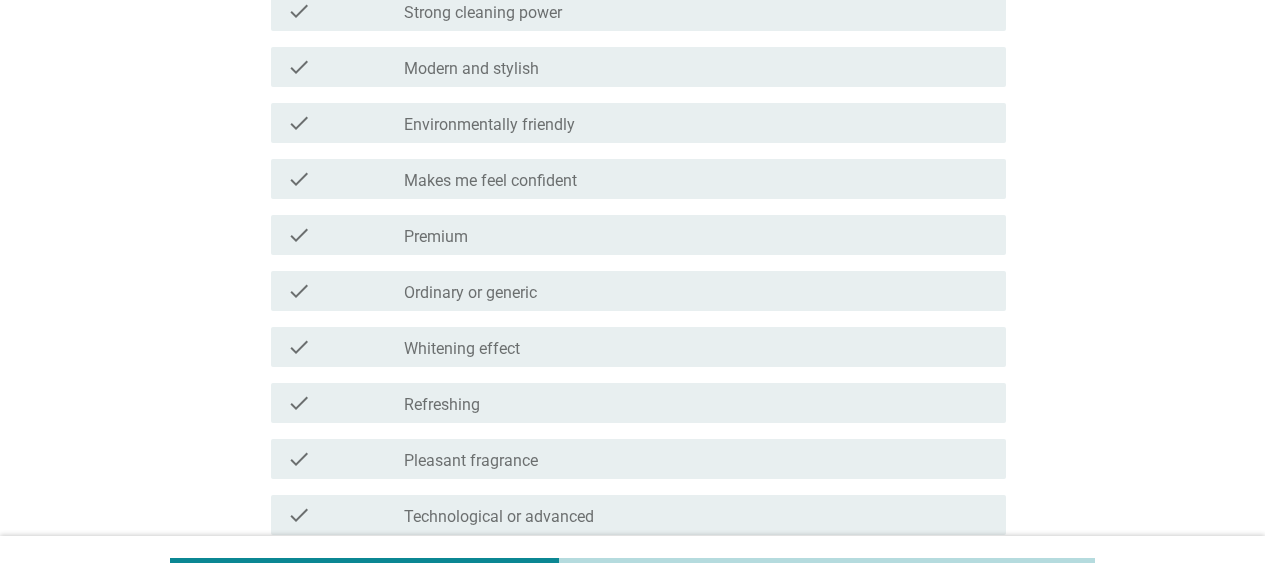 scroll, scrollTop: 500, scrollLeft: 0, axis: vertical 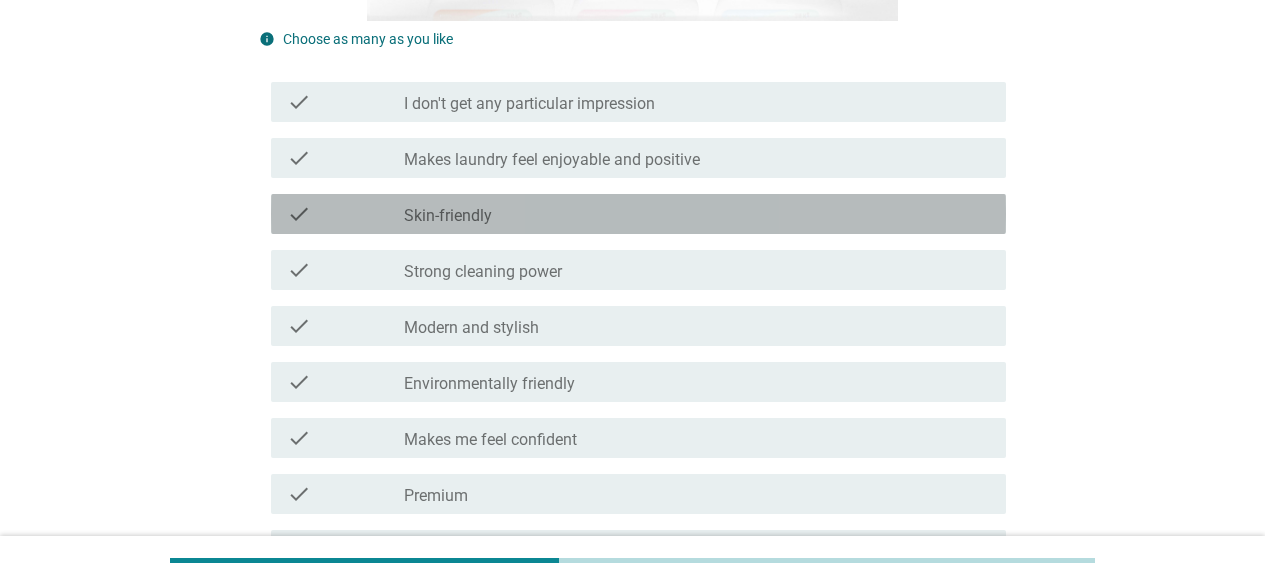 click on "check_box_outline_blank Skin-friendly" at bounding box center [697, 214] 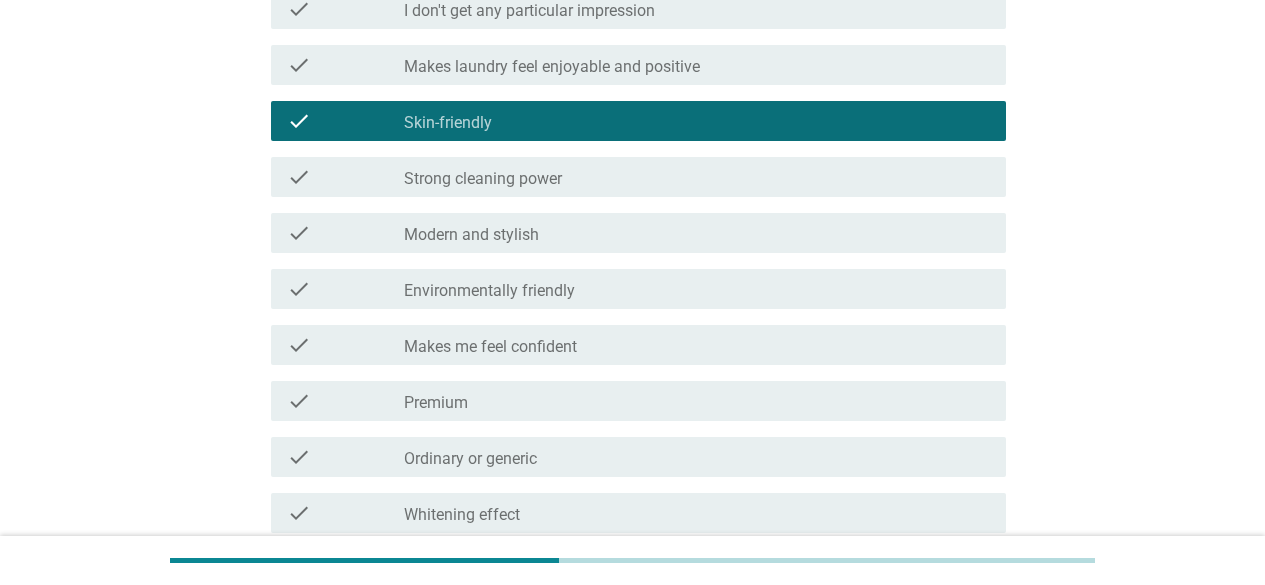 scroll, scrollTop: 585, scrollLeft: 0, axis: vertical 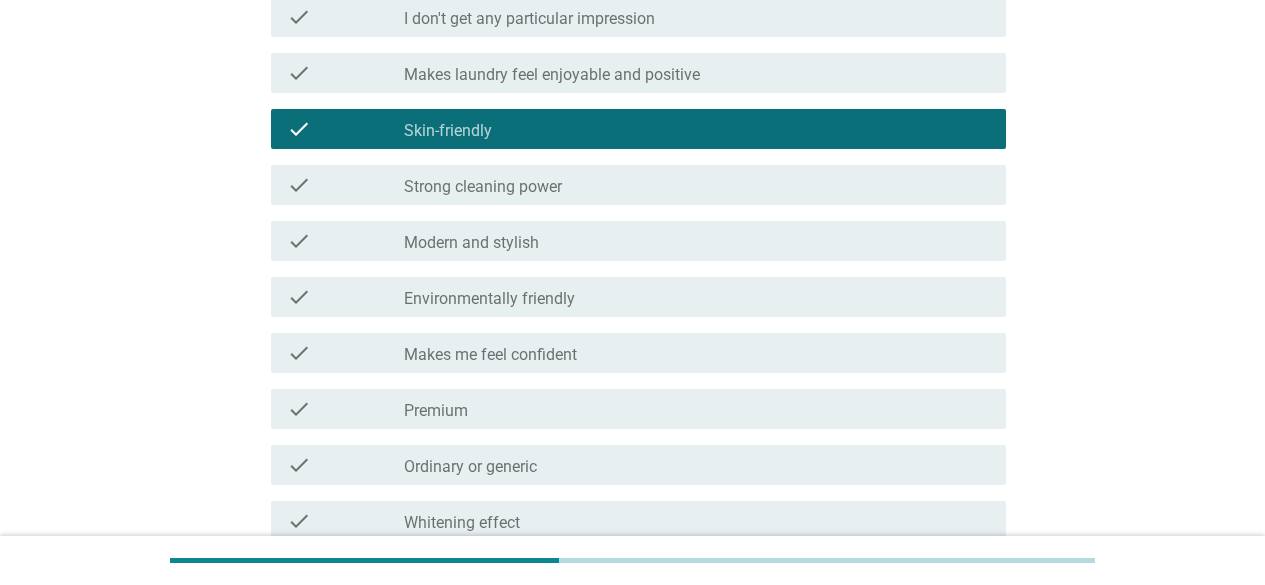 click on "check     check_box_outline_blank Strong cleaning power" at bounding box center [632, 185] 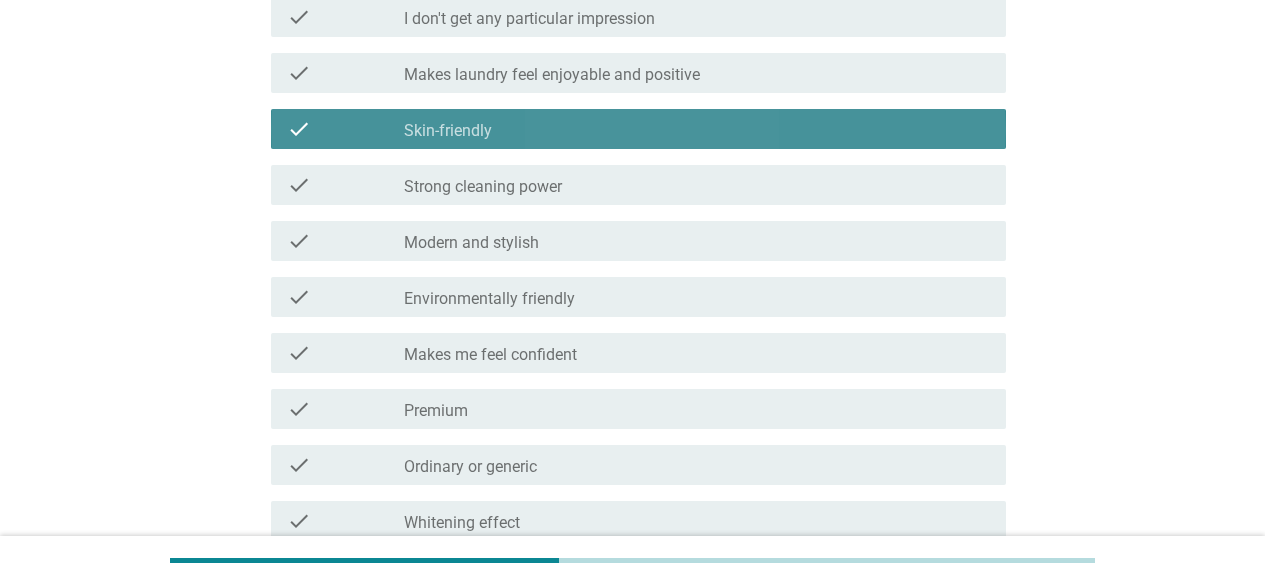 click on "check_box_outline_blank Skin-friendly" at bounding box center [697, 129] 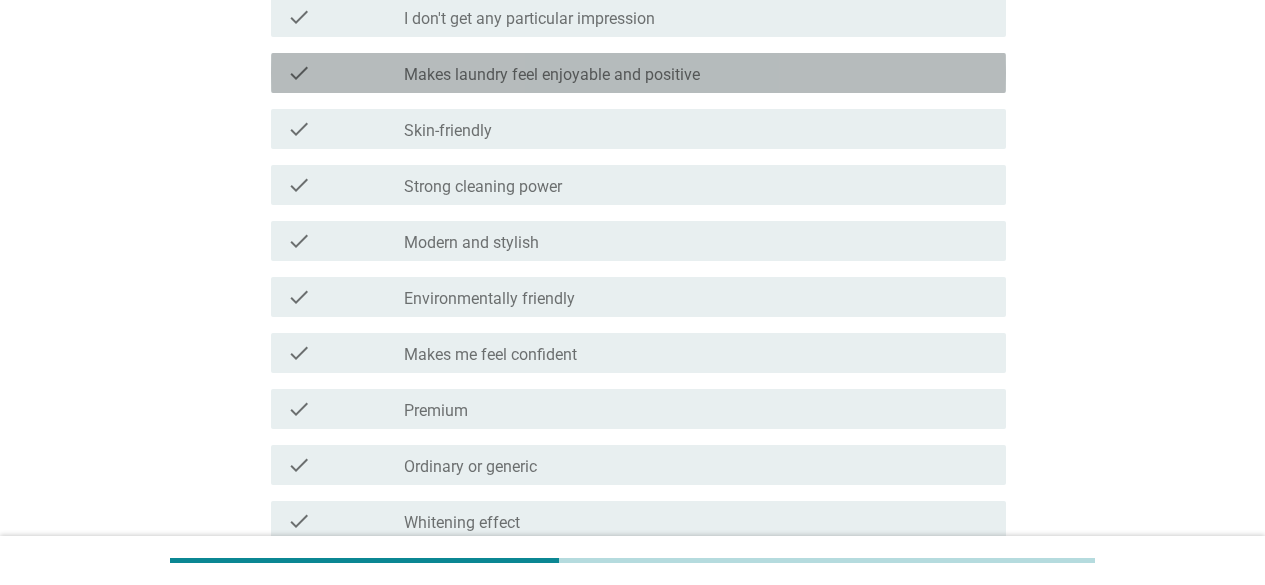 click on "check     check_box_outline_blank Makes laundry feel enjoyable and positive" at bounding box center (638, 73) 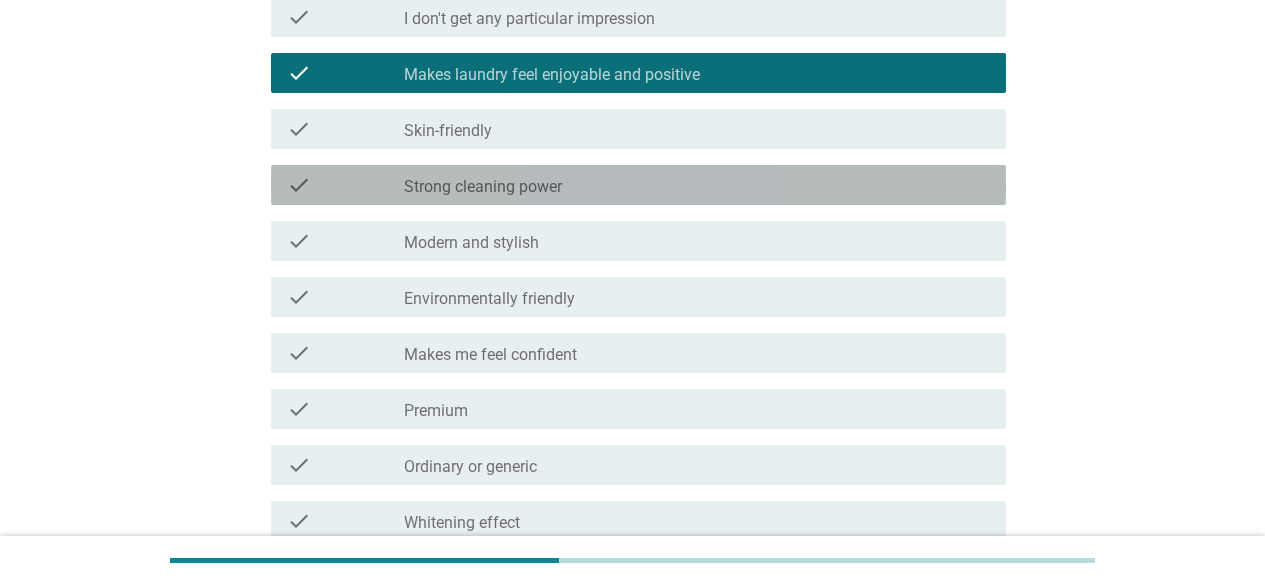 click on "check     check_box_outline_blank Strong cleaning power" at bounding box center [638, 185] 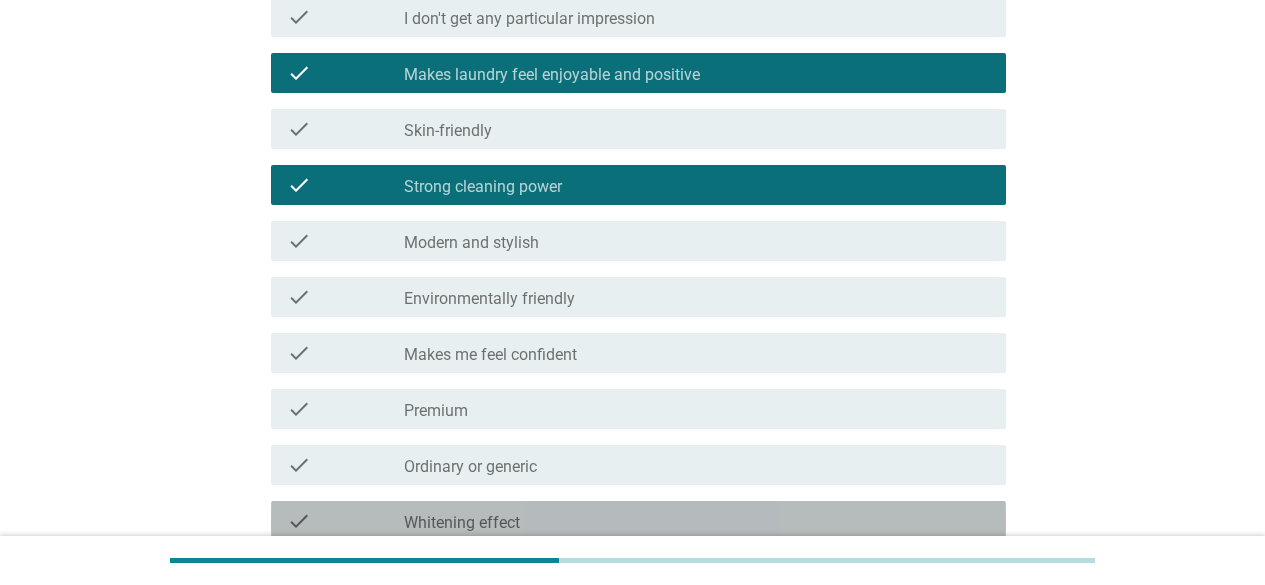 click on "check_box_outline_blank Whitening effect" at bounding box center (697, 521) 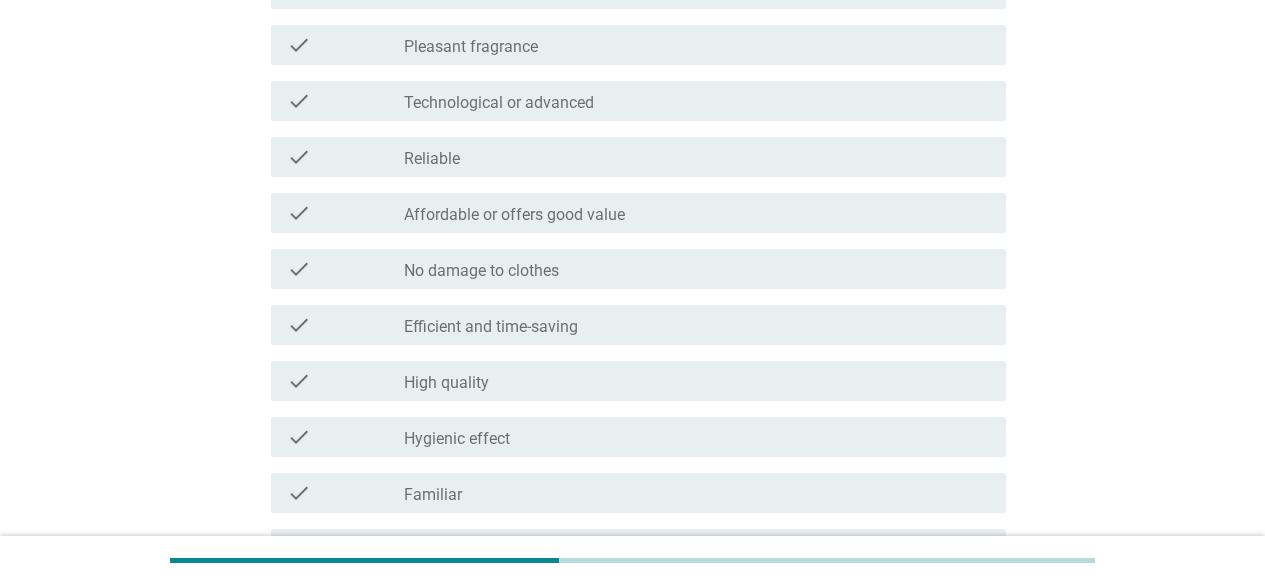 scroll, scrollTop: 1218, scrollLeft: 0, axis: vertical 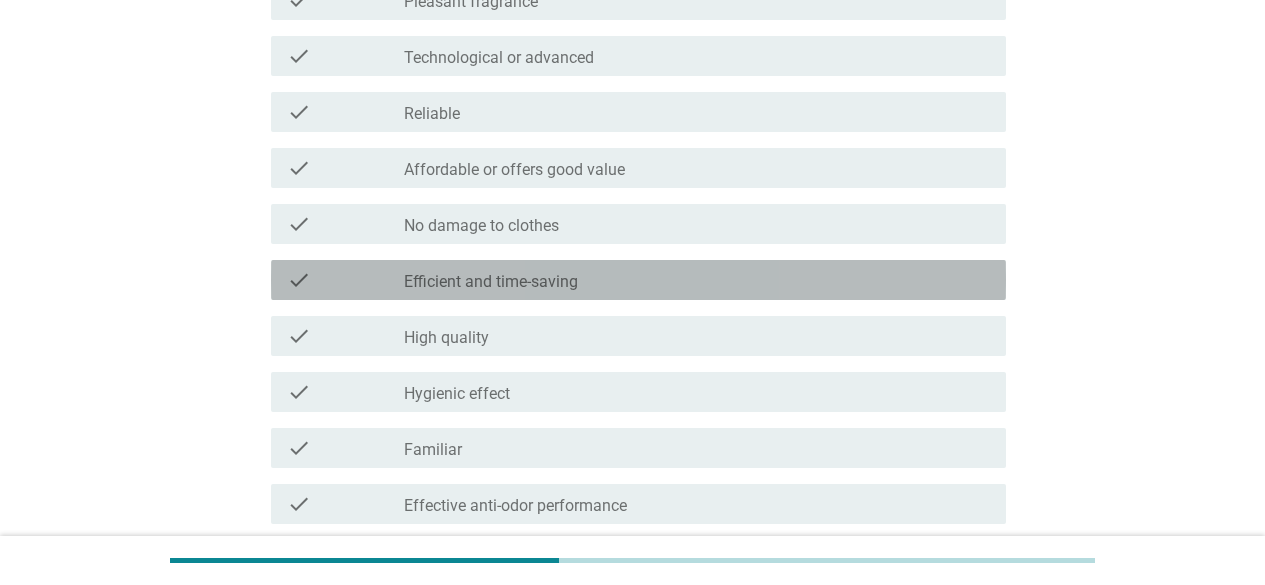 click on "check_box_outline_blank Efficient and time-saving" at bounding box center [697, 280] 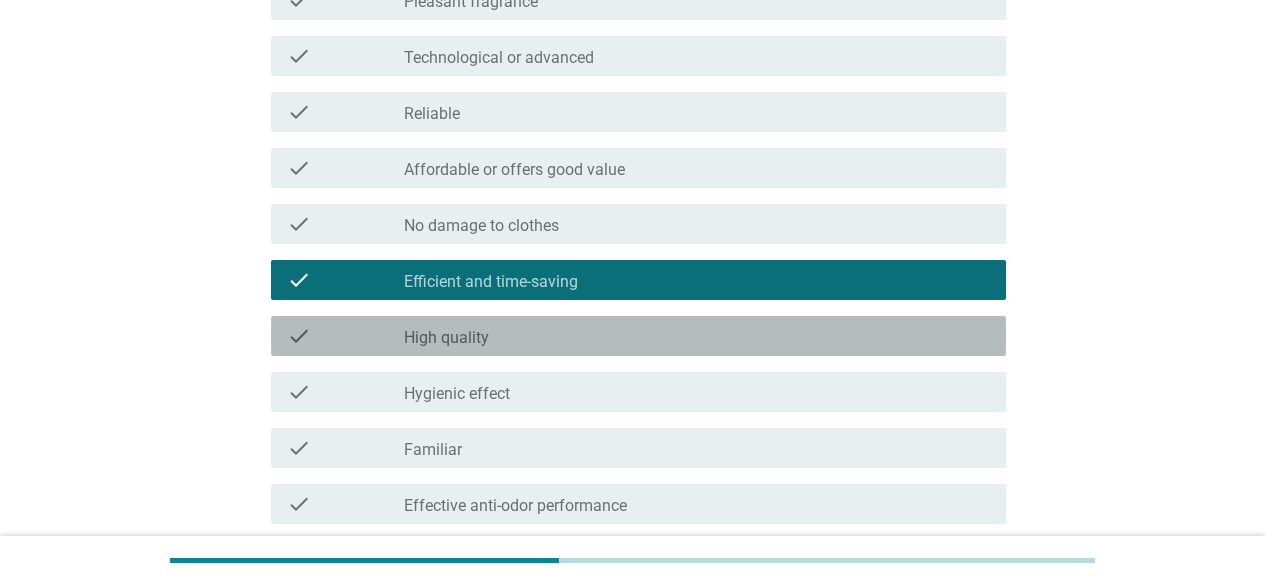 click on "check     check_box_outline_blank High quality" at bounding box center [638, 336] 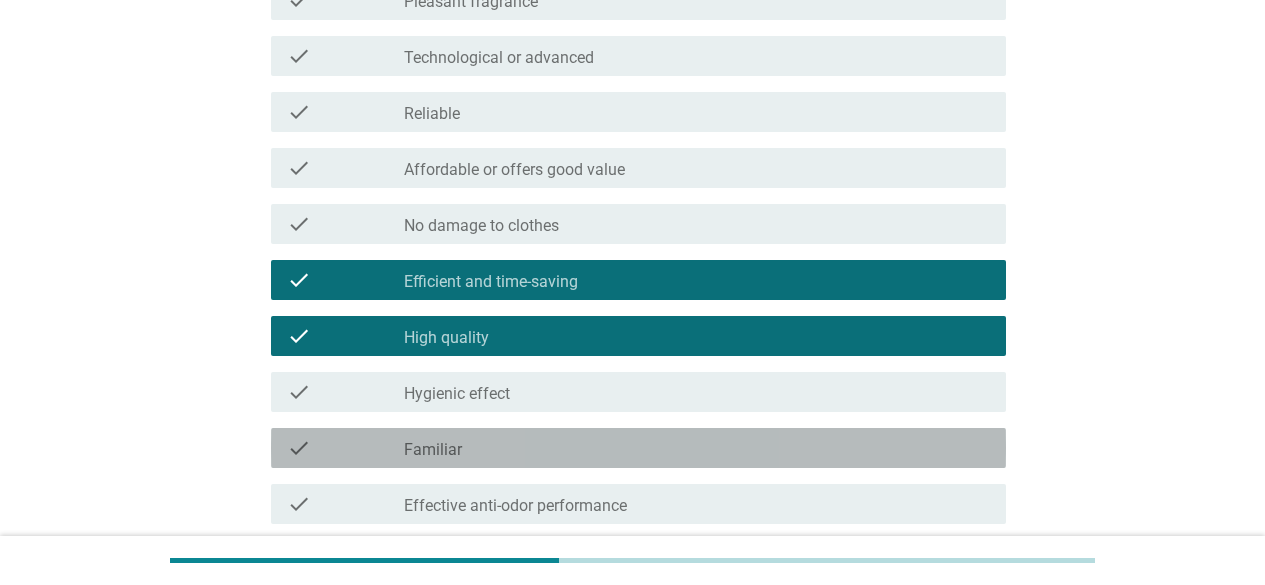 click on "check_box_outline_blank Familiar" at bounding box center [697, 448] 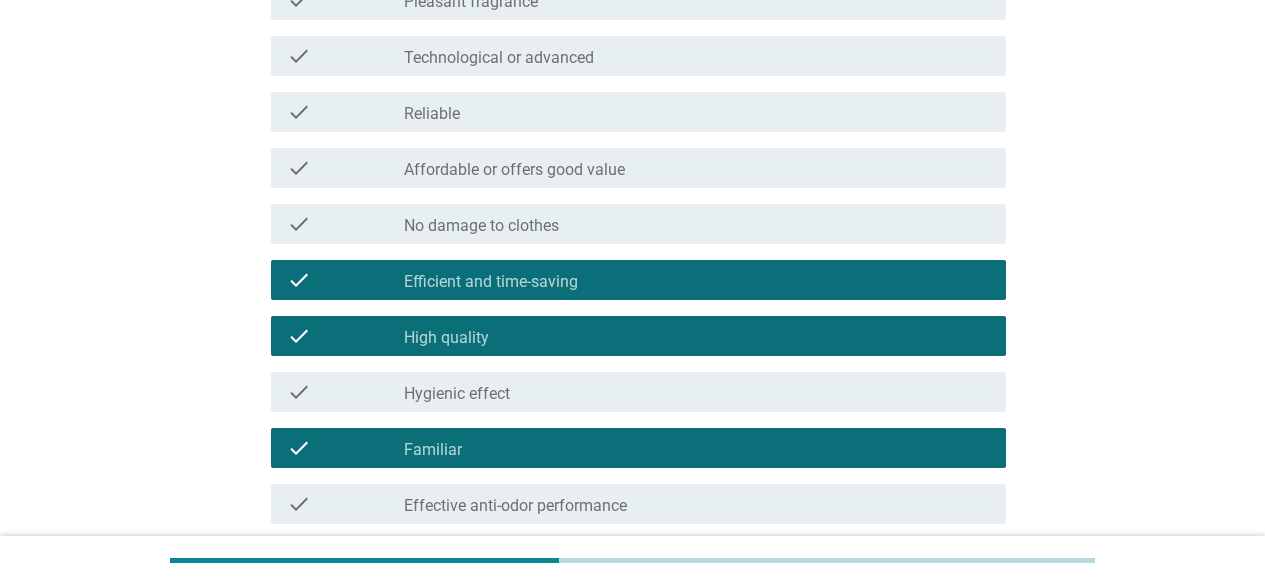 scroll, scrollTop: 1447, scrollLeft: 0, axis: vertical 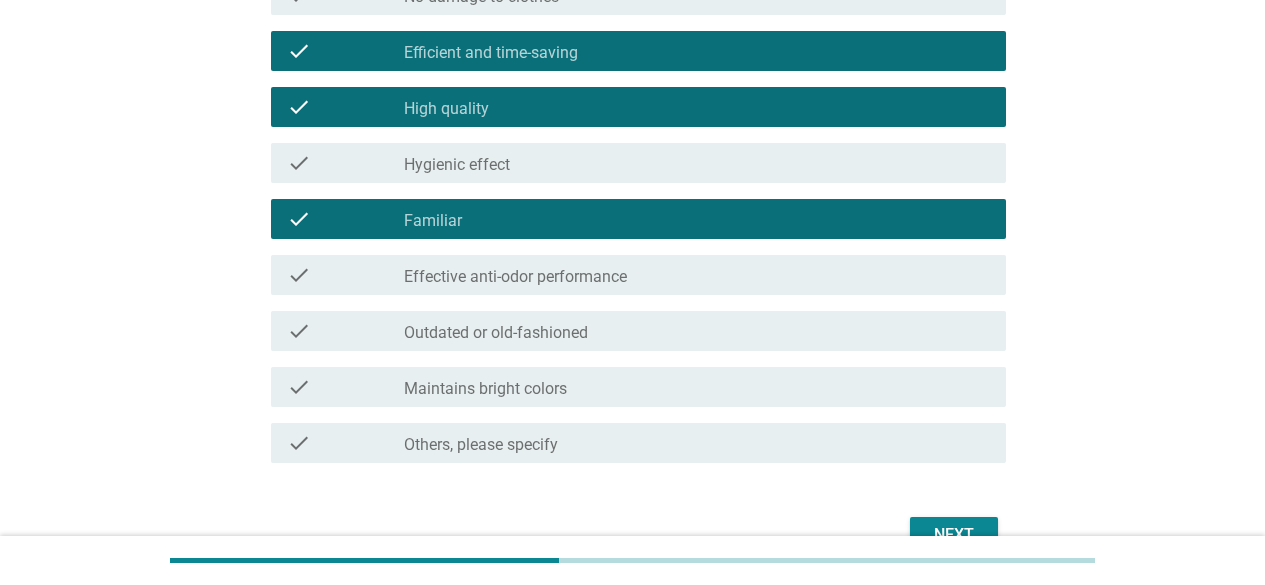 drag, startPoint x: 966, startPoint y: 514, endPoint x: 968, endPoint y: 524, distance: 10.198039 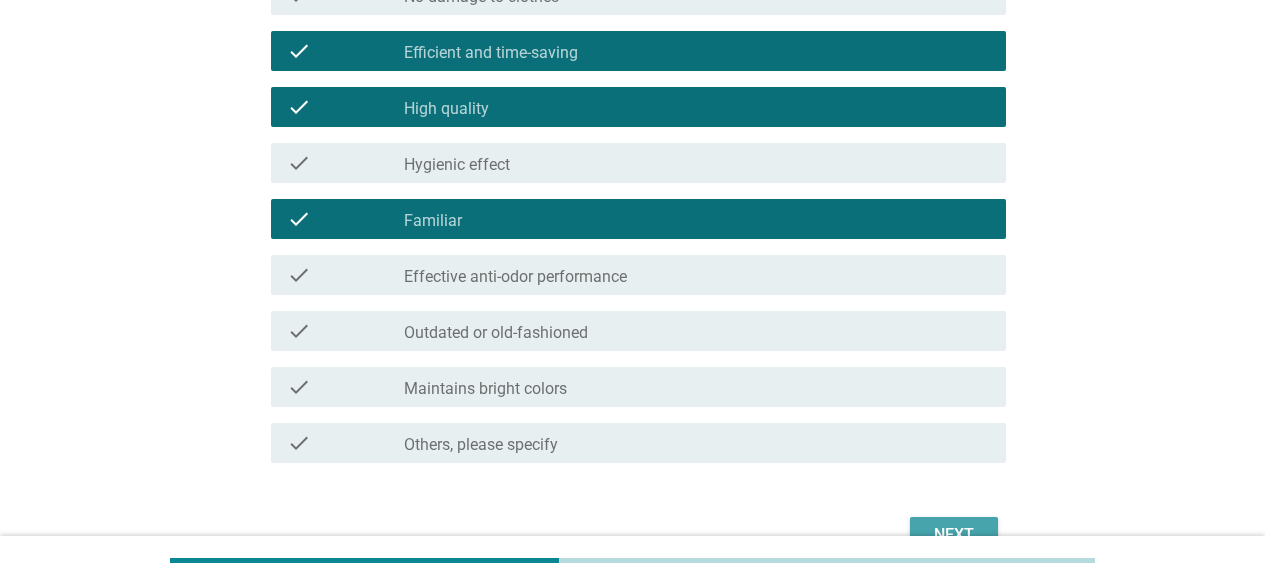 click on "Next" at bounding box center [954, 535] 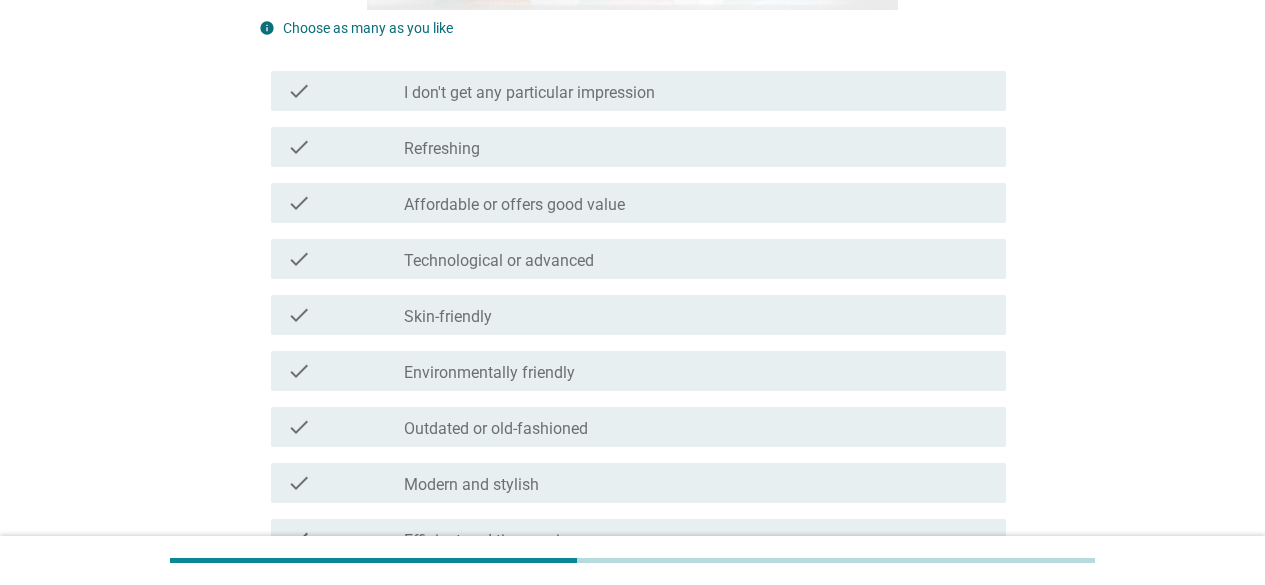 scroll, scrollTop: 682, scrollLeft: 0, axis: vertical 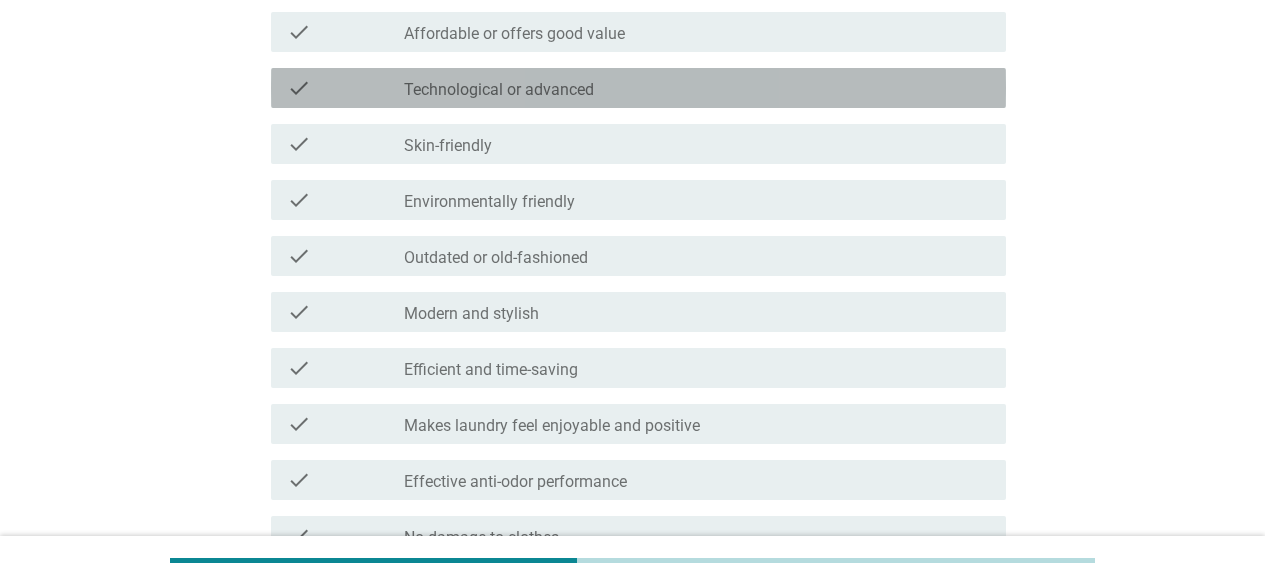 click on "check_box_outline_blank Technological or advanced" at bounding box center [697, 88] 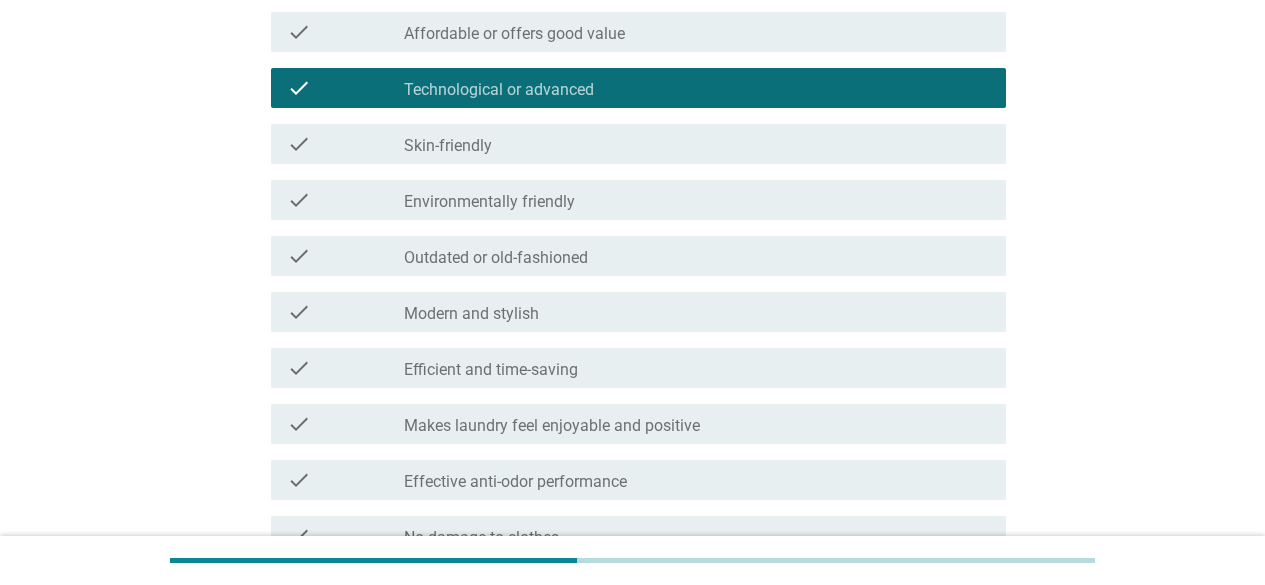 click on "check_box_outline_blank Affordable or offers good value" at bounding box center (697, 32) 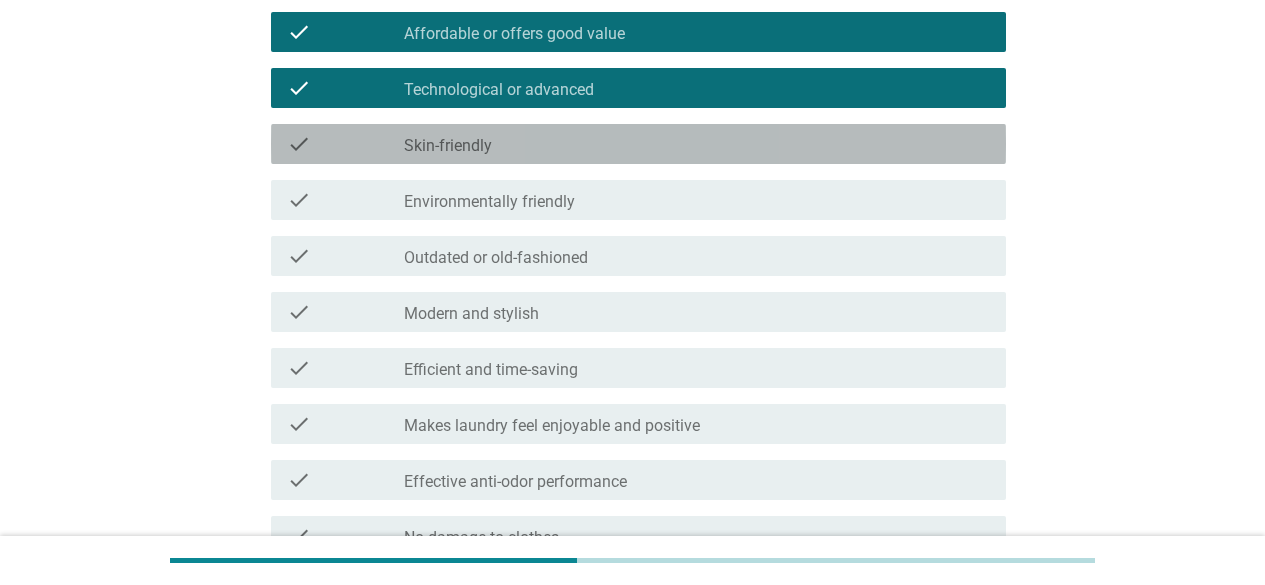 click on "check_box_outline_blank Skin-friendly" at bounding box center (697, 144) 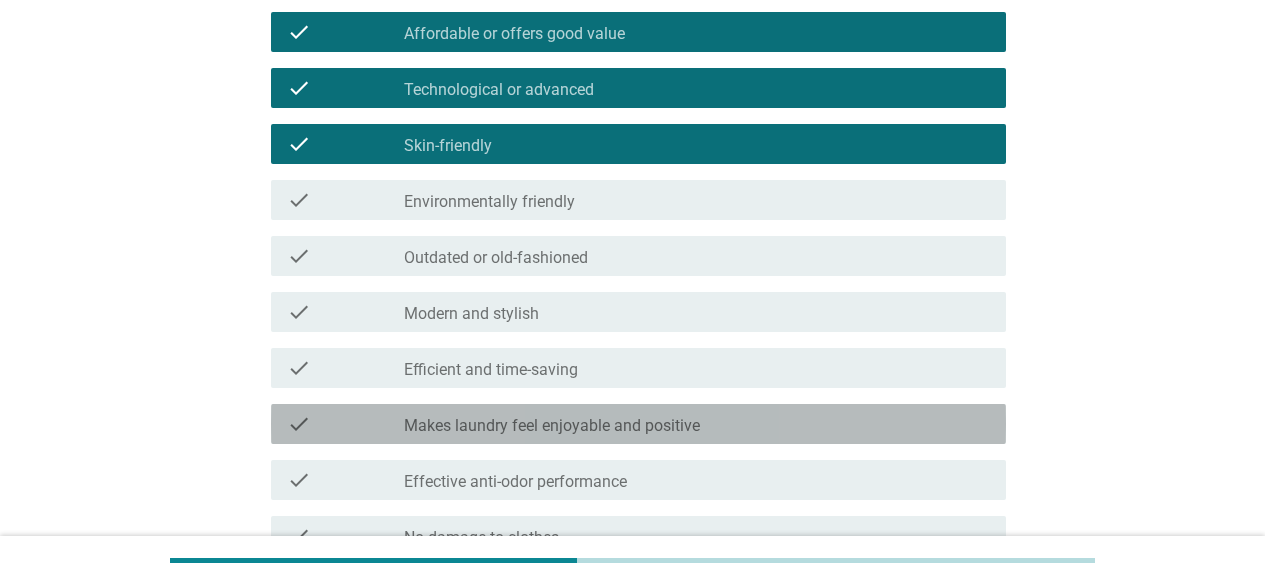 click on "check_box_outline_blank Makes laundry feel enjoyable and positive" at bounding box center (697, 424) 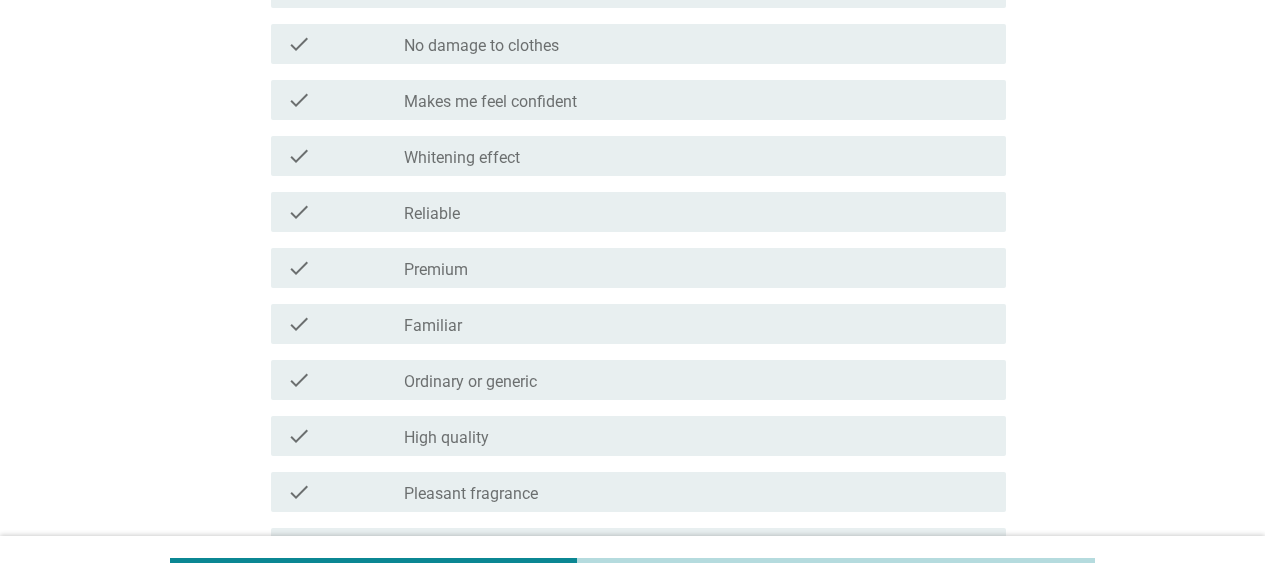 scroll, scrollTop: 1170, scrollLeft: 0, axis: vertical 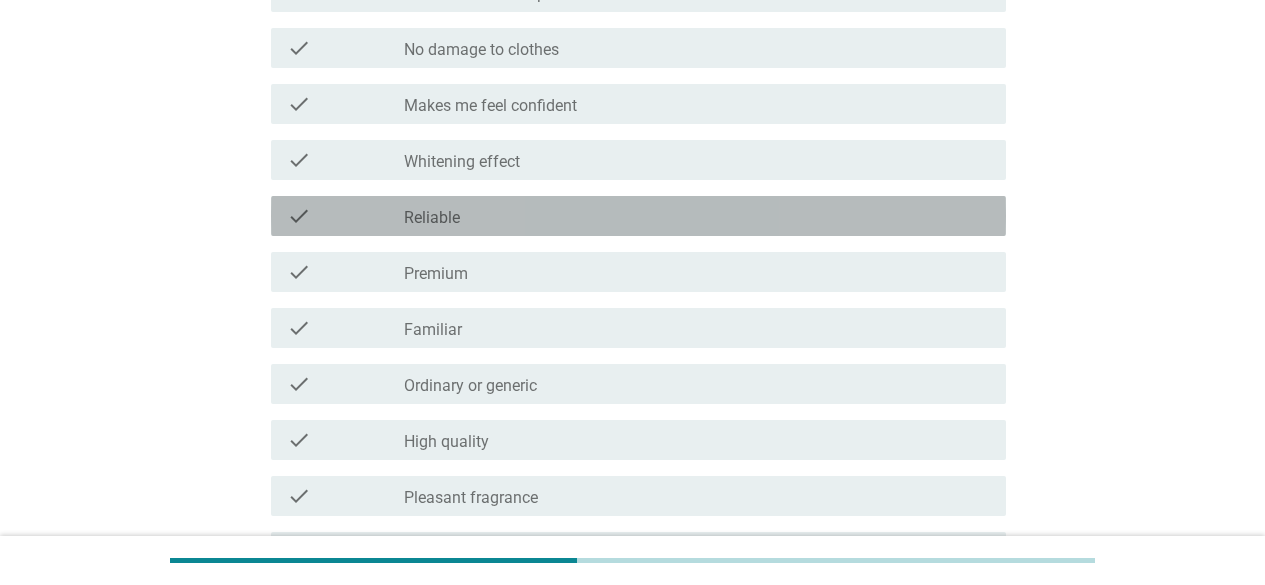 click on "check_box_outline_blank Reliable" at bounding box center (697, 216) 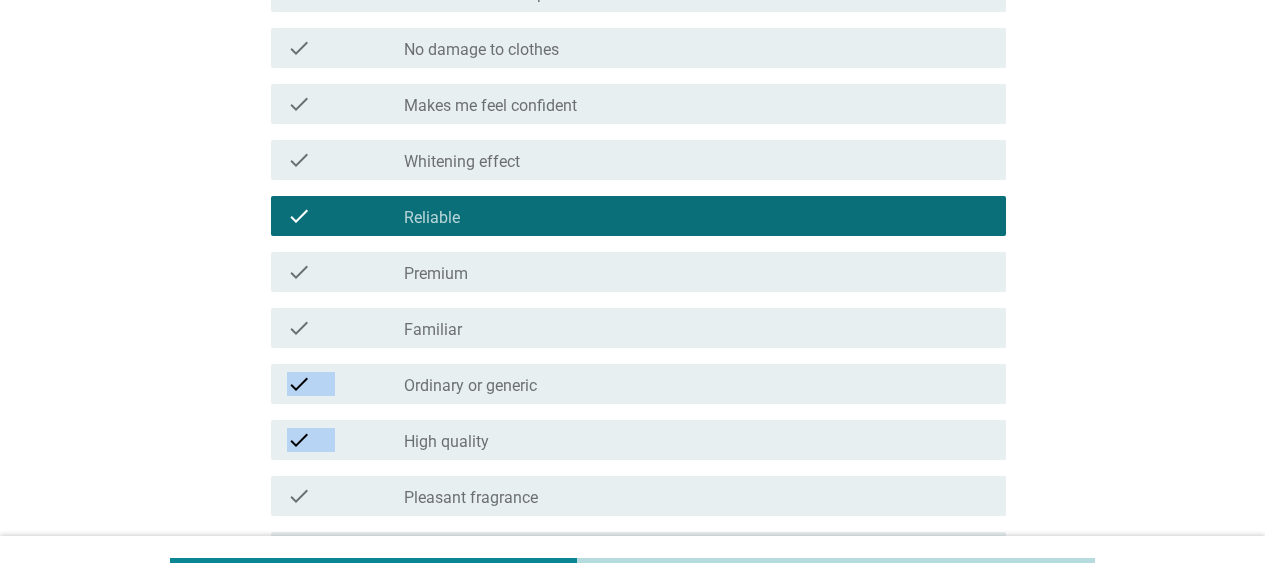 drag, startPoint x: 810, startPoint y: 426, endPoint x: 1279, endPoint y: 319, distance: 481.05093 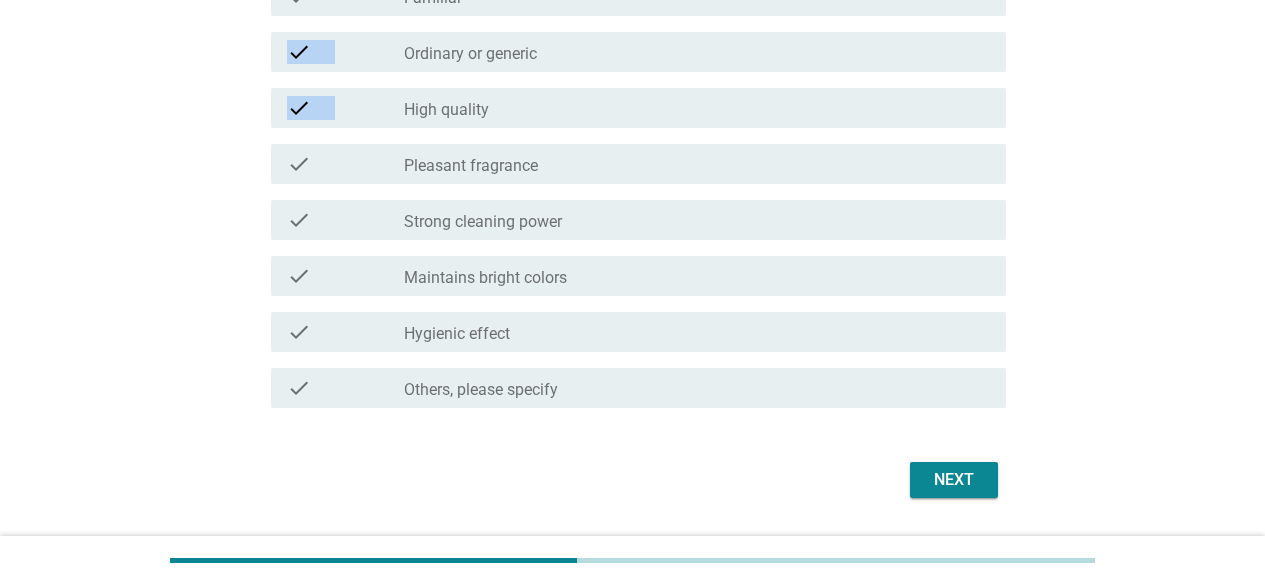 scroll, scrollTop: 1523, scrollLeft: 0, axis: vertical 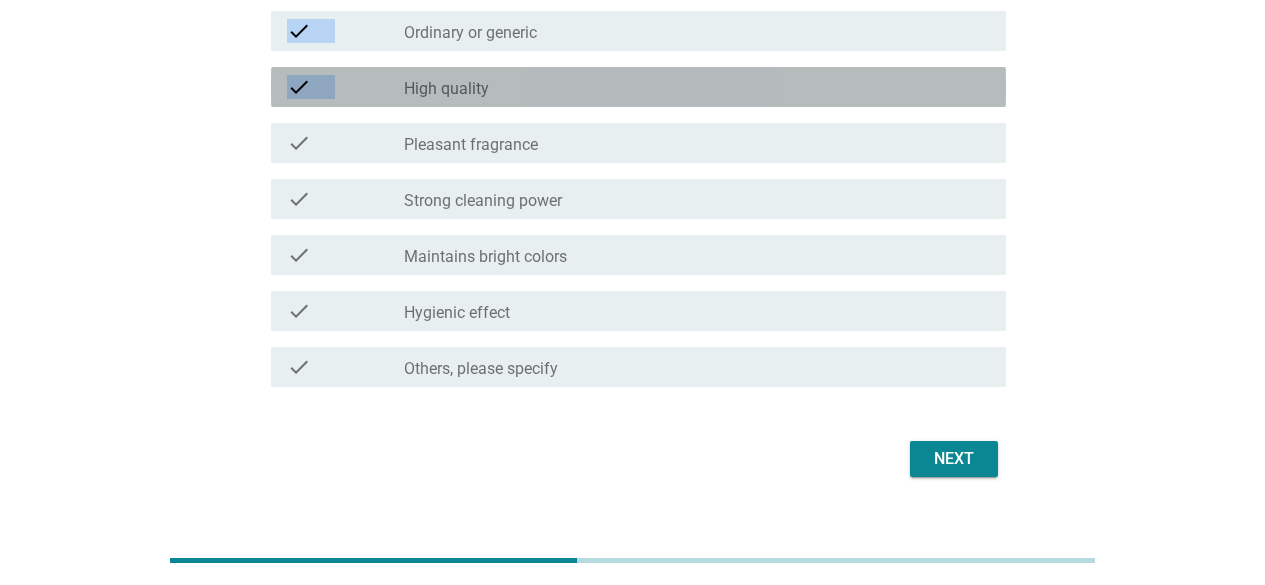 click on "check_box_outline_blank High quality" at bounding box center [697, 87] 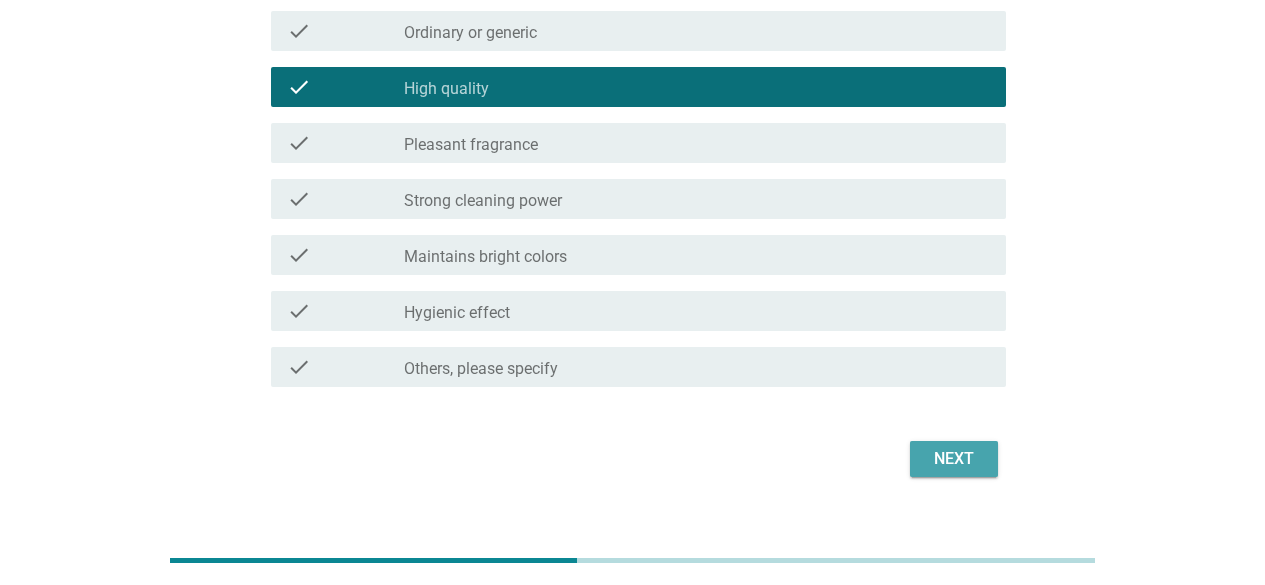 click on "Next" at bounding box center (954, 459) 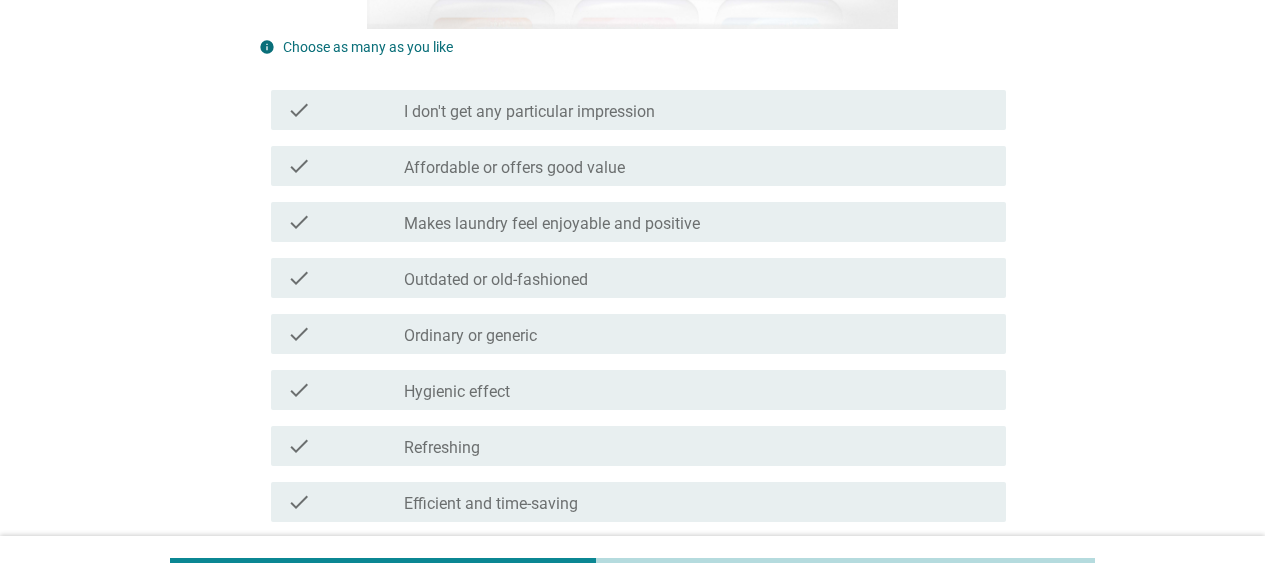 scroll, scrollTop: 639, scrollLeft: 0, axis: vertical 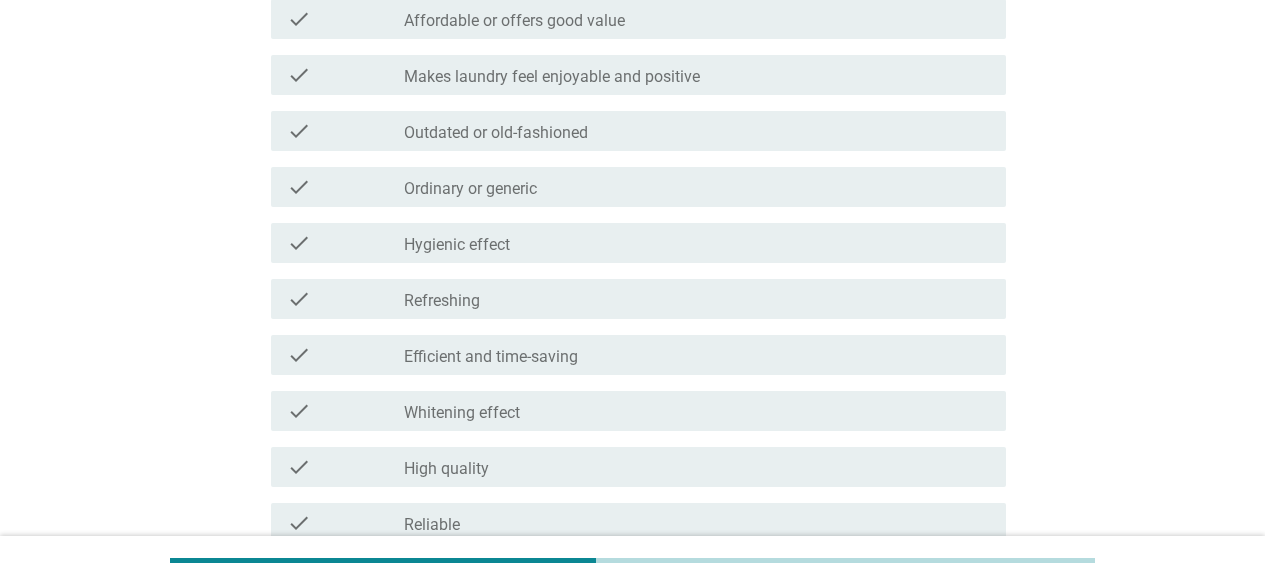 click on "check     check_box_outline_blank Makes laundry feel enjoyable and positive" at bounding box center [632, 75] 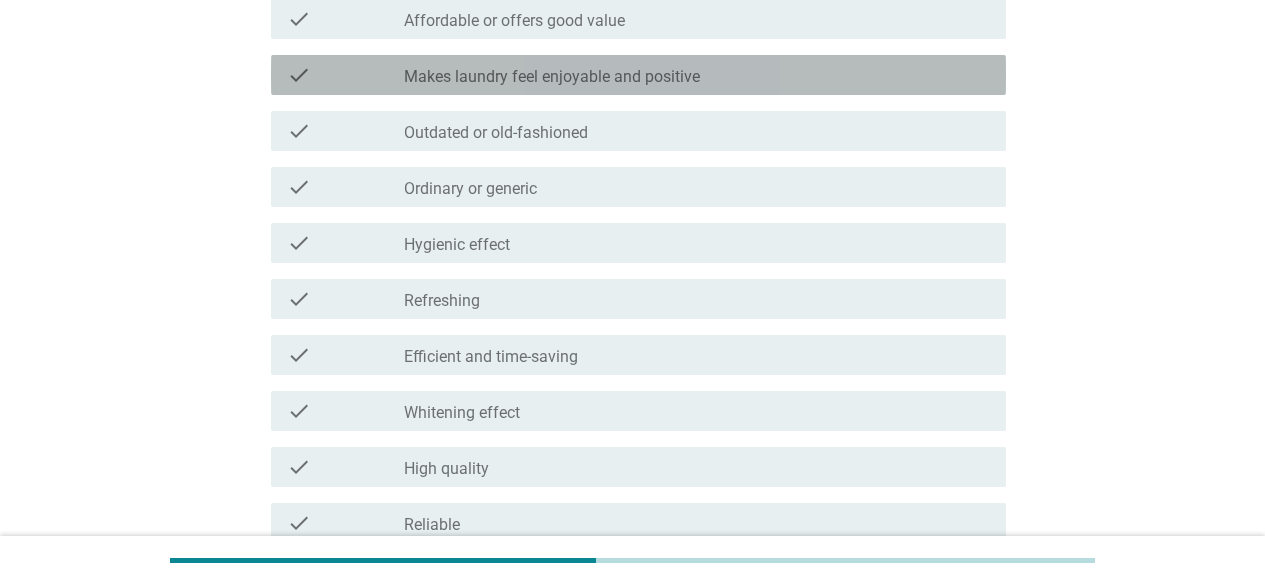 click on "check_box_outline_blank Makes laundry feel enjoyable and positive" at bounding box center (697, 75) 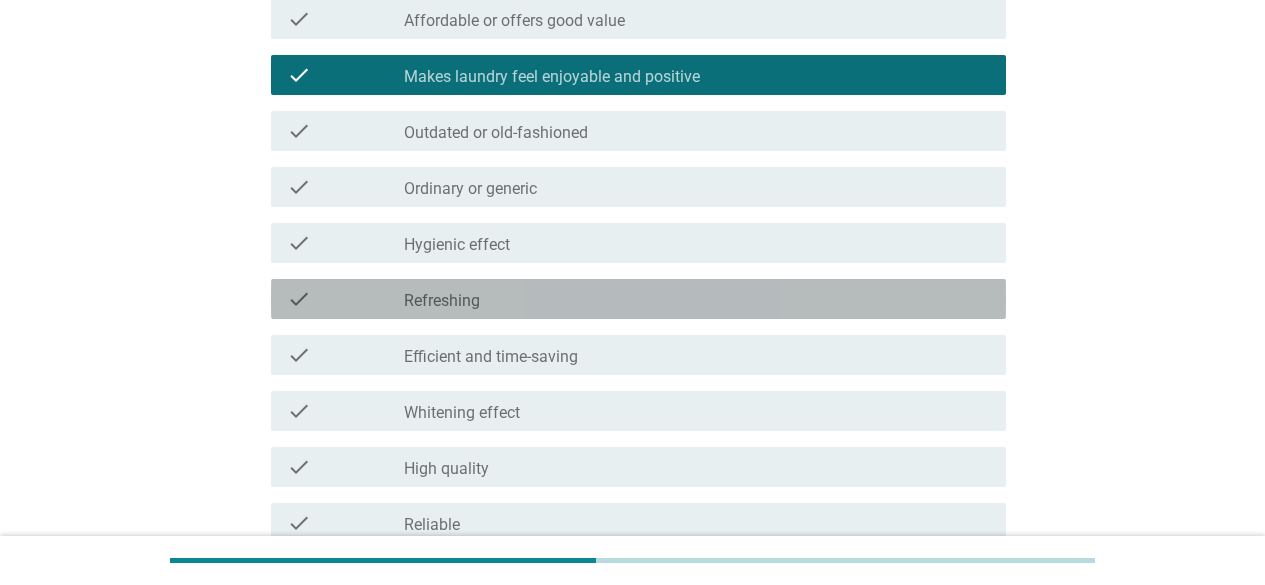 click on "check_box_outline_blank Refreshing" at bounding box center (697, 299) 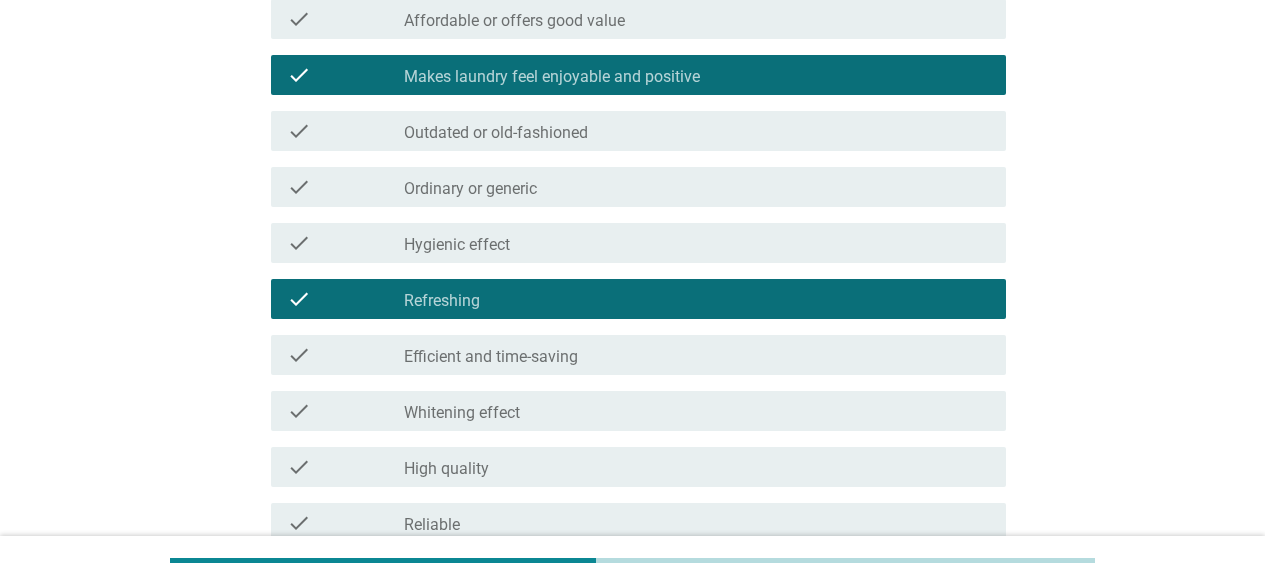 click on "check     check_box_outline_blank Whitening effect" at bounding box center [632, 411] 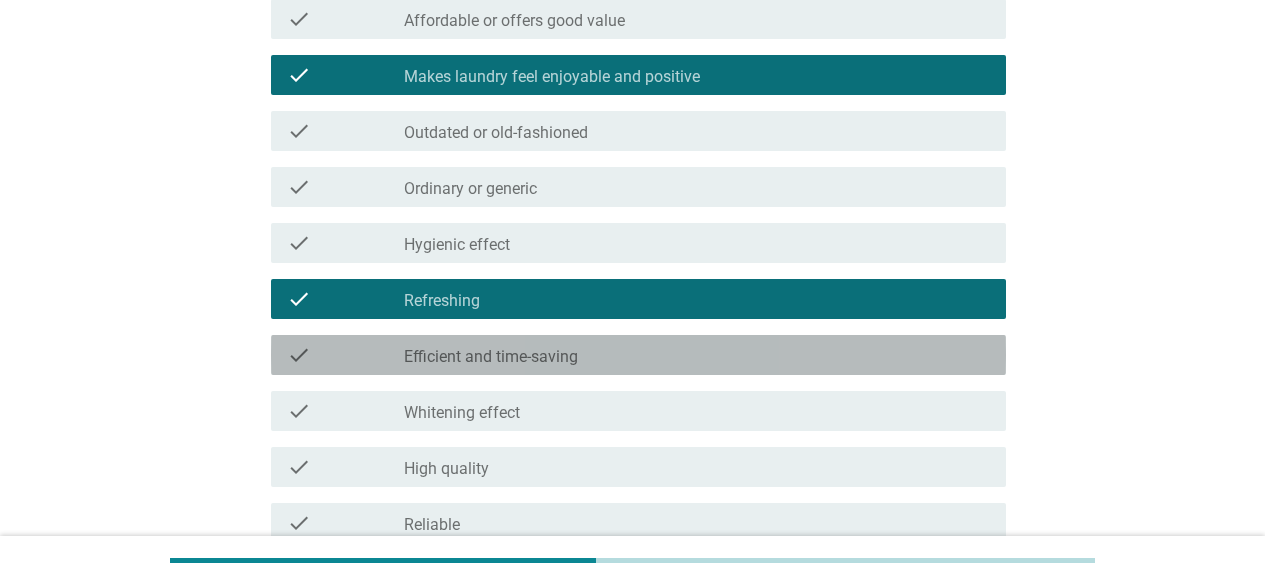 click on "check_box_outline_blank Efficient and time-saving" at bounding box center (697, 355) 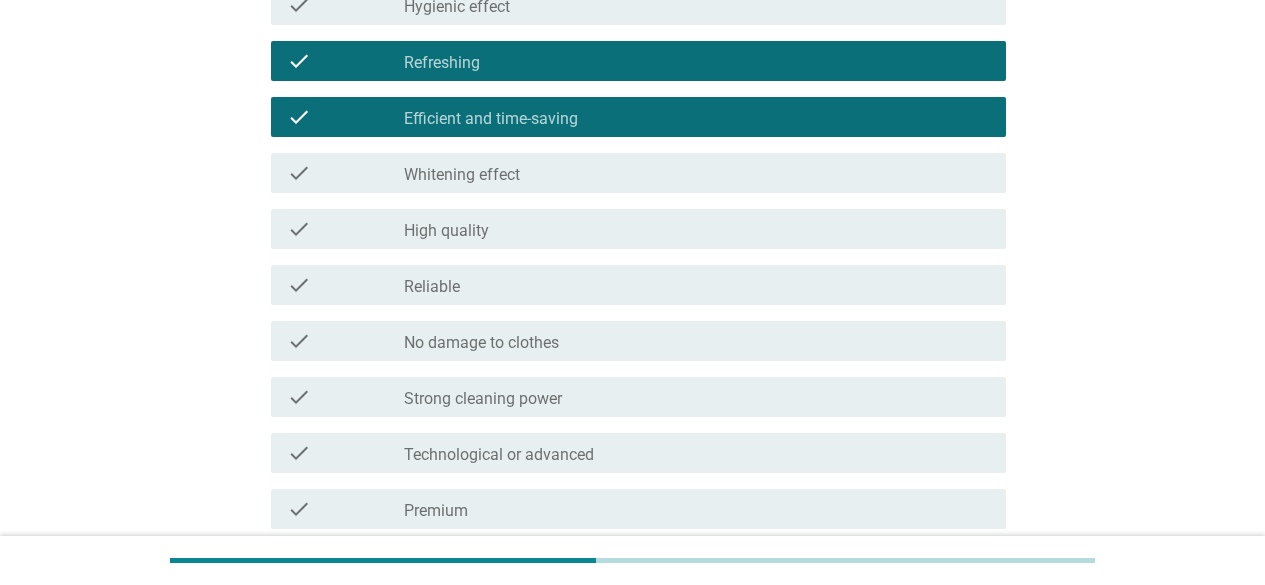 scroll, scrollTop: 896, scrollLeft: 0, axis: vertical 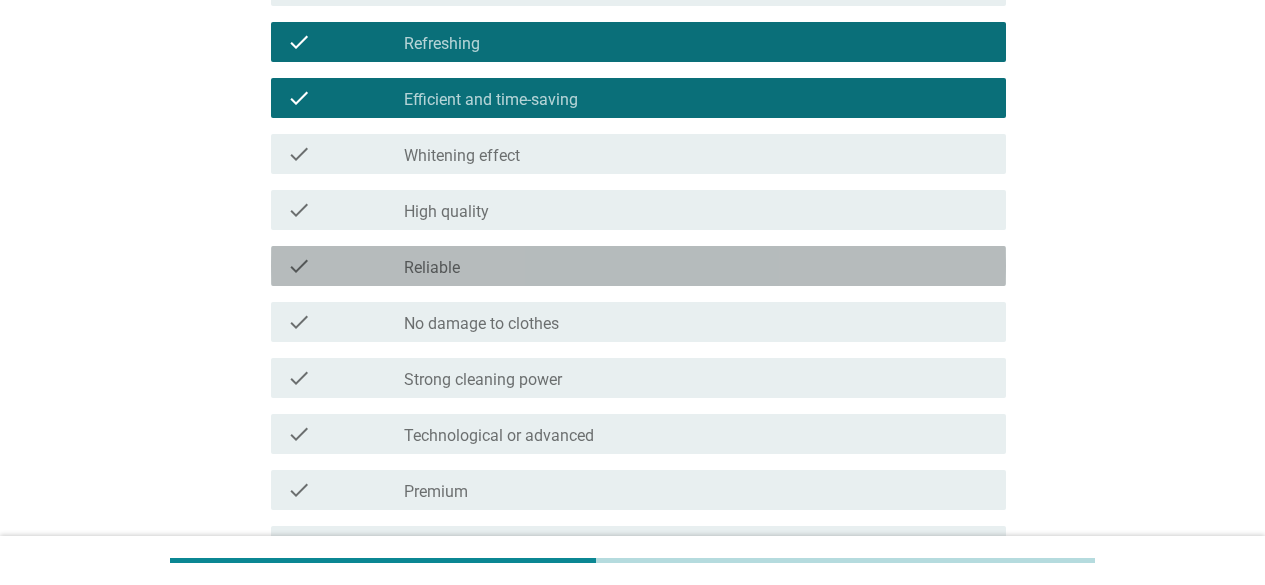 click on "check     check_box_outline_blank Reliable" at bounding box center [638, 266] 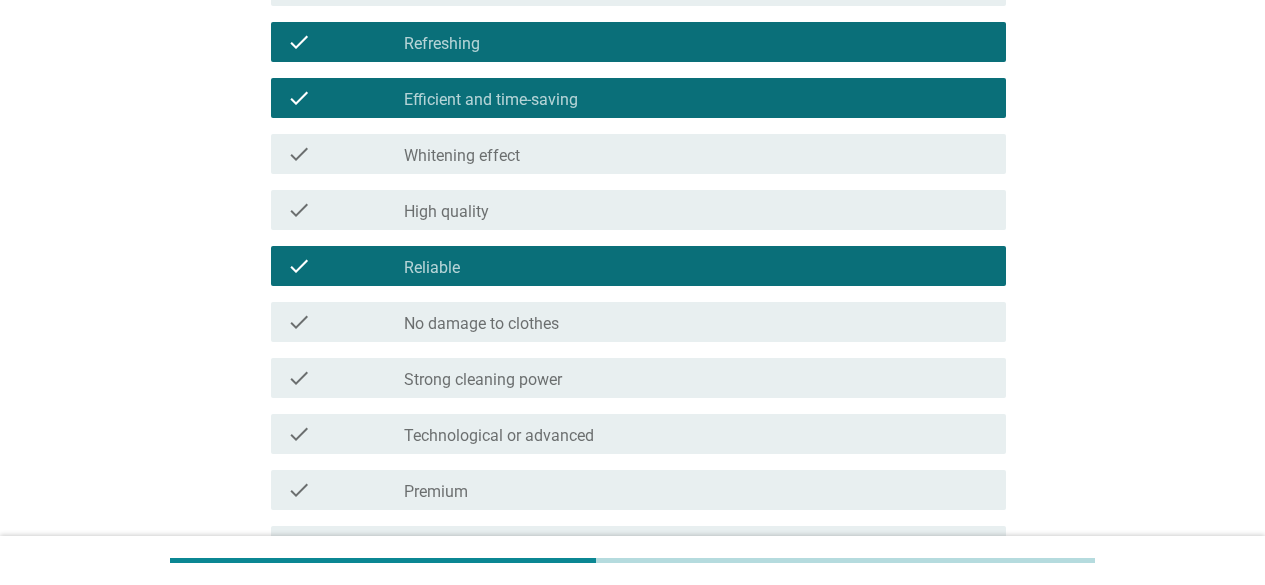 click on "check_box_outline_blank No damage to clothes" at bounding box center (697, 322) 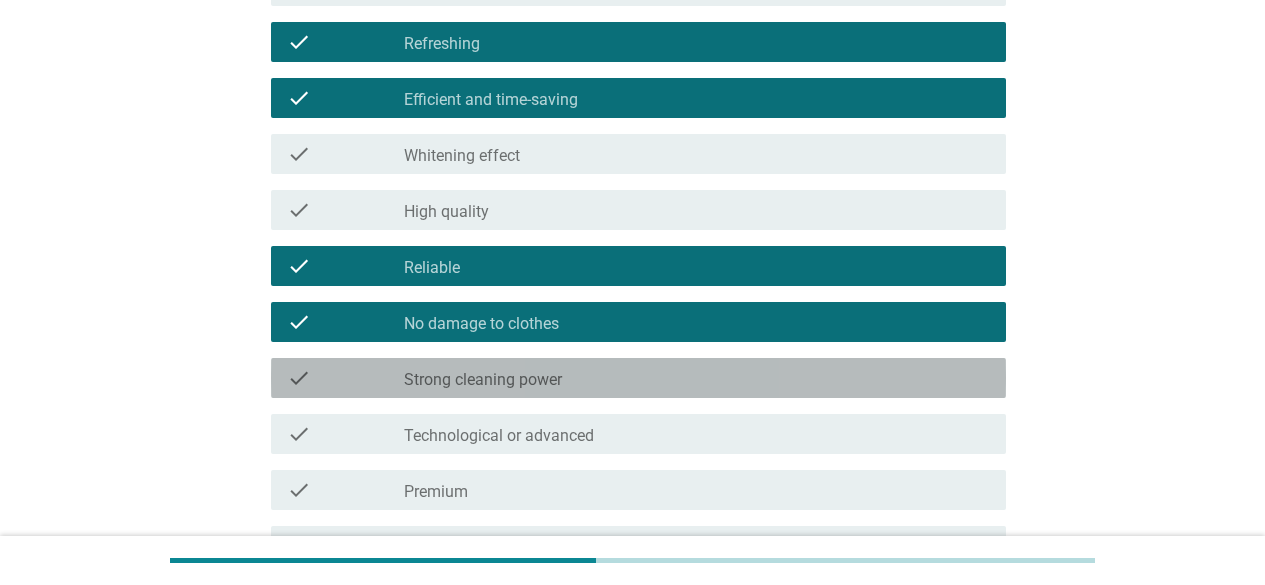 click on "check     check_box_outline_blank Strong cleaning power" at bounding box center [638, 378] 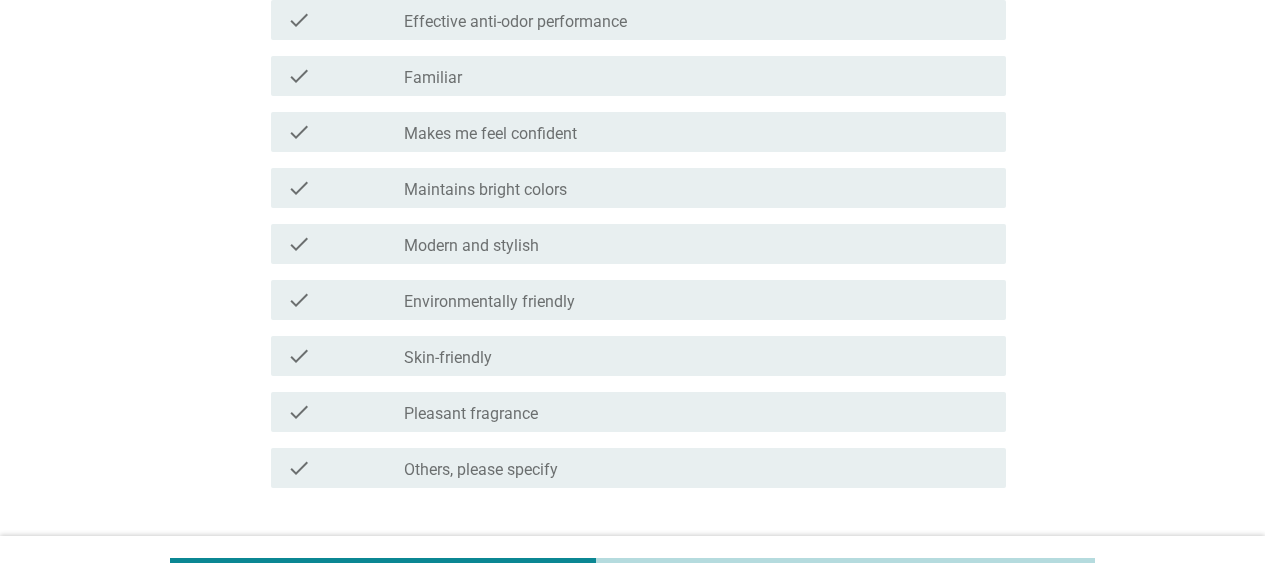 scroll, scrollTop: 1408, scrollLeft: 0, axis: vertical 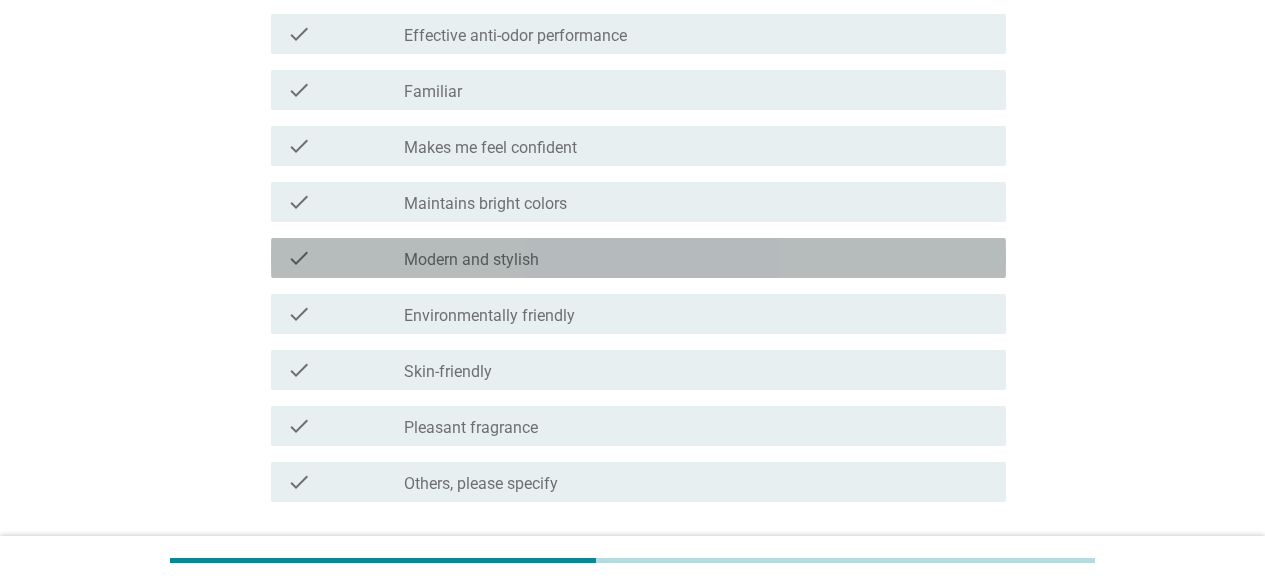 click on "check_box_outline_blank Modern and stylish" at bounding box center (697, 258) 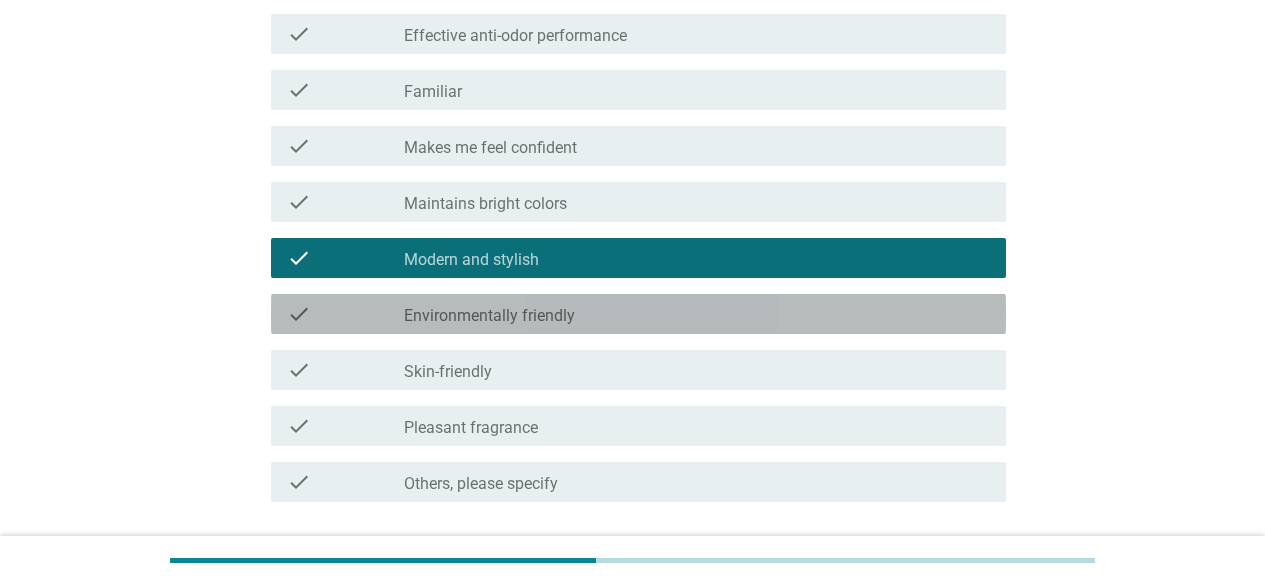 click on "check_box_outline_blank Environmentally friendly" at bounding box center (697, 314) 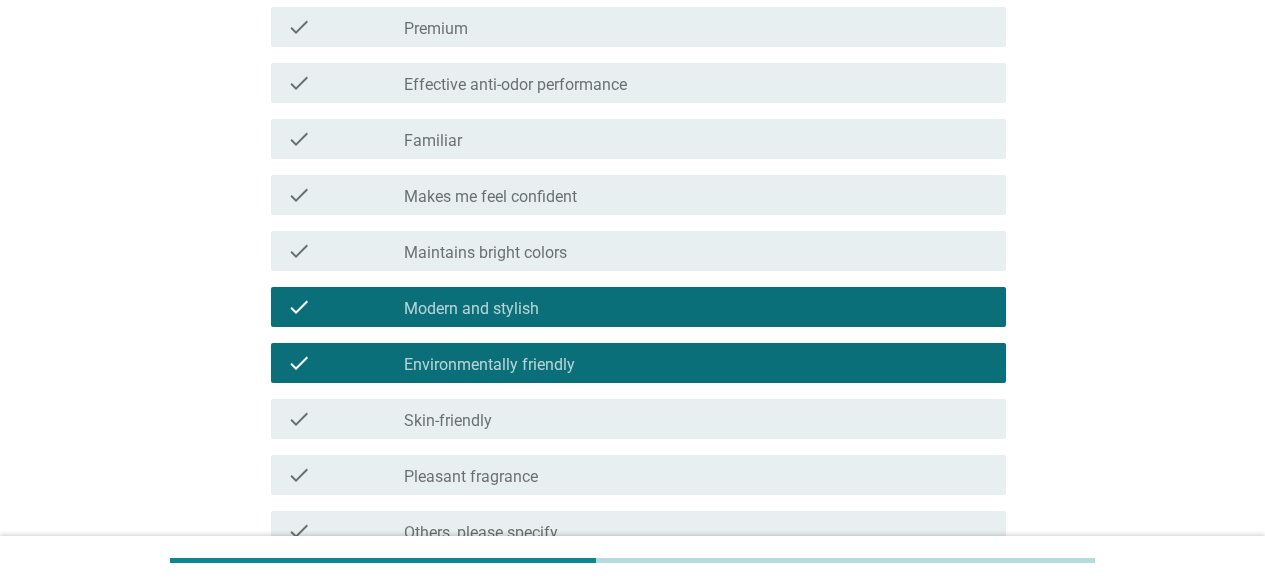 scroll, scrollTop: 1558, scrollLeft: 0, axis: vertical 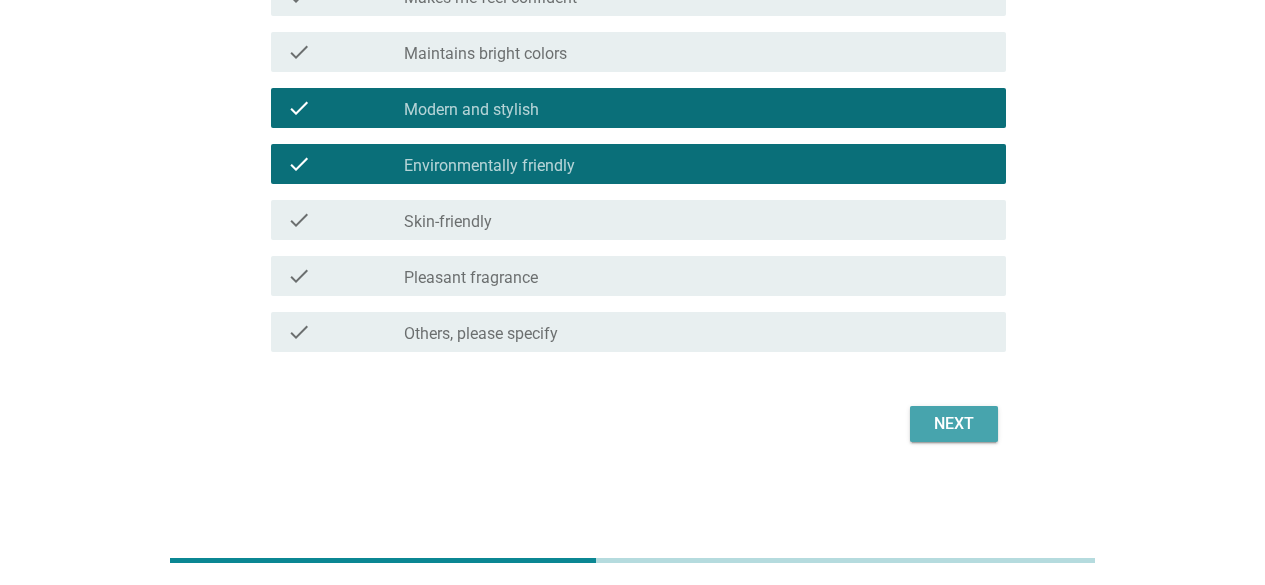 click on "Next" at bounding box center [954, 424] 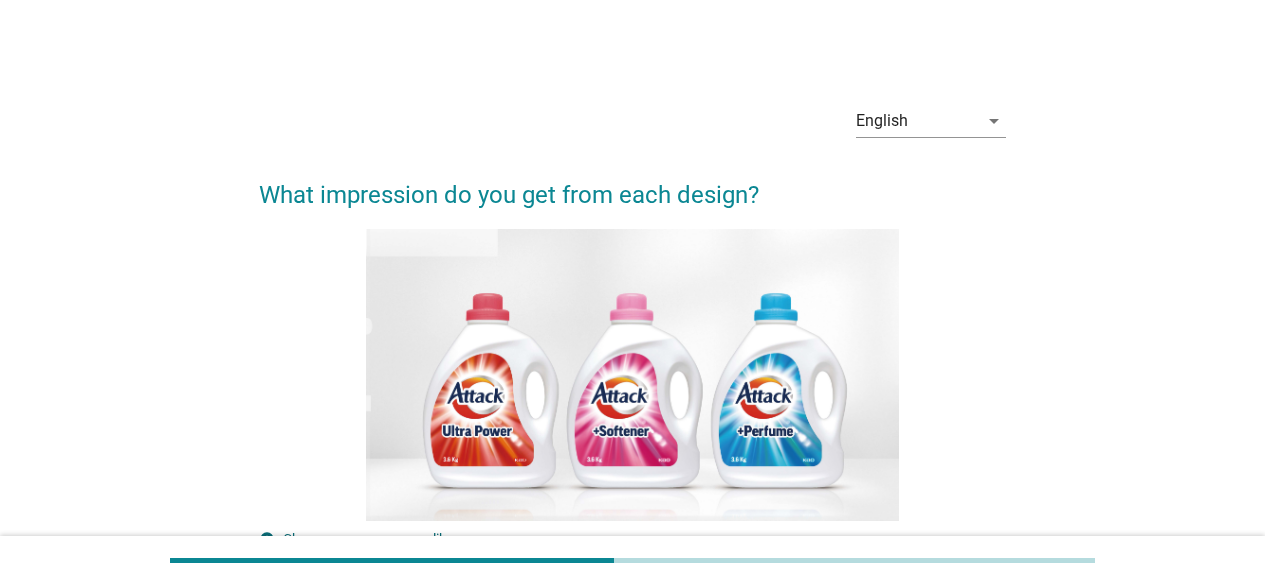 scroll, scrollTop: 511, scrollLeft: 0, axis: vertical 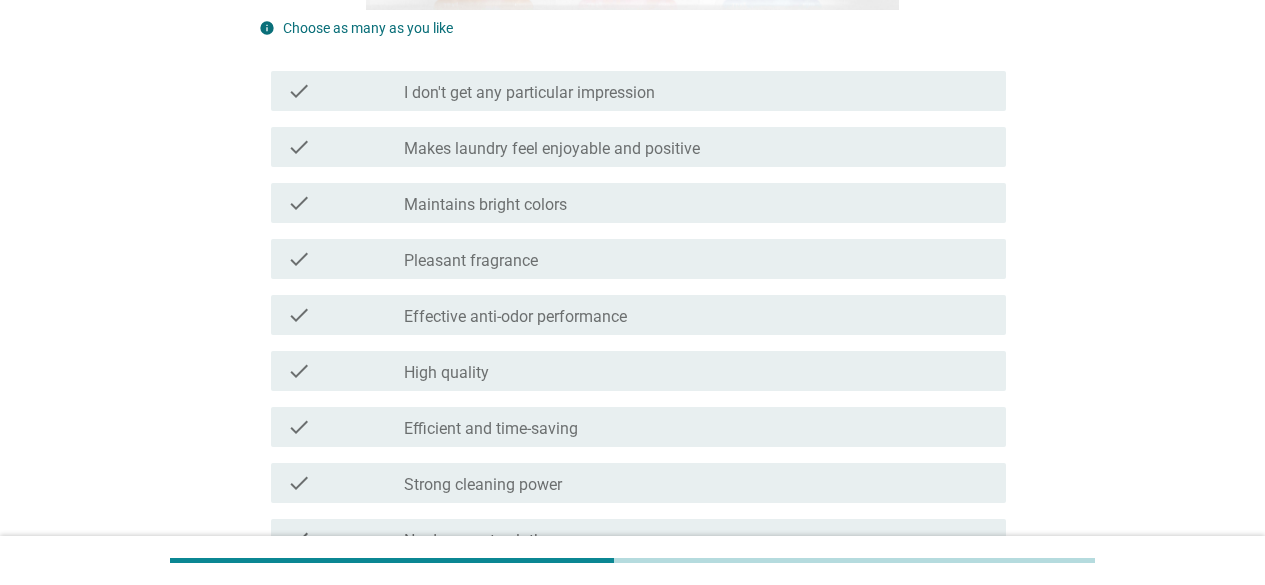 click on "Makes laundry feel enjoyable and positive" at bounding box center [552, 149] 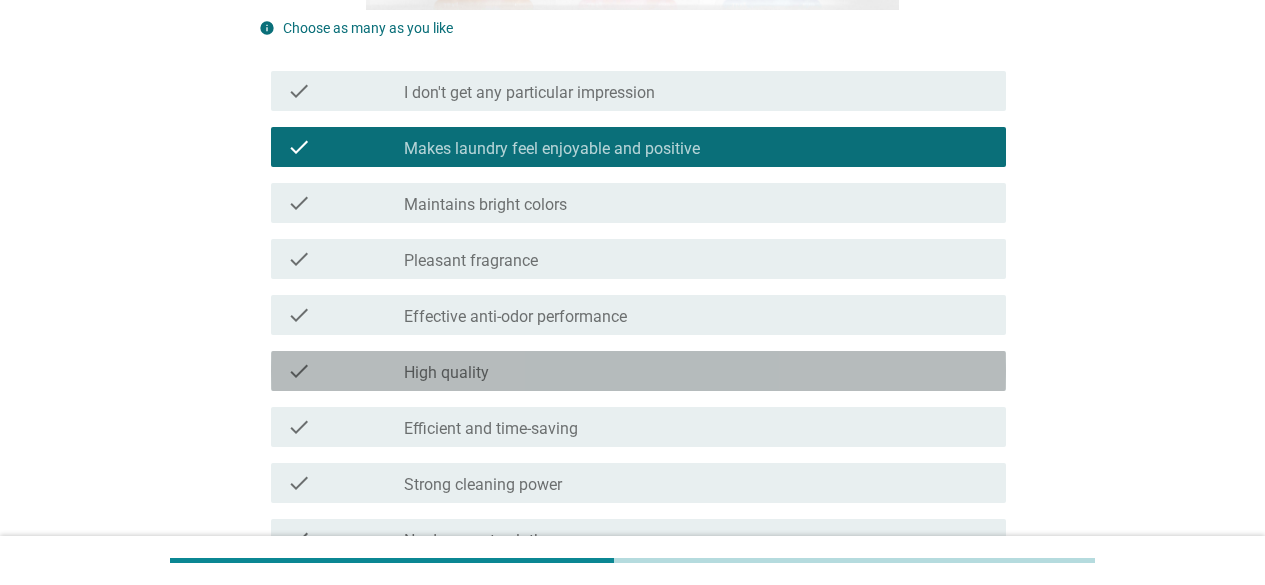 click on "check_box_outline_blank High quality" at bounding box center (697, 371) 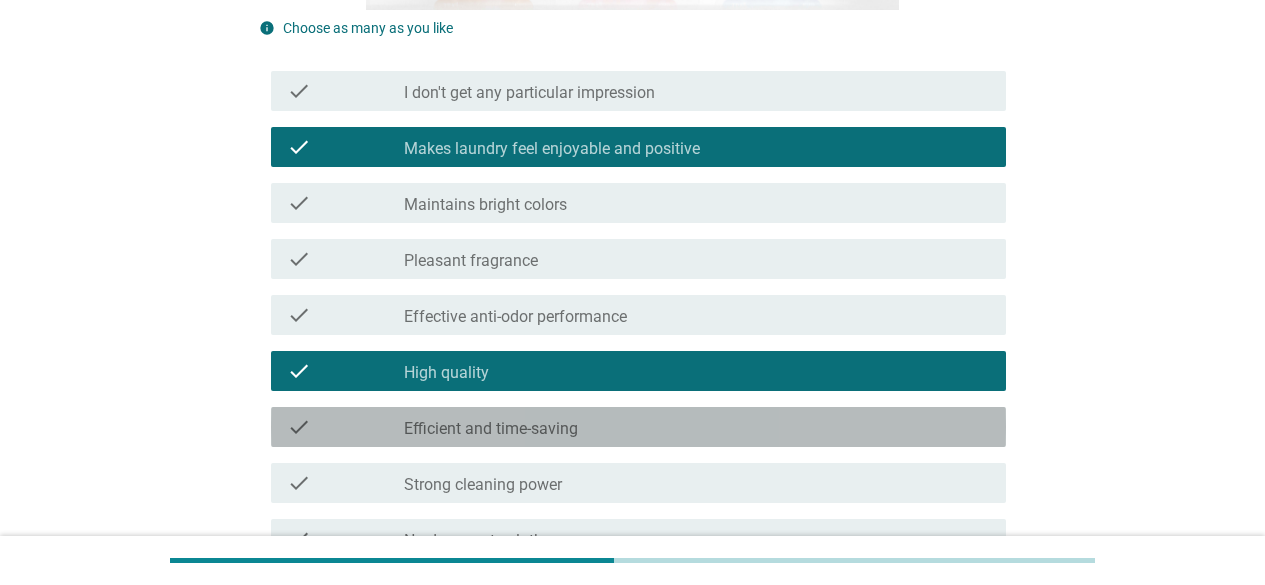 click on "check_box_outline_blank Efficient and time-saving" at bounding box center (697, 427) 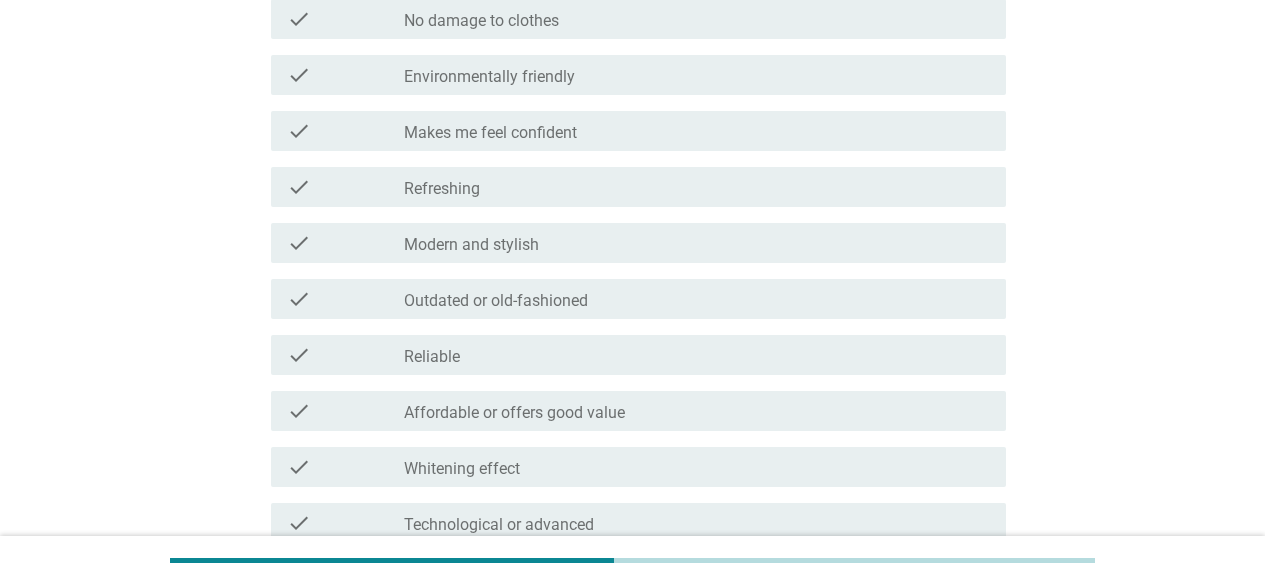 scroll, scrollTop: 1050, scrollLeft: 0, axis: vertical 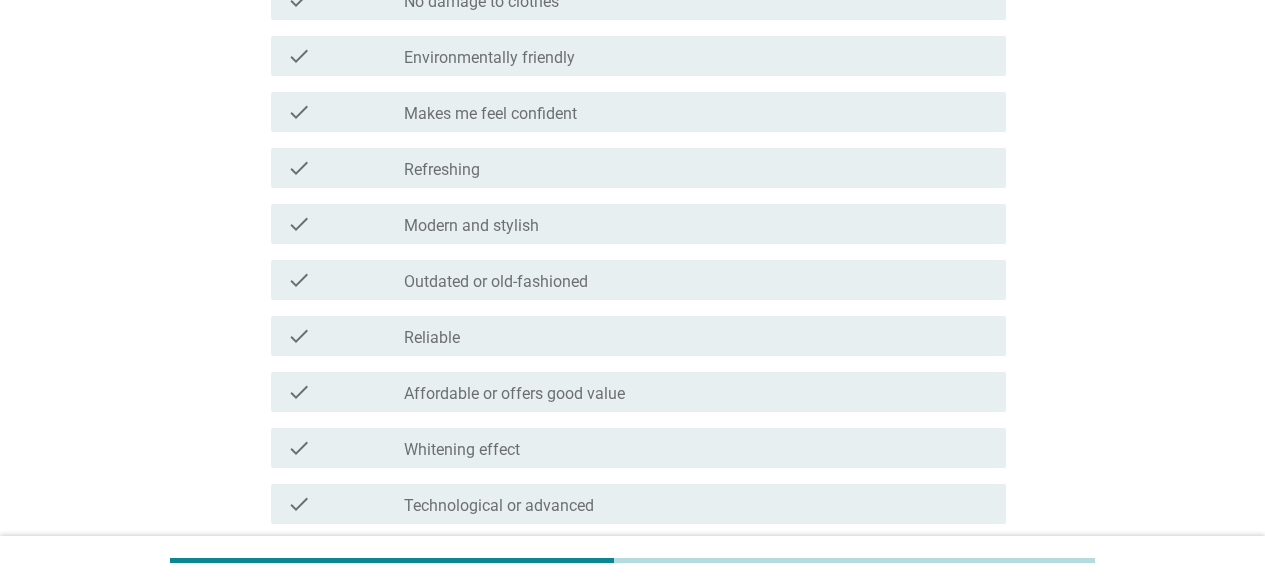 click on "check     check_box_outline_blank Refreshing" at bounding box center (632, 168) 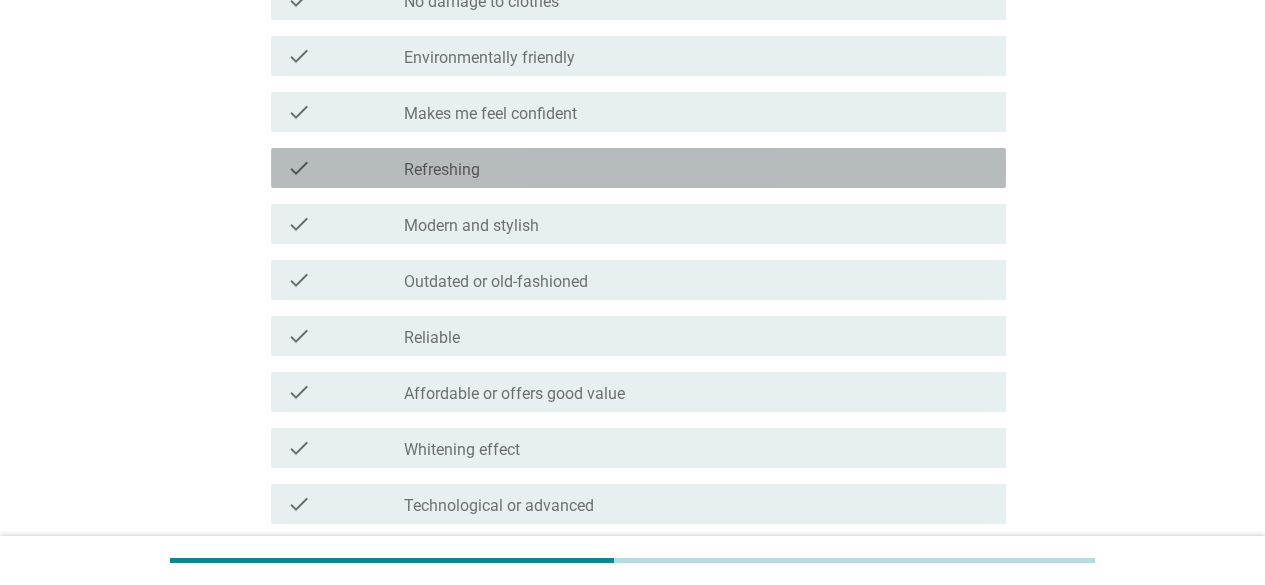 click on "check_box_outline_blank Refreshing" at bounding box center (697, 168) 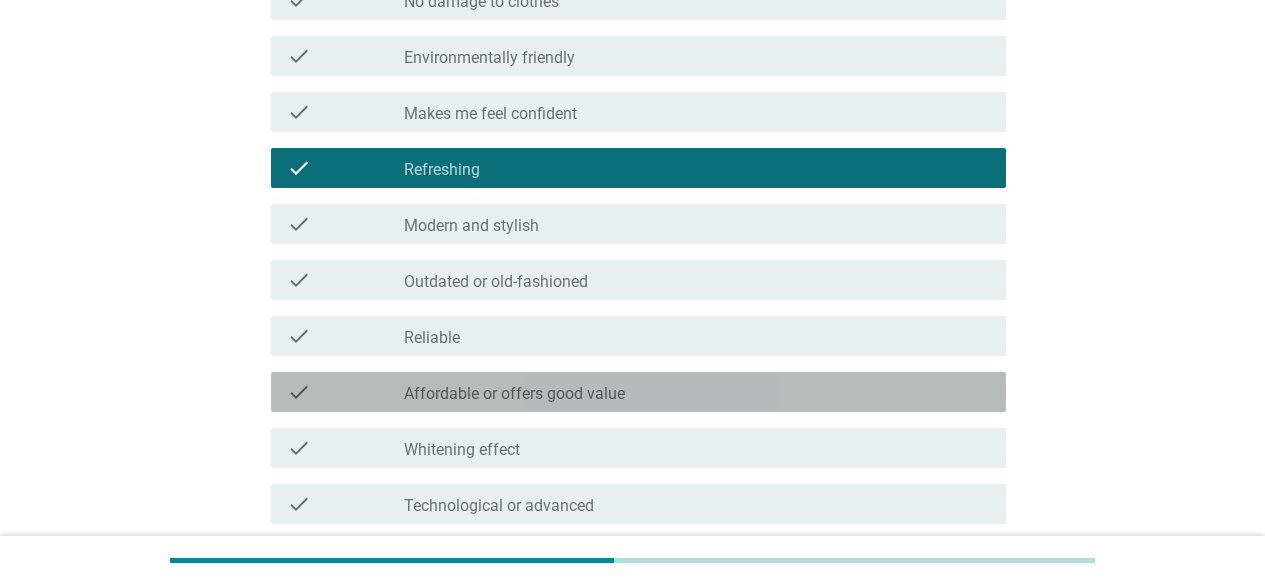 click on "check_box_outline_blank Affordable or offers good value" at bounding box center (697, 392) 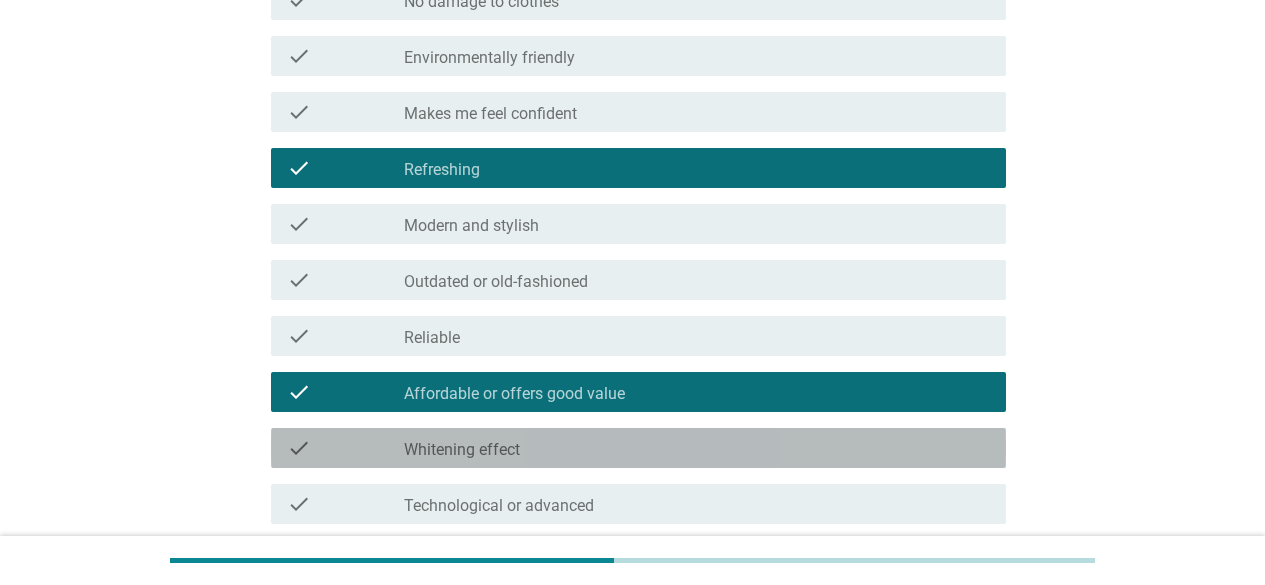 click on "check     check_box_outline_blank Whitening effect" at bounding box center (638, 448) 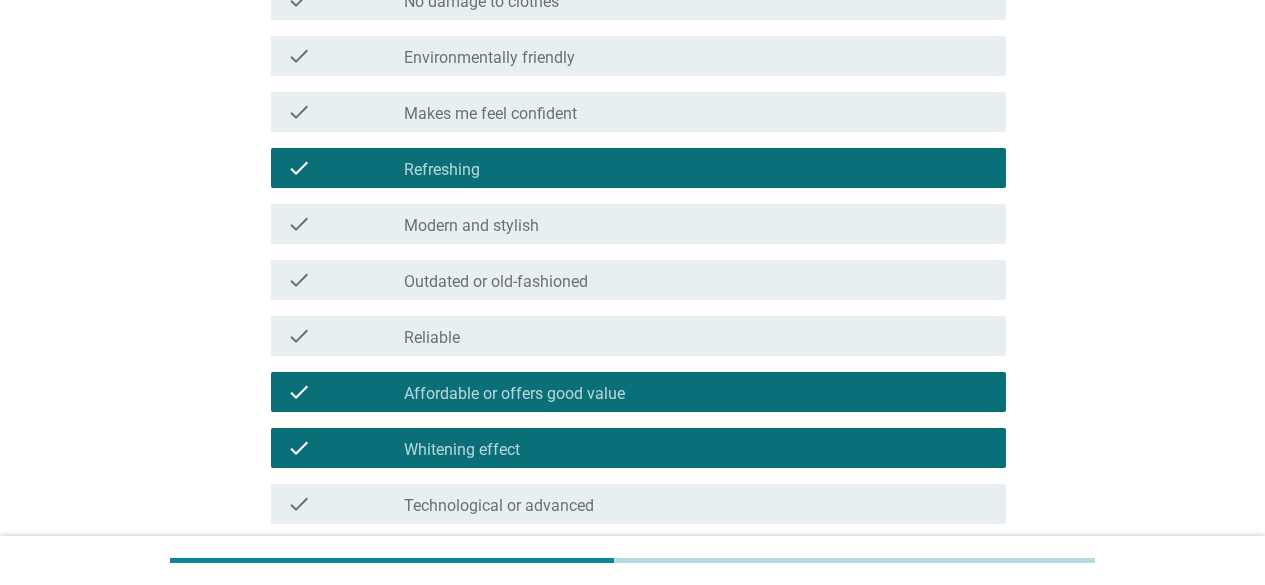 scroll, scrollTop: 1316, scrollLeft: 0, axis: vertical 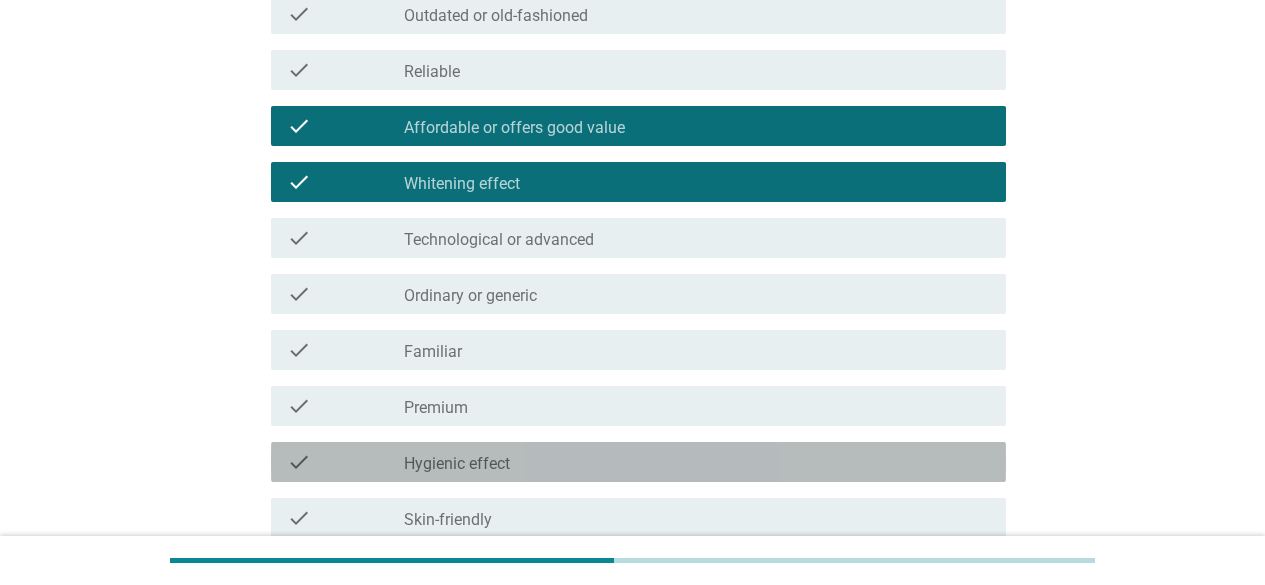 click on "check_box_outline_blank Hygienic effect" at bounding box center [697, 462] 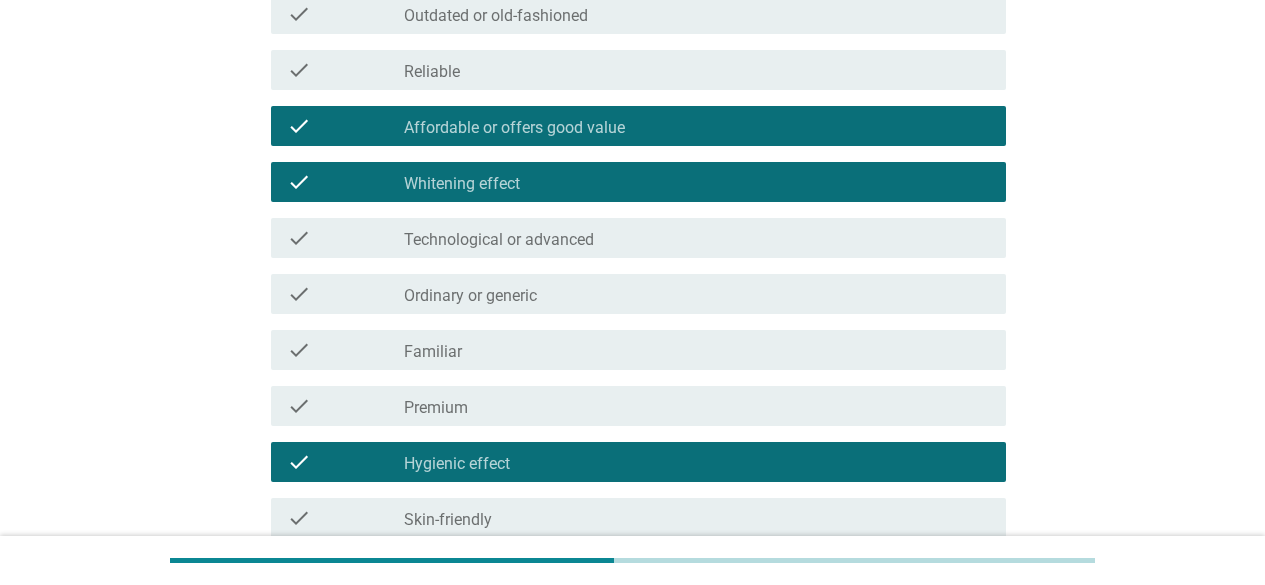 scroll, scrollTop: 1558, scrollLeft: 0, axis: vertical 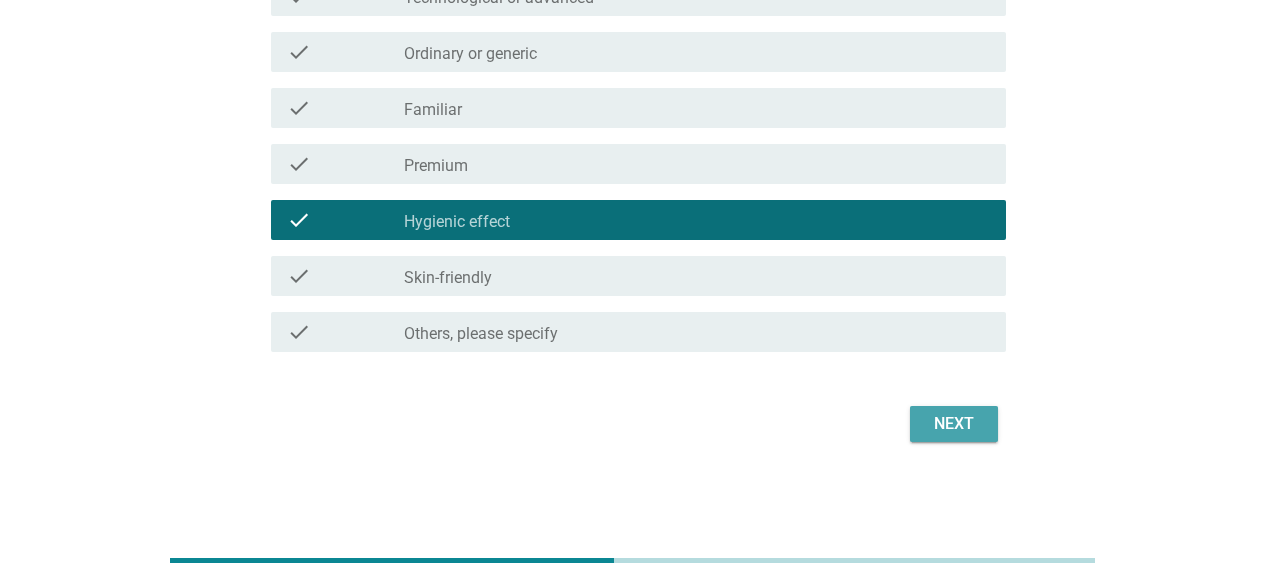 click on "Next" at bounding box center (954, 424) 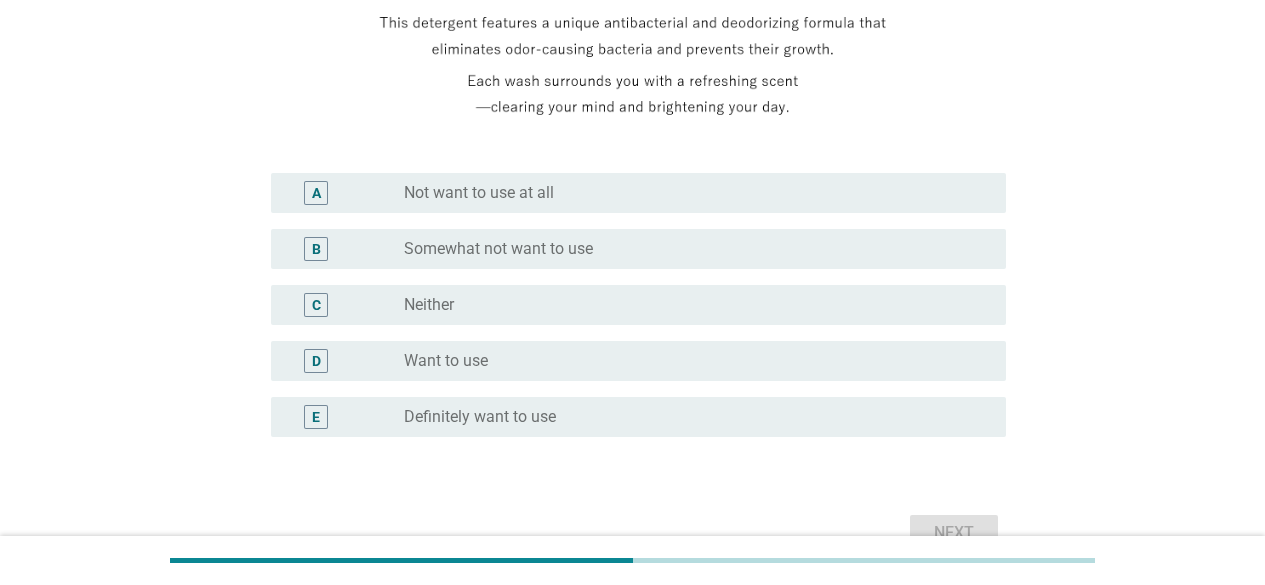 scroll, scrollTop: 424, scrollLeft: 0, axis: vertical 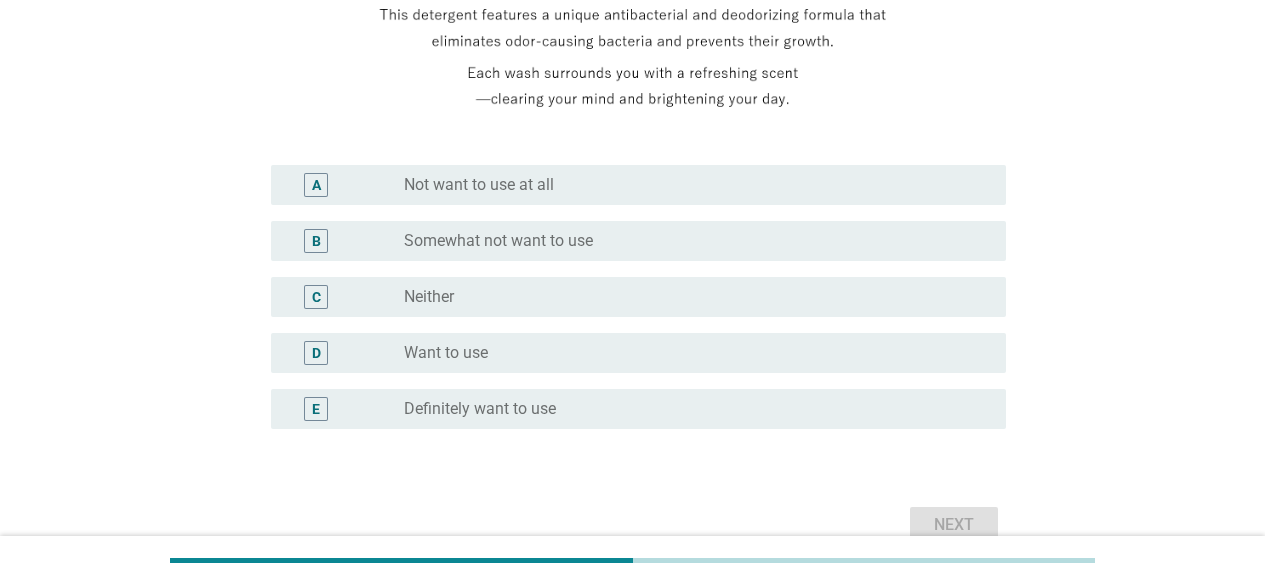 click on "radio_button_unchecked Want to use" at bounding box center [689, 353] 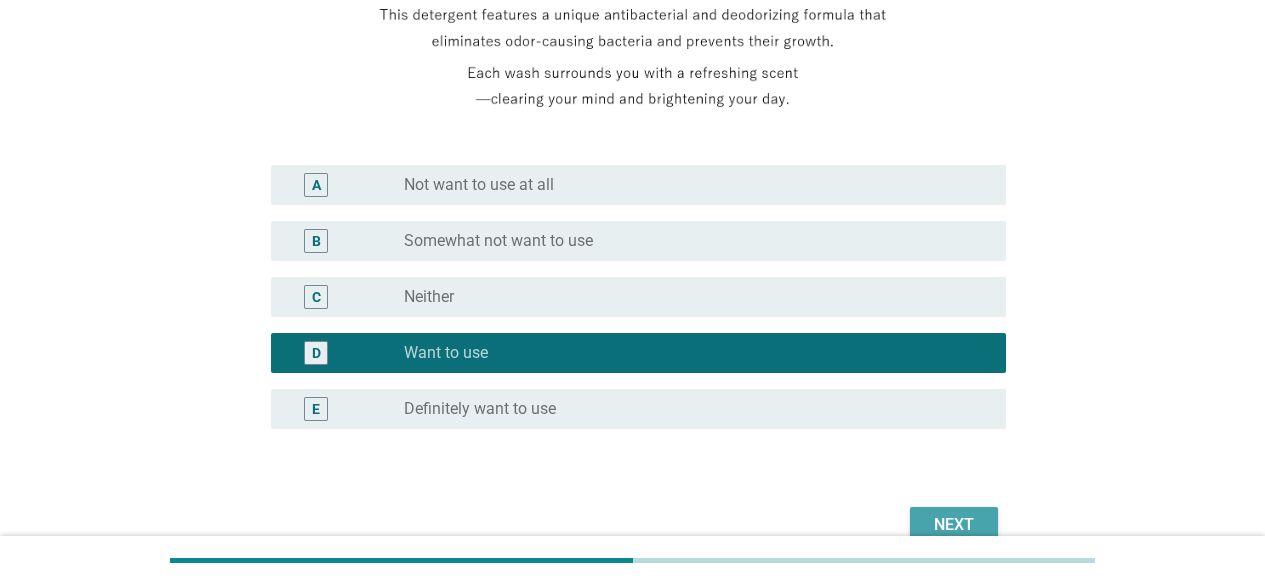 click on "Next" at bounding box center [954, 525] 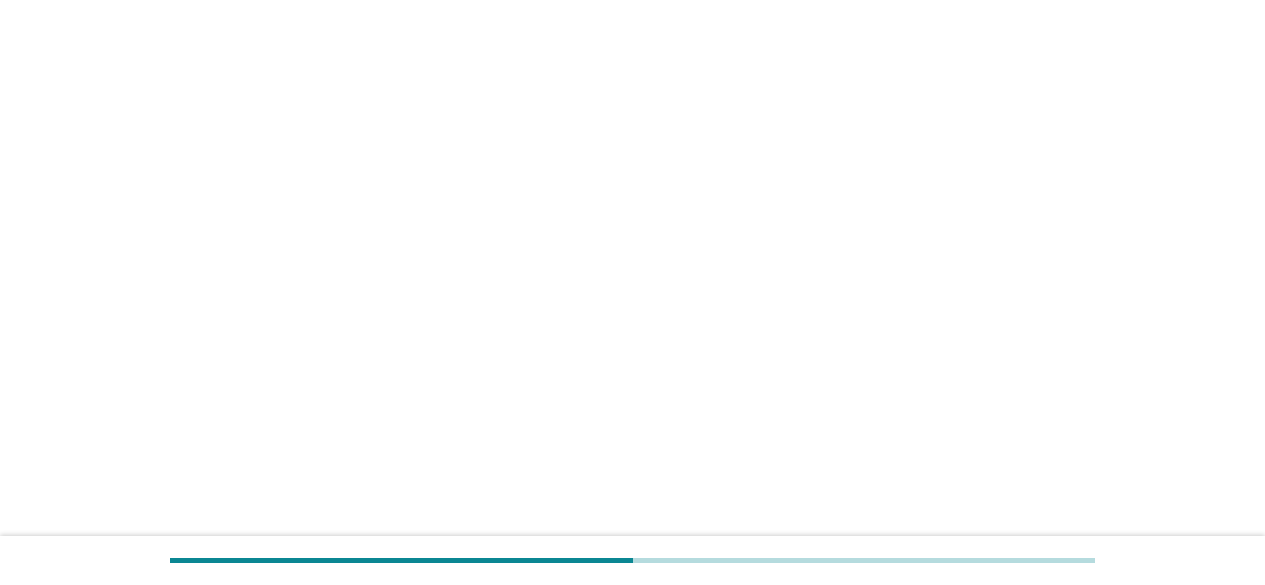 scroll, scrollTop: 0, scrollLeft: 0, axis: both 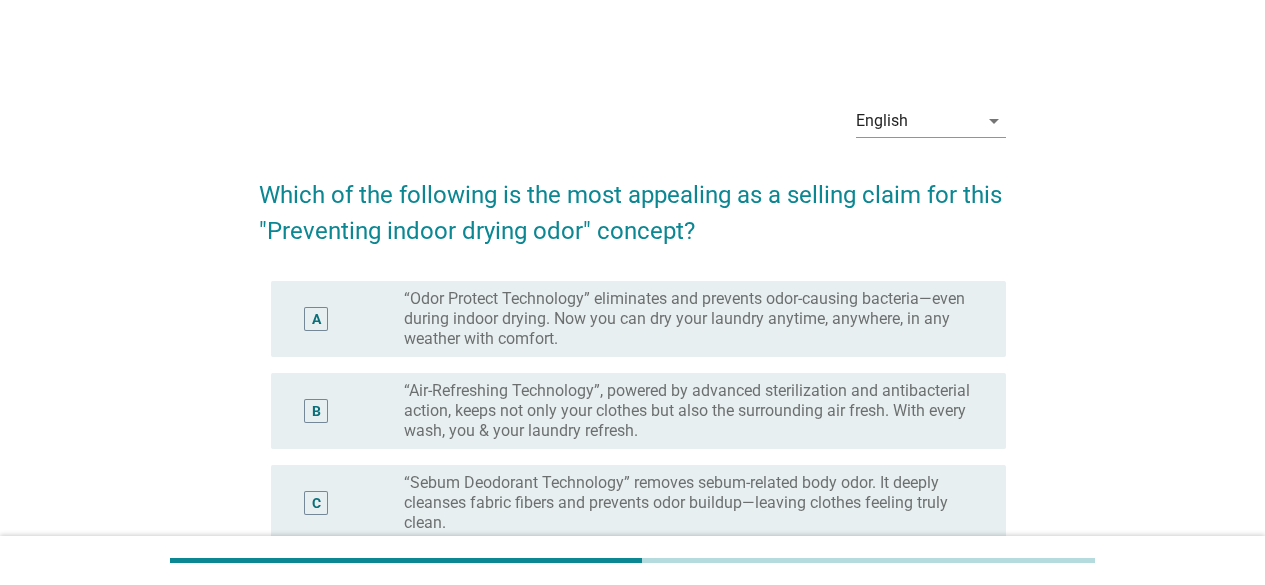 click on "B     radio_button_unchecked “Air-Refreshing Technology”, powered by advanced sterilization and antibacterial action, keeps not only your clothes but also the surrounding air fresh. With every wash, you & your laundry refresh." at bounding box center [632, 411] 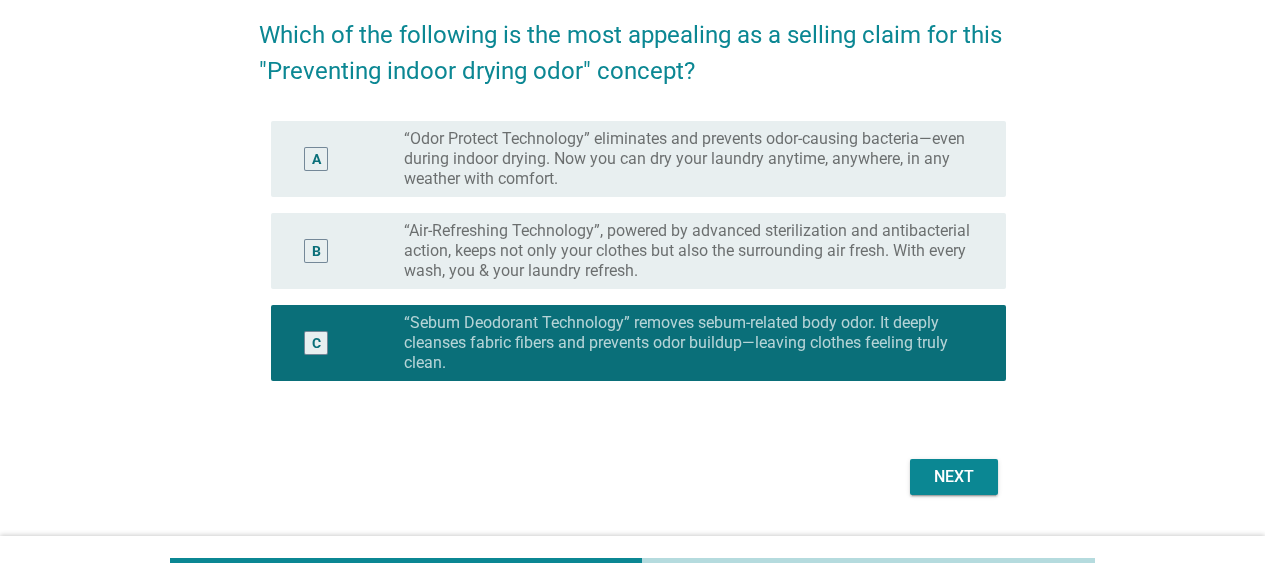 scroll, scrollTop: 182, scrollLeft: 0, axis: vertical 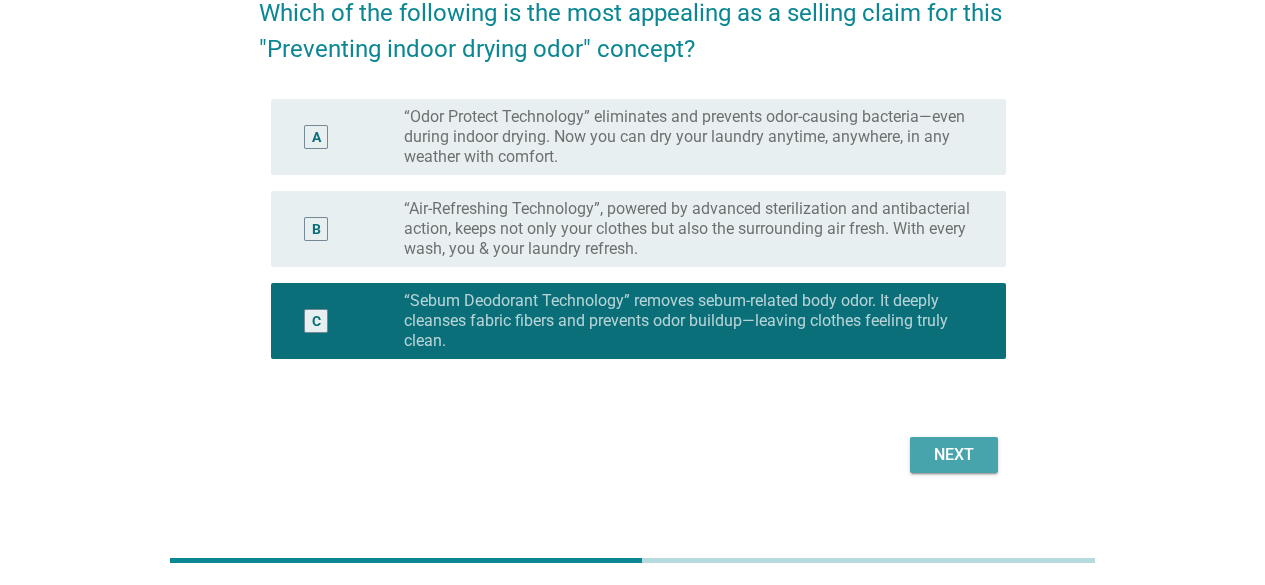 click on "Next" at bounding box center [954, 455] 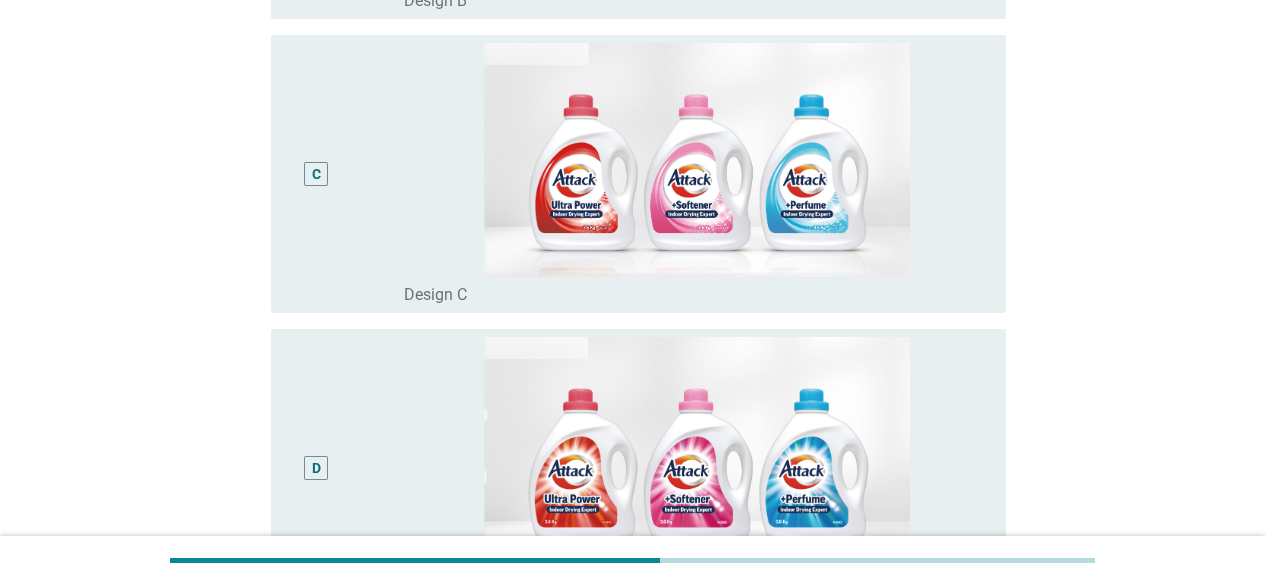 scroll, scrollTop: 850, scrollLeft: 0, axis: vertical 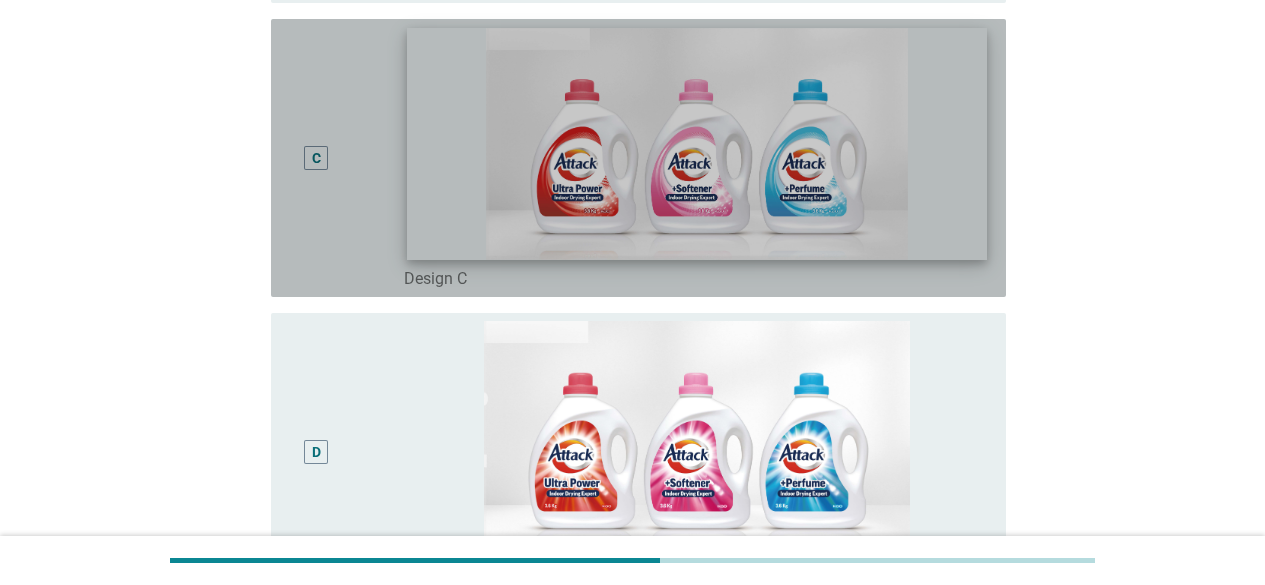 click at bounding box center [697, 144] 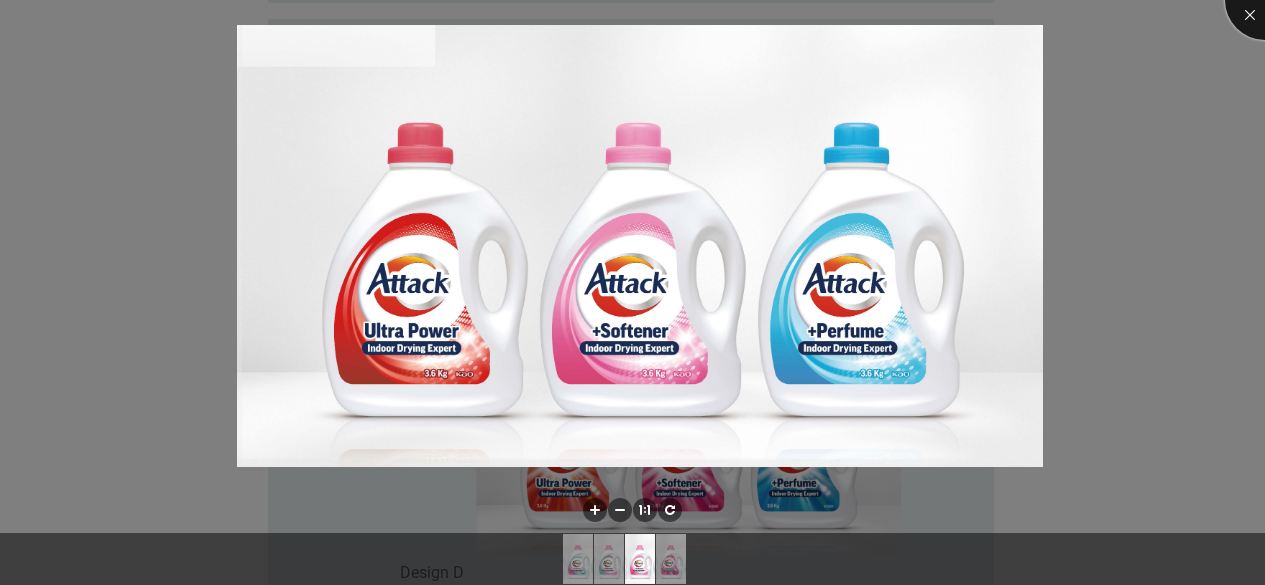 click at bounding box center (1265, 0) 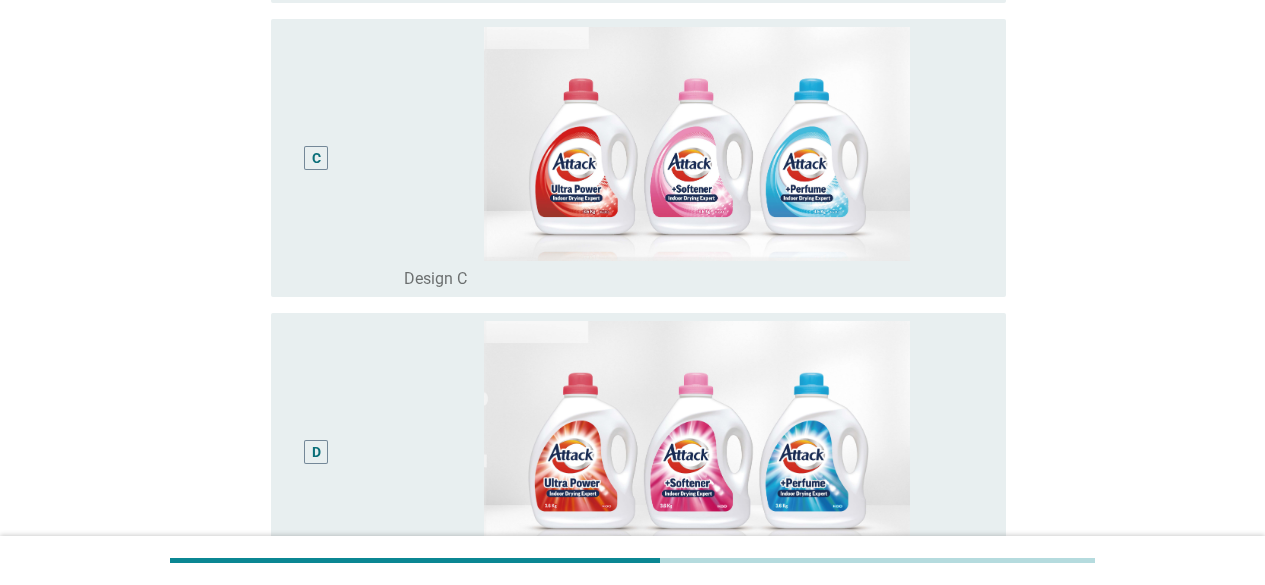 click on "C" at bounding box center [316, 157] 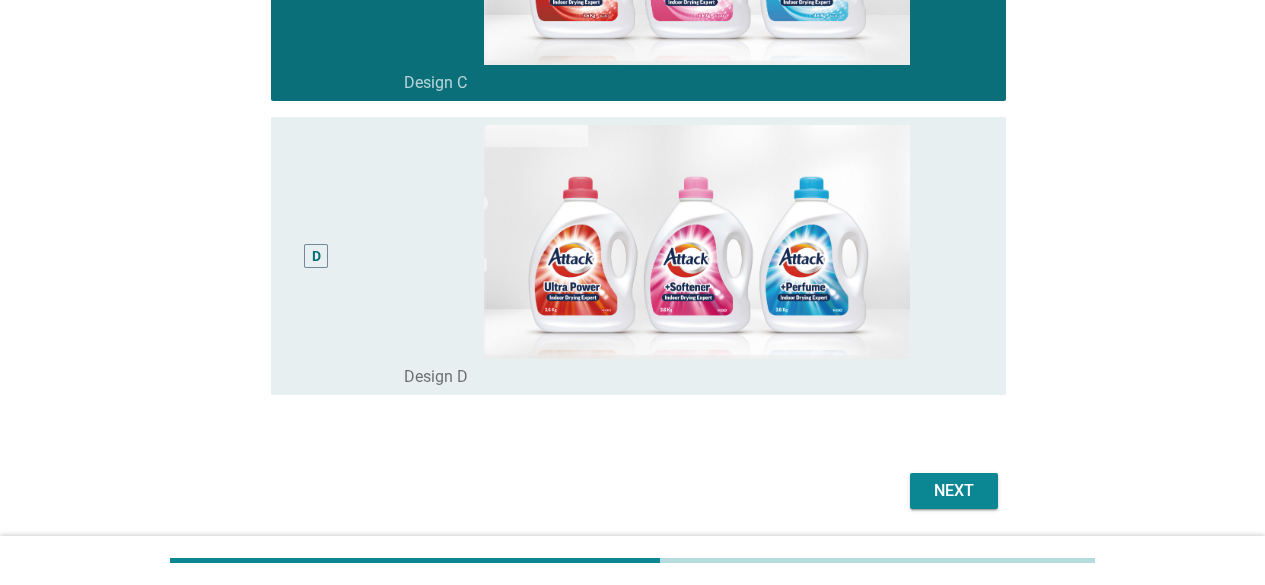 scroll, scrollTop: 1113, scrollLeft: 0, axis: vertical 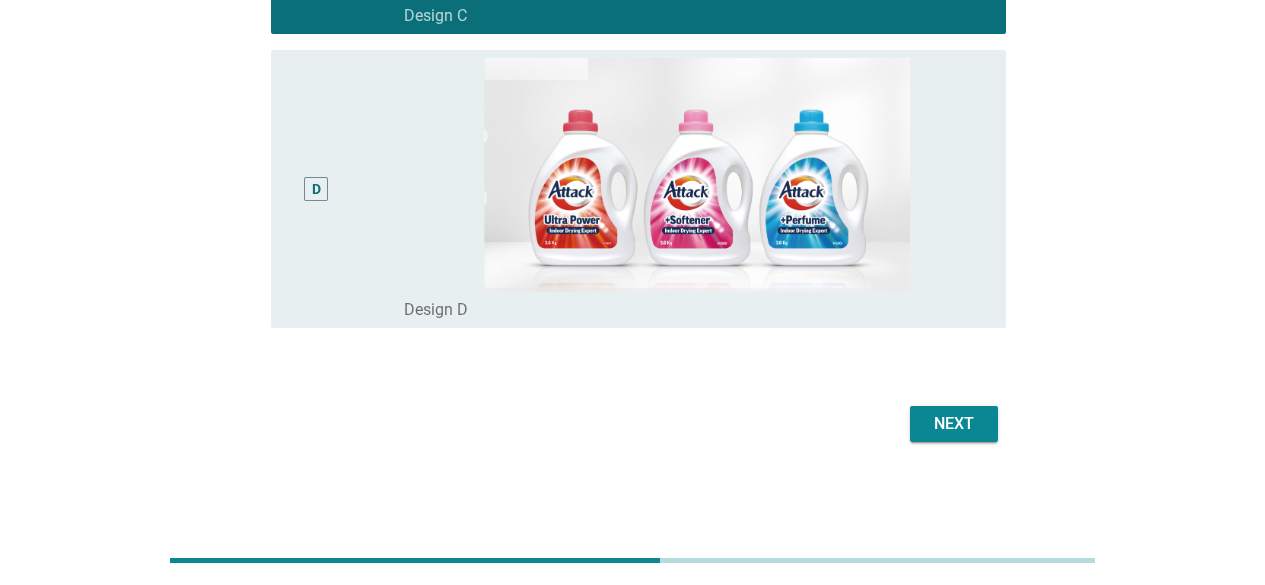 click on "Next" at bounding box center [954, 424] 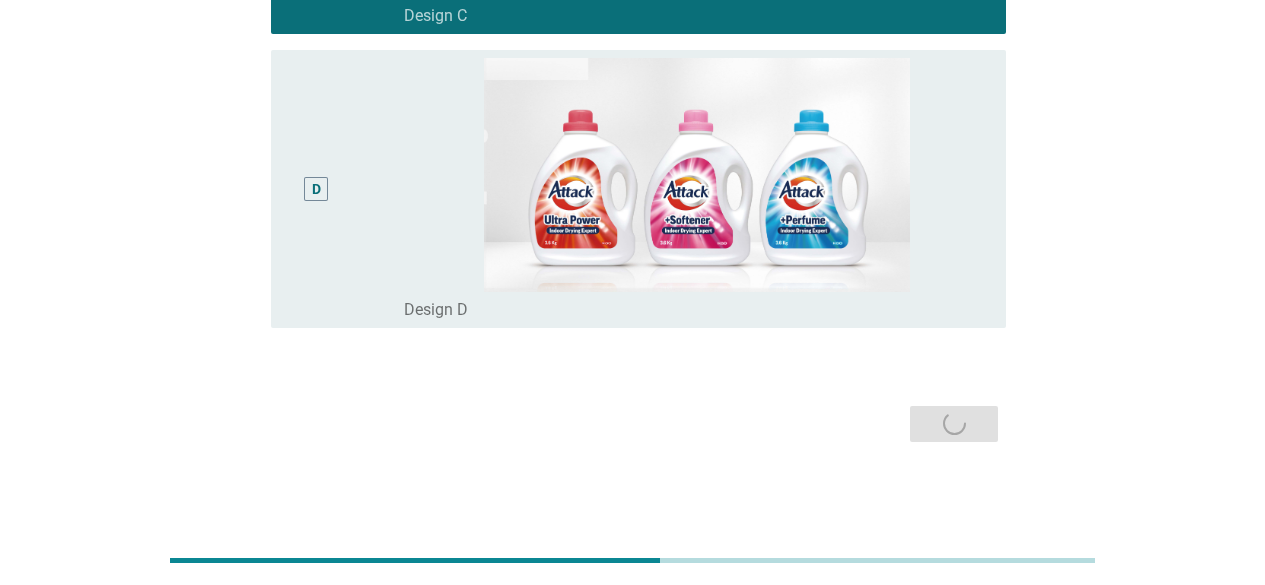 scroll, scrollTop: 0, scrollLeft: 0, axis: both 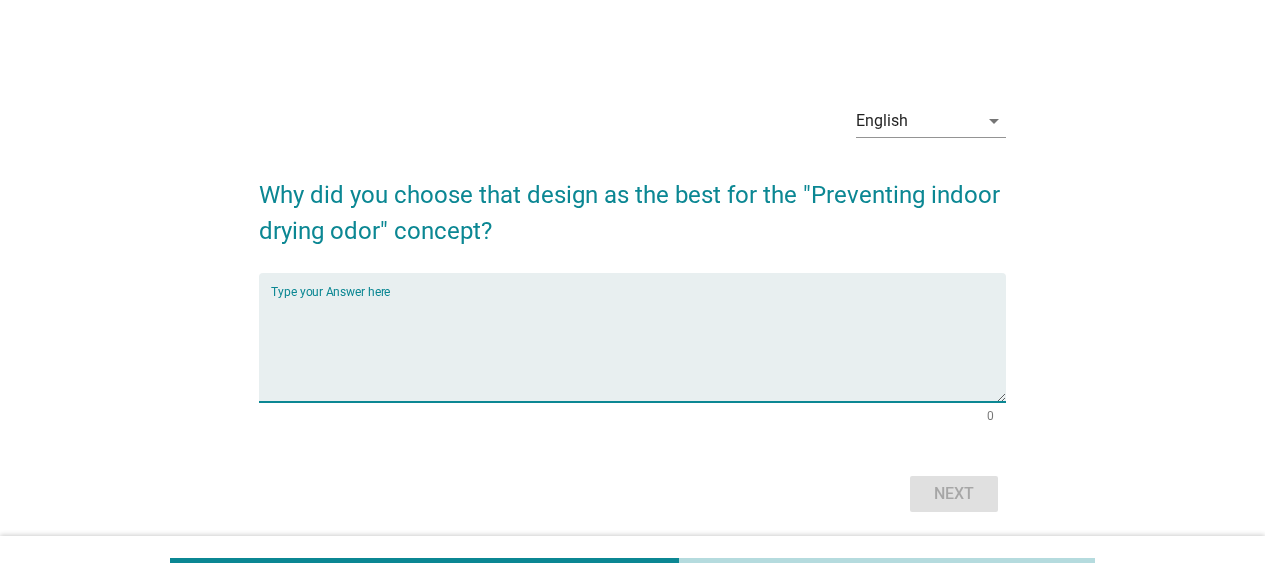 click at bounding box center (638, 349) 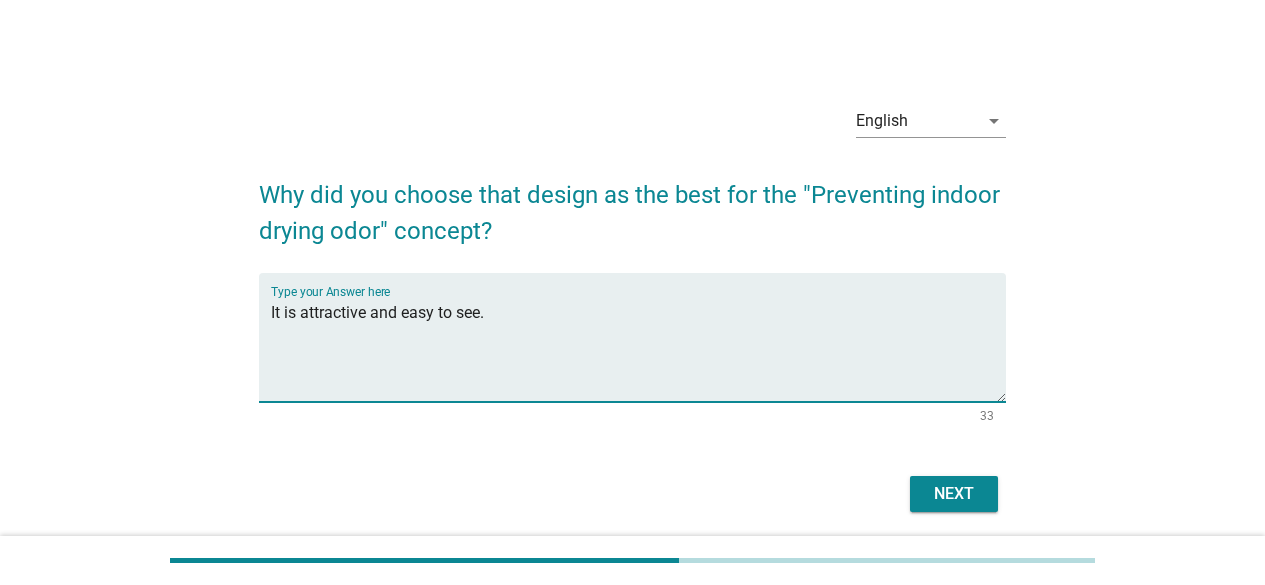 type on "It is attractive and easy to see." 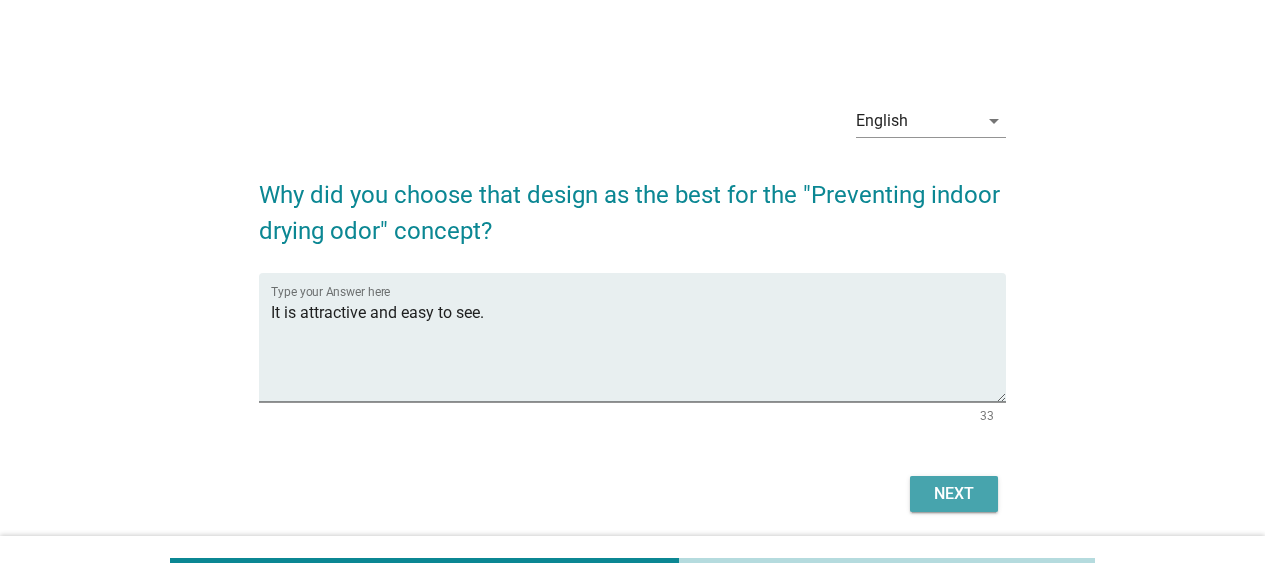 click on "Next" at bounding box center [954, 494] 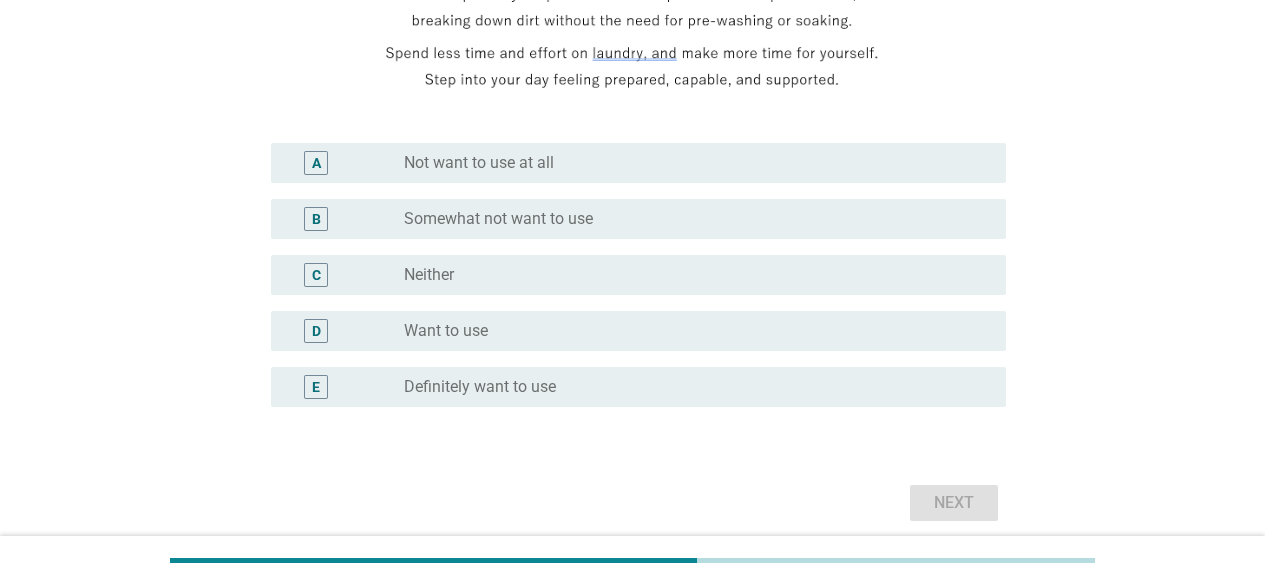 scroll, scrollTop: 460, scrollLeft: 0, axis: vertical 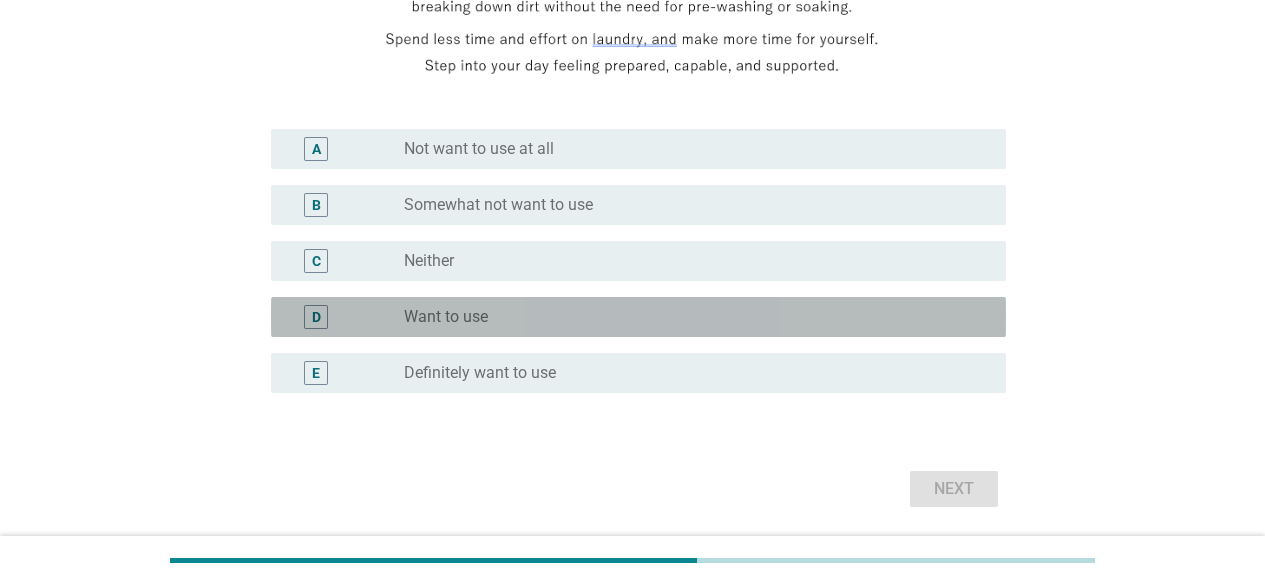 click on "radio_button_unchecked Want to use" at bounding box center [689, 317] 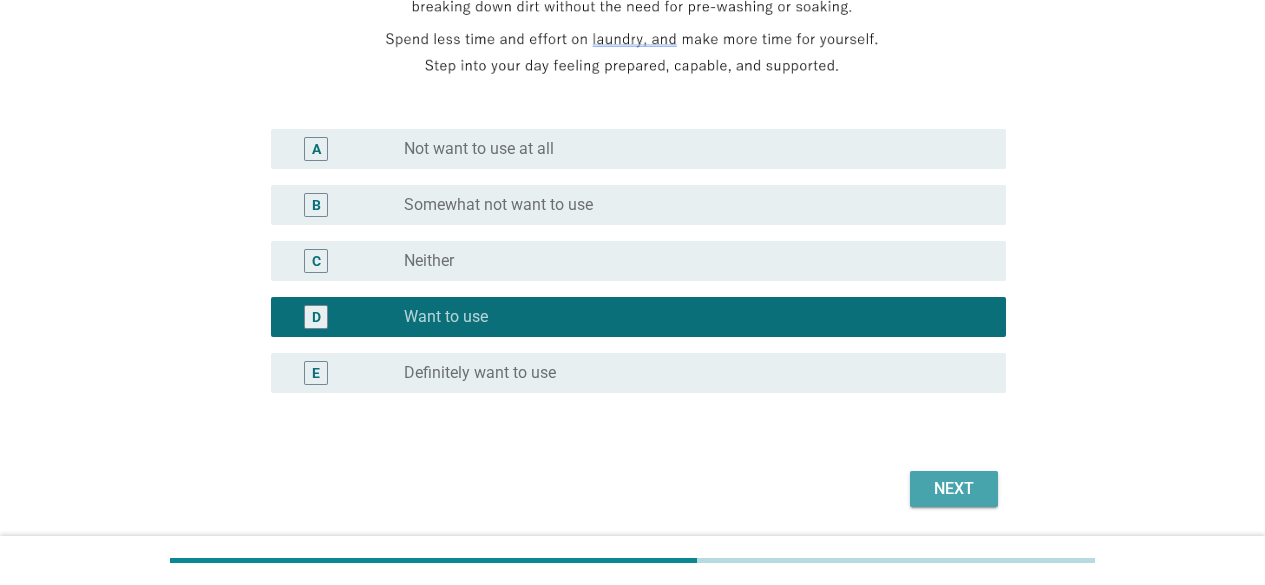 click on "Next" at bounding box center [954, 489] 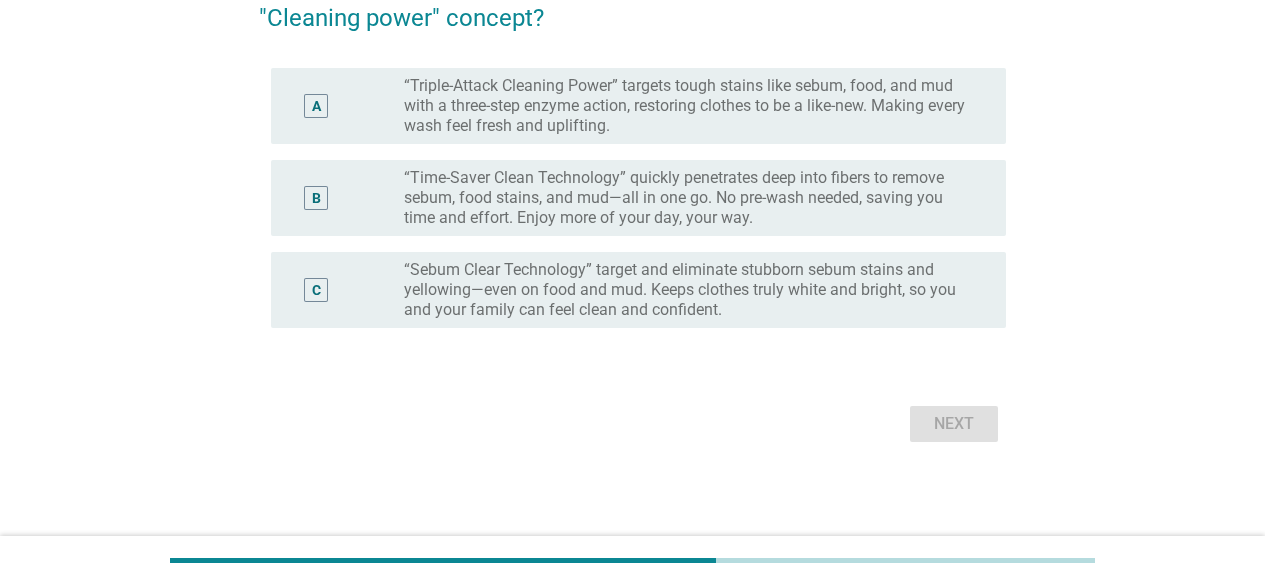 scroll, scrollTop: 0, scrollLeft: 0, axis: both 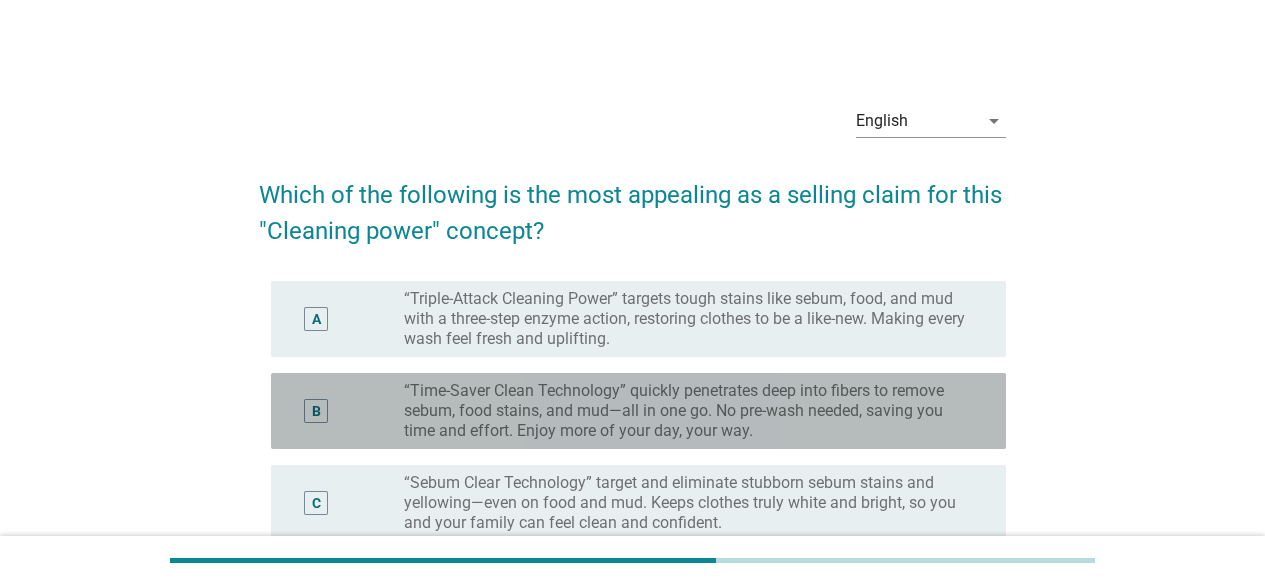 click on "“Time-Saver Clean Technology” quickly penetrates deep into fibers to remove sebum, food stains, and mud—all in one go. No pre-wash needed, saving you time and effort. Enjoy more of your day, your way." at bounding box center [689, 411] 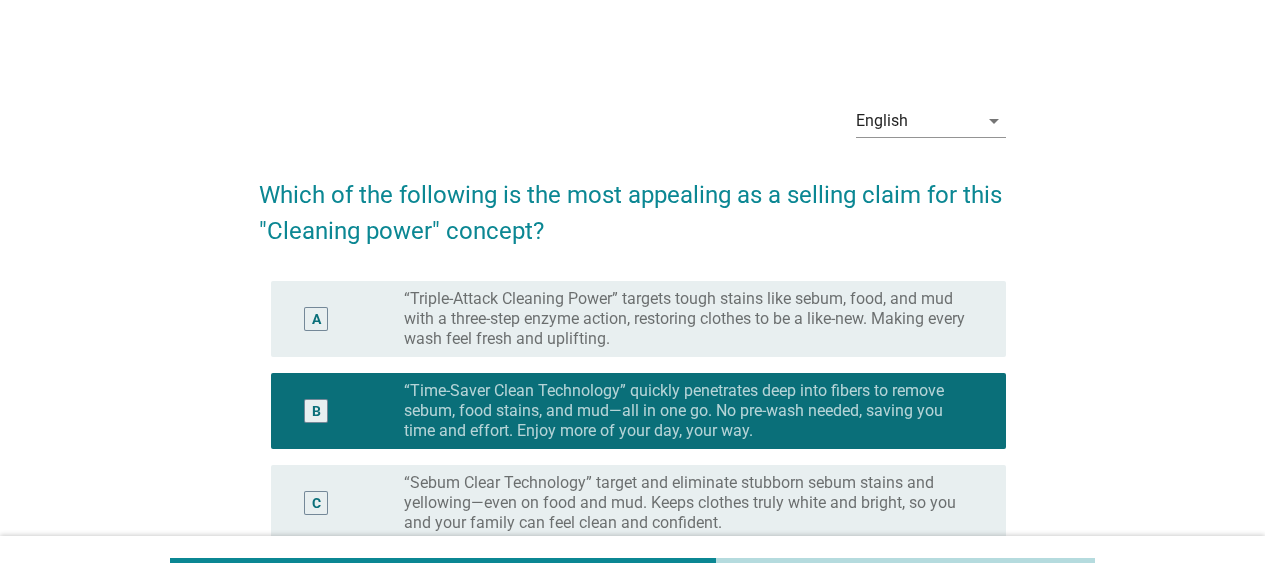 scroll, scrollTop: 142, scrollLeft: 0, axis: vertical 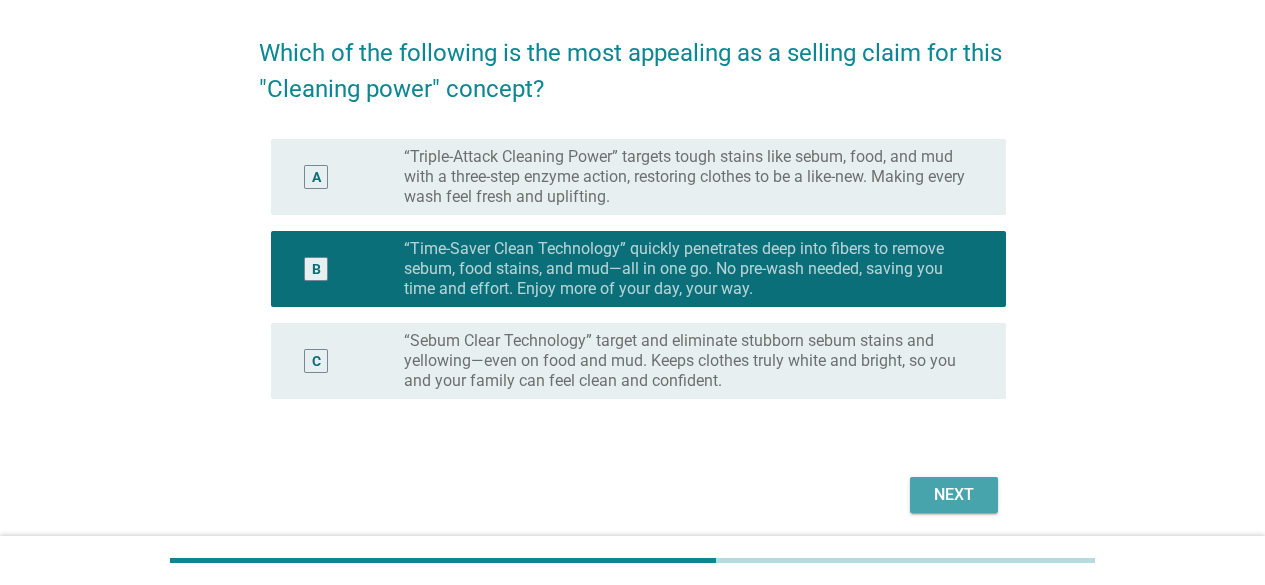 click on "Next" at bounding box center [954, 495] 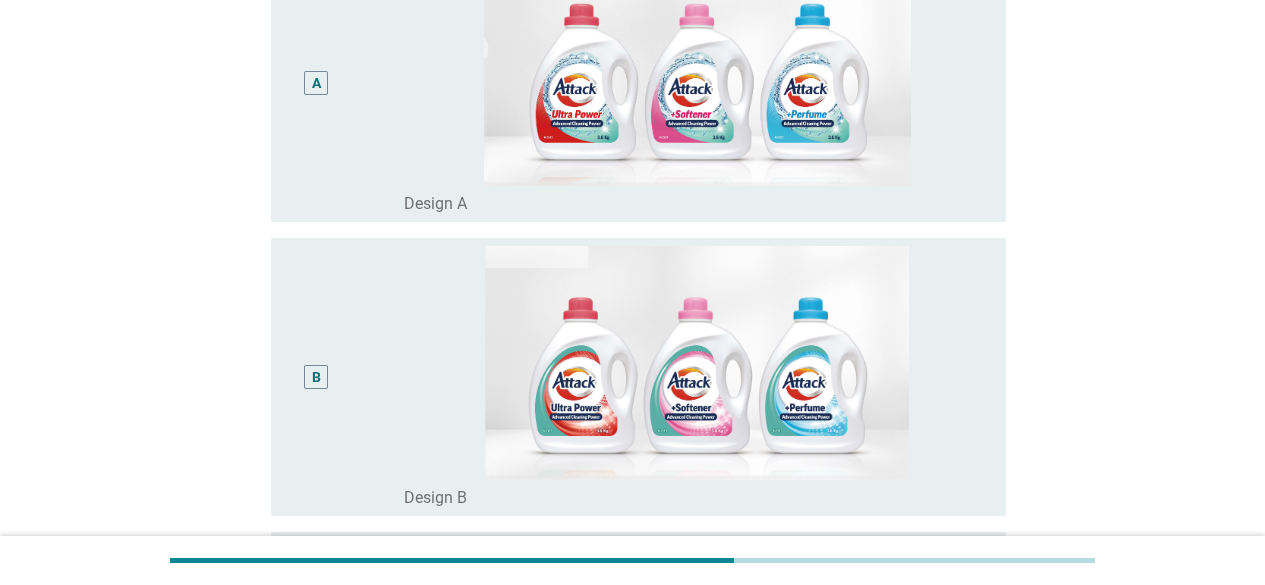 scroll, scrollTop: 366, scrollLeft: 0, axis: vertical 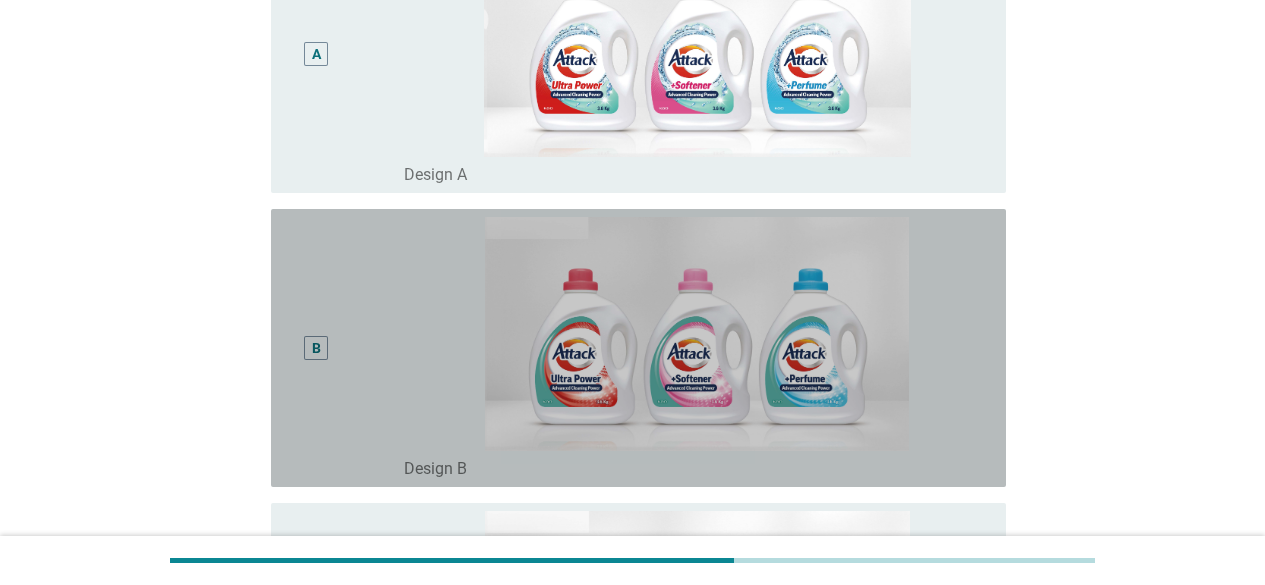 click on "B" at bounding box center (345, 348) 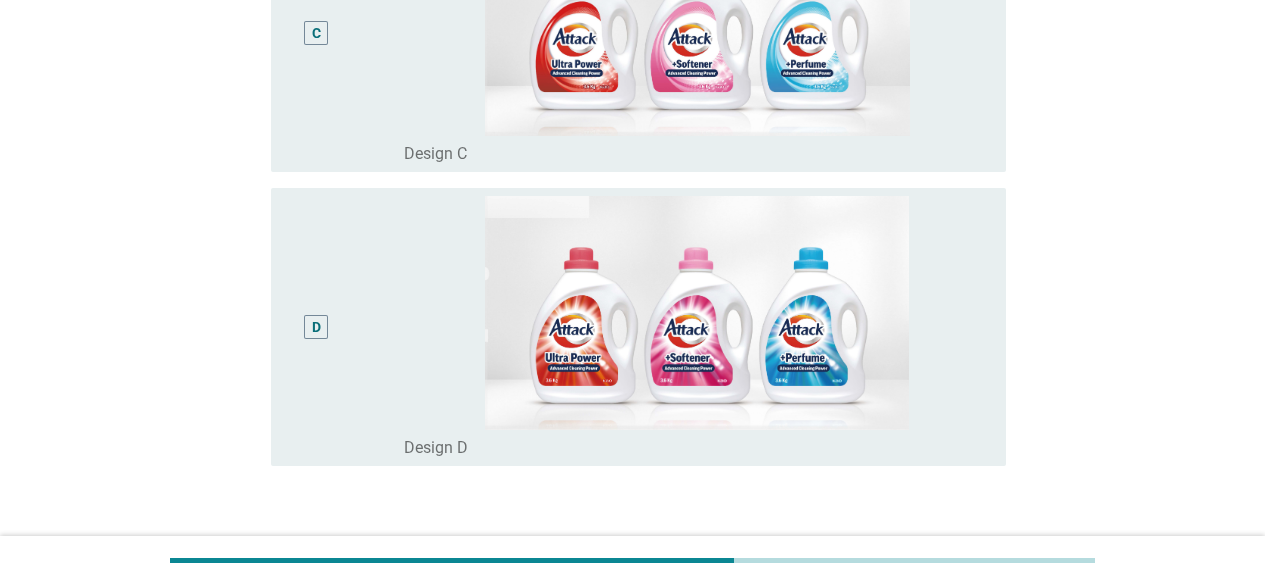 scroll, scrollTop: 1048, scrollLeft: 0, axis: vertical 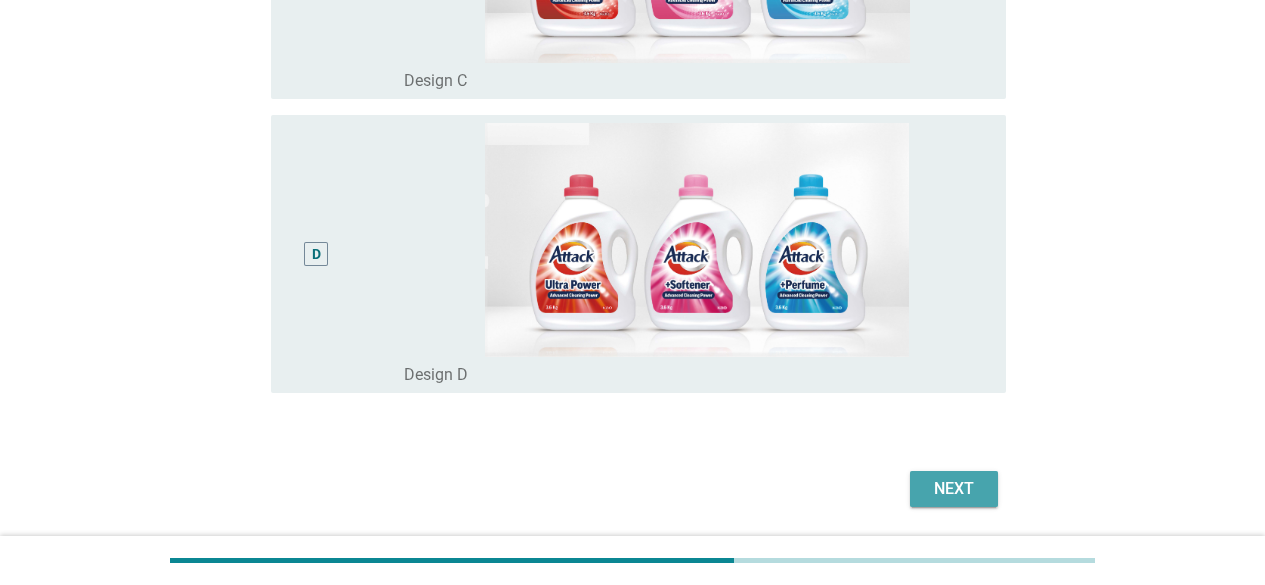 click on "Next" at bounding box center [954, 489] 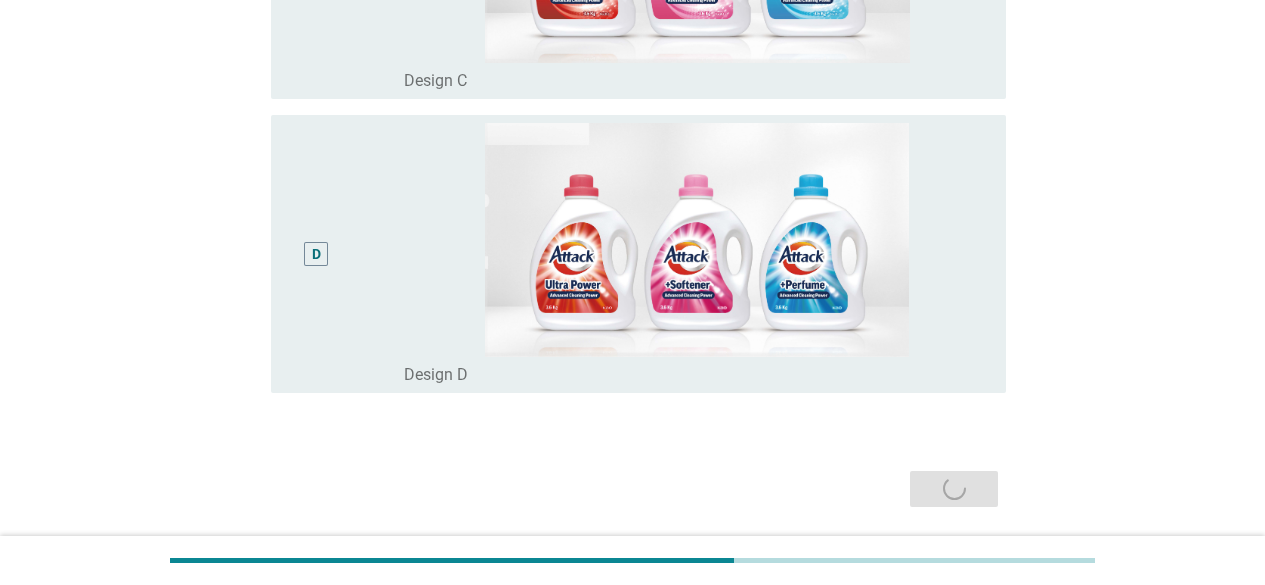 scroll, scrollTop: 0, scrollLeft: 0, axis: both 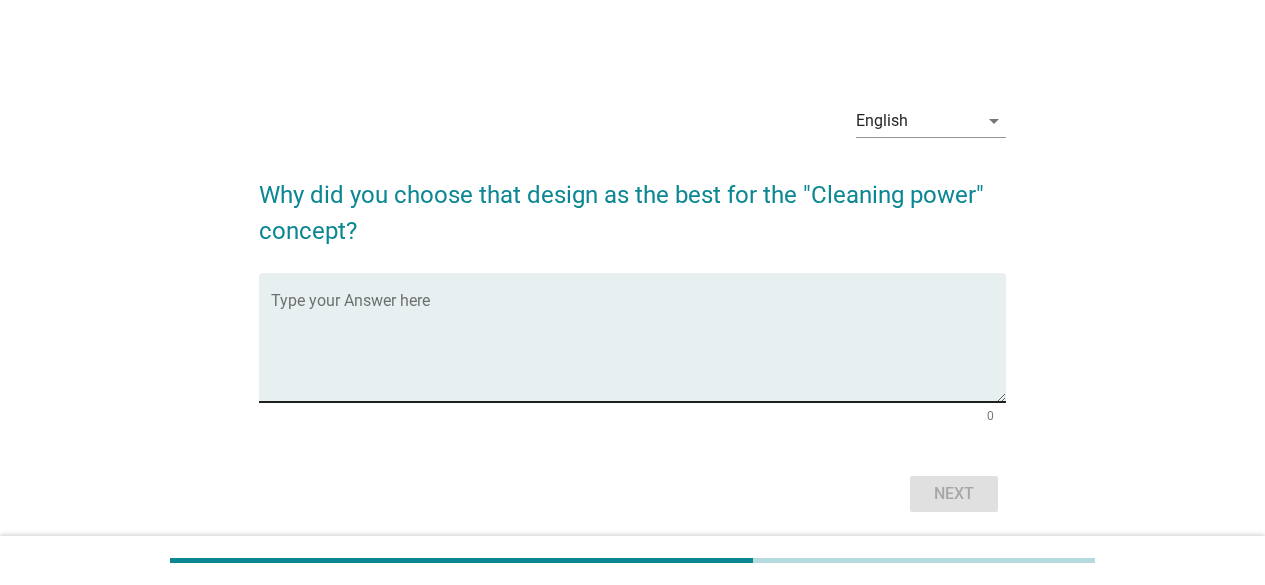 click at bounding box center [638, 349] 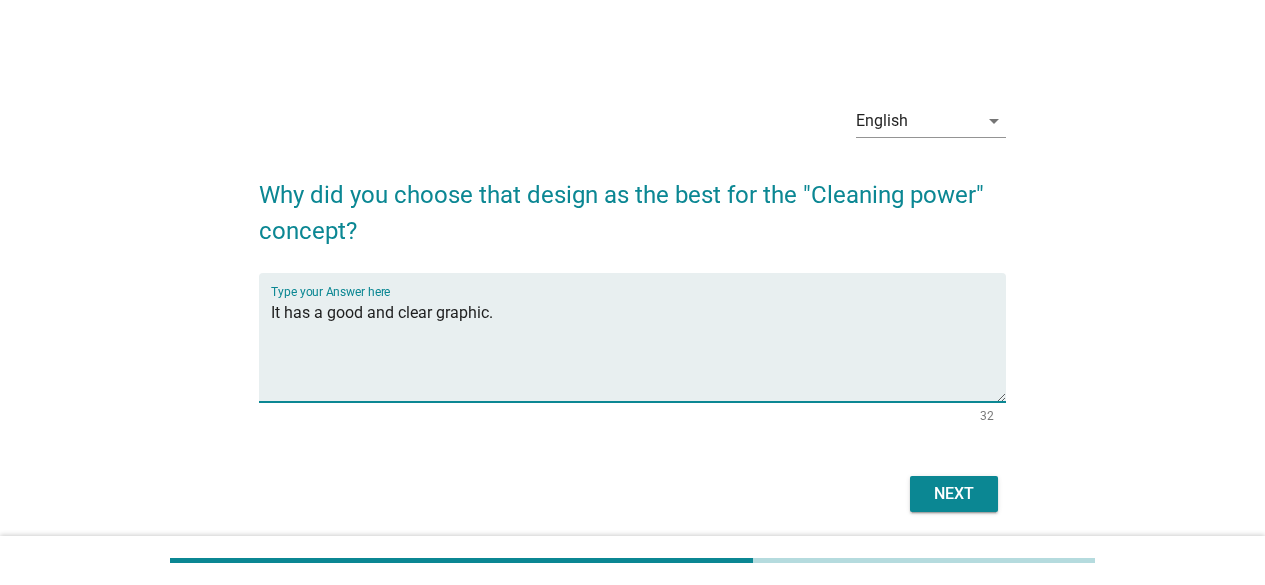 type on "It has a good and clear graphic." 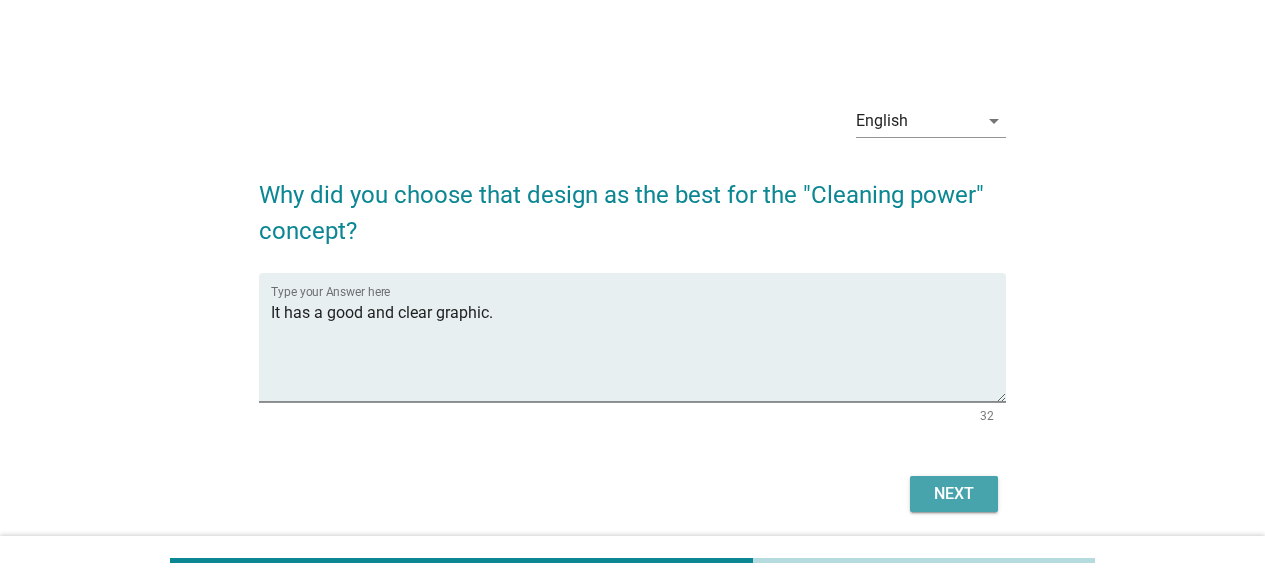 click on "Next" at bounding box center [954, 494] 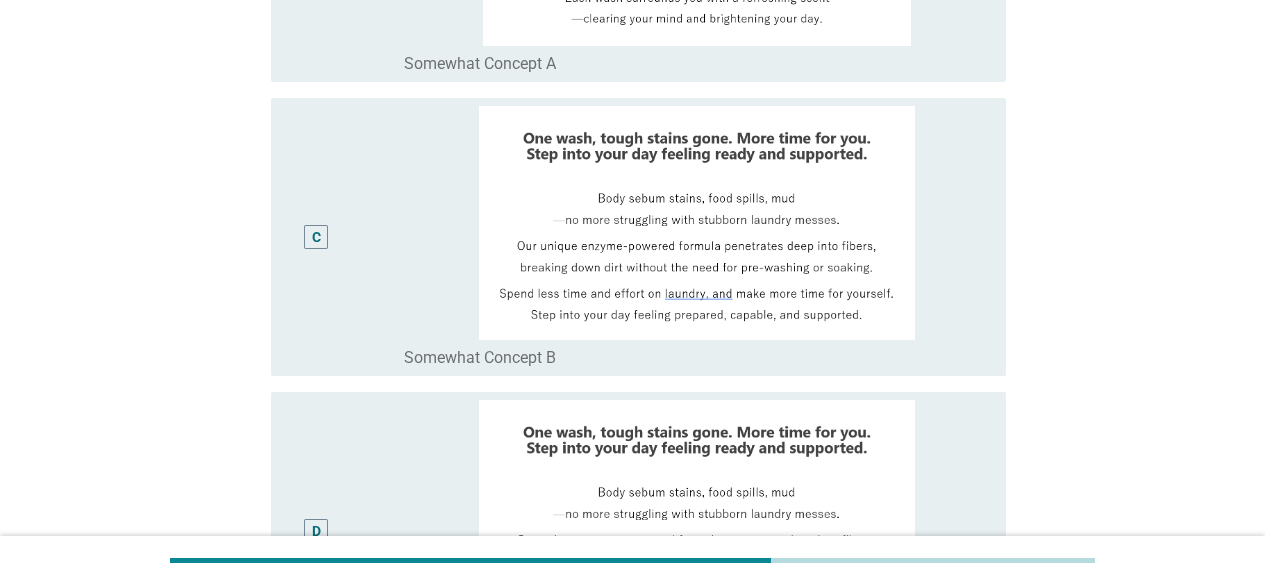 scroll, scrollTop: 738, scrollLeft: 0, axis: vertical 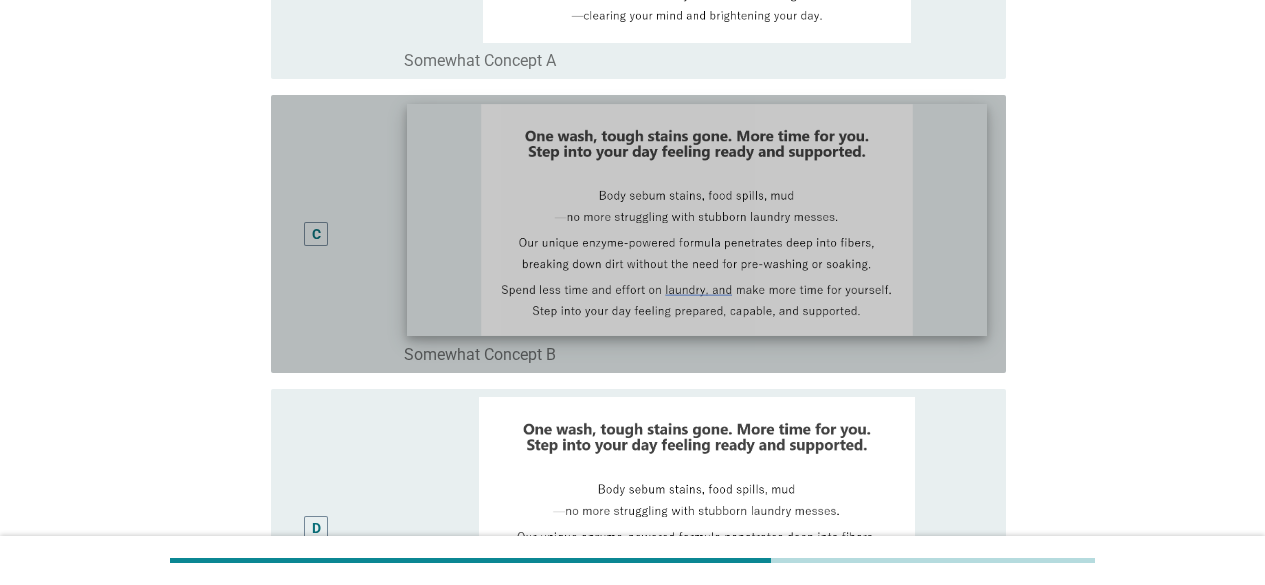 click at bounding box center [697, 220] 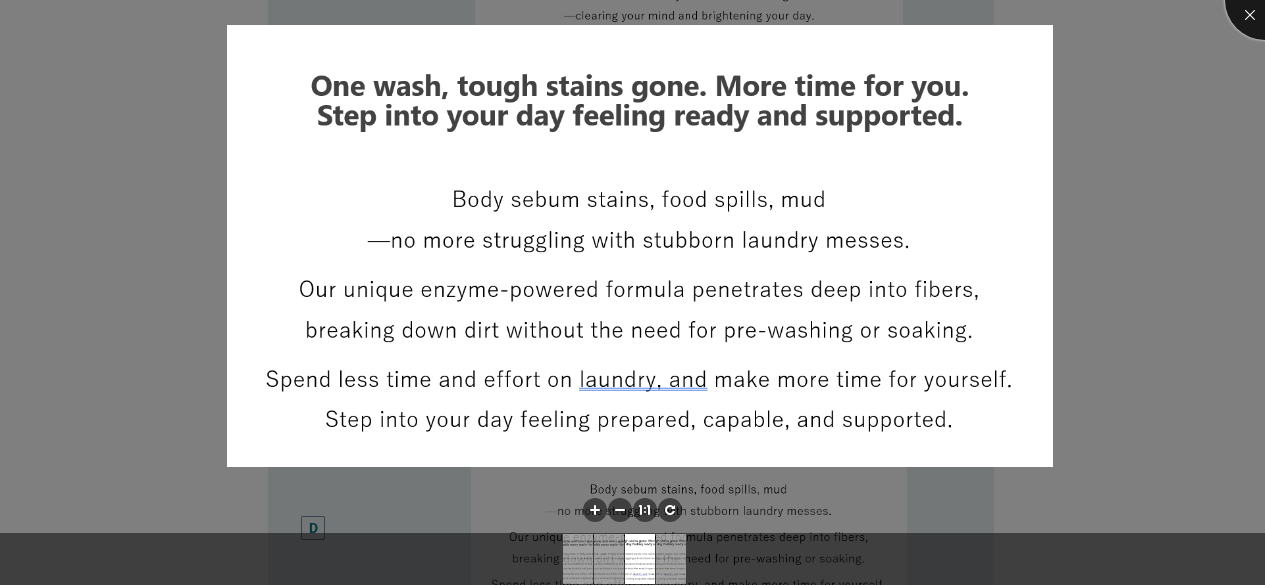 click at bounding box center (1265, 0) 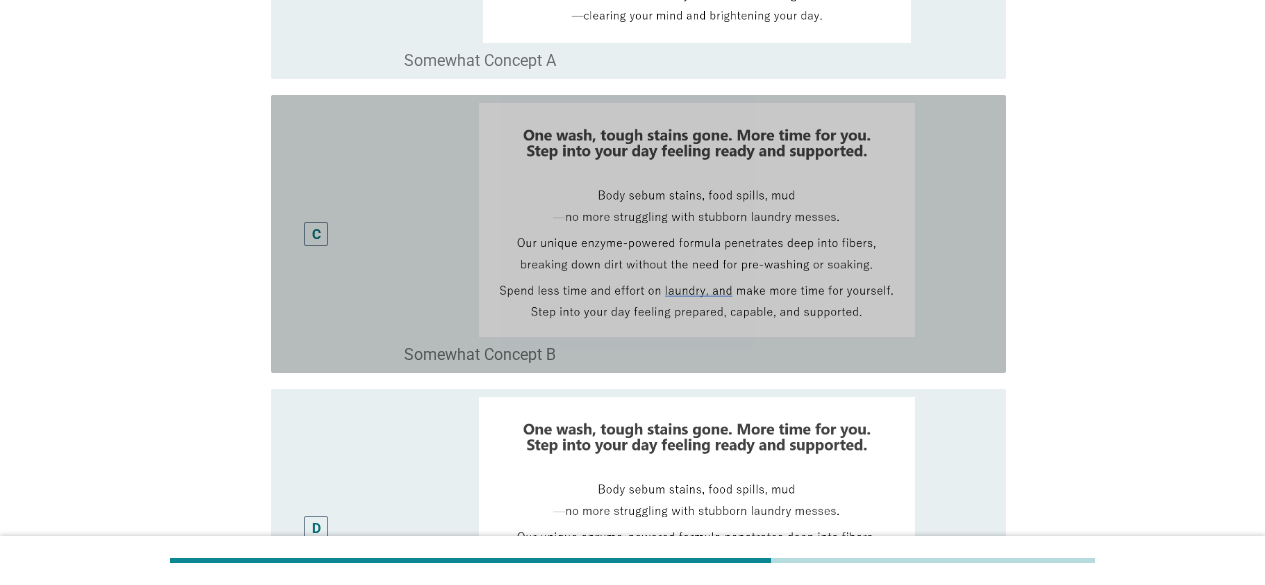 click on "C" at bounding box center [316, 234] 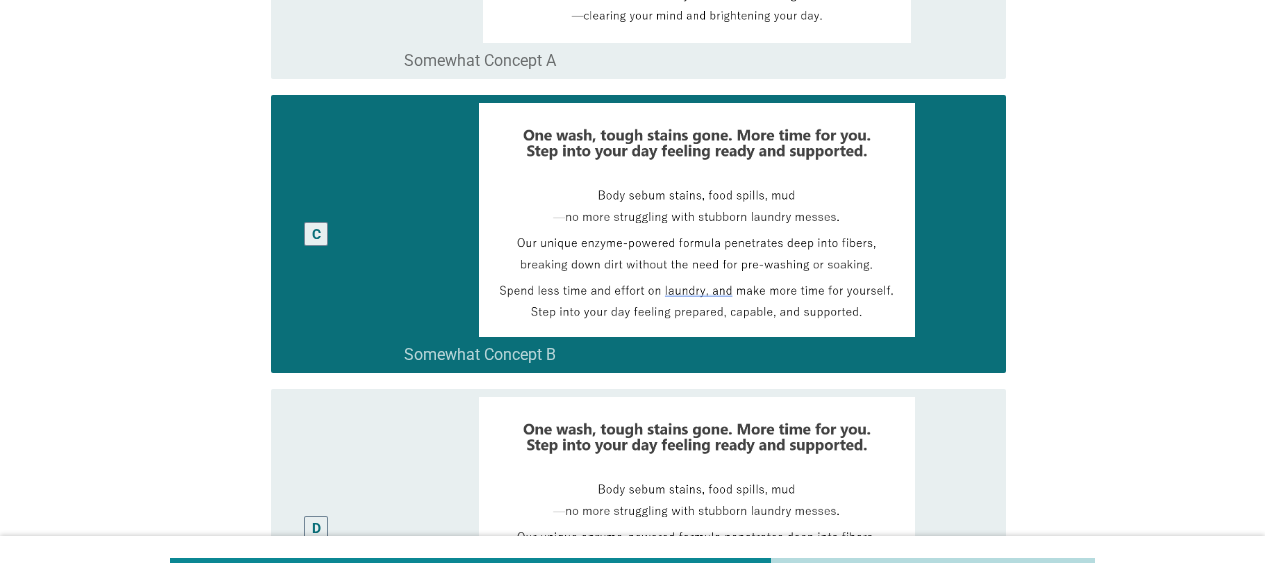 scroll, scrollTop: 1077, scrollLeft: 0, axis: vertical 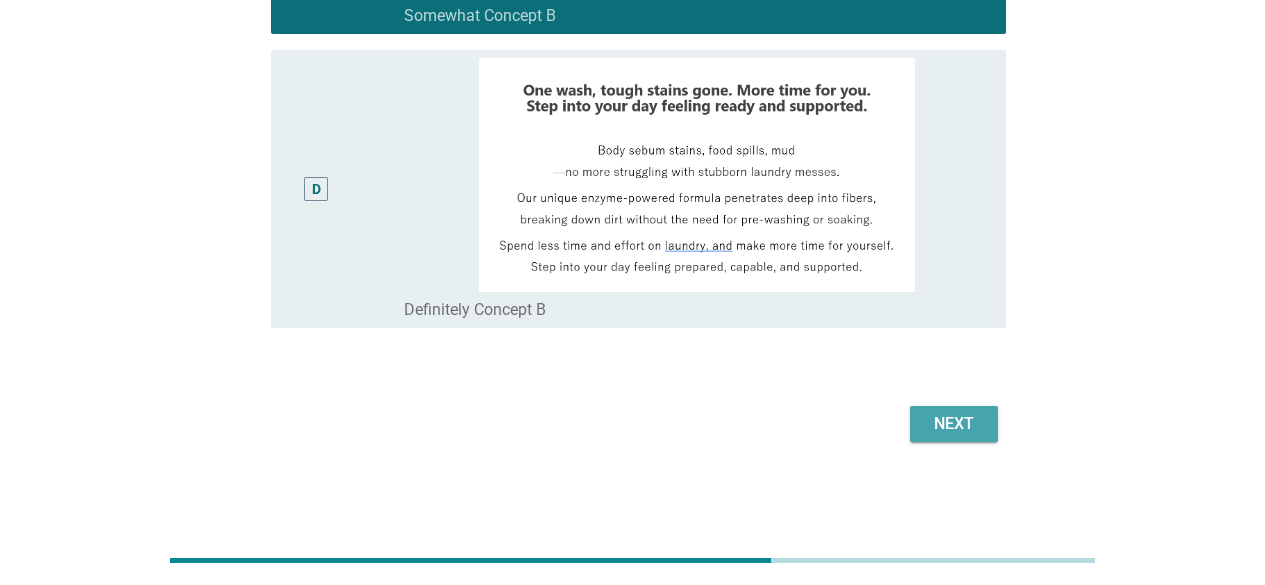 click on "Next" at bounding box center (954, 424) 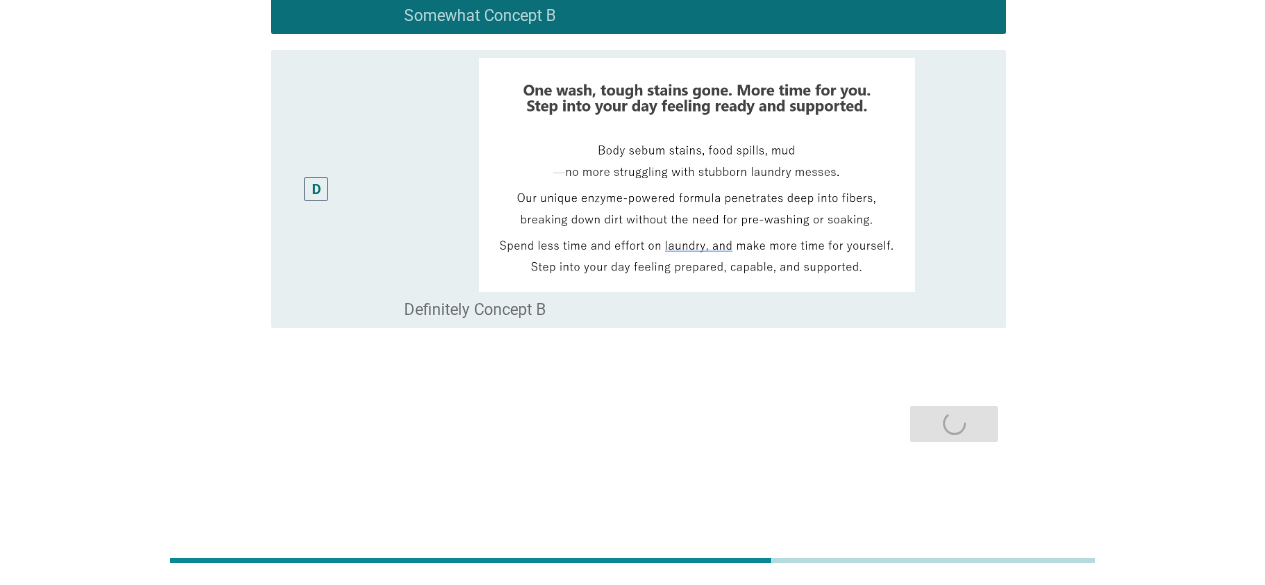 scroll, scrollTop: 0, scrollLeft: 0, axis: both 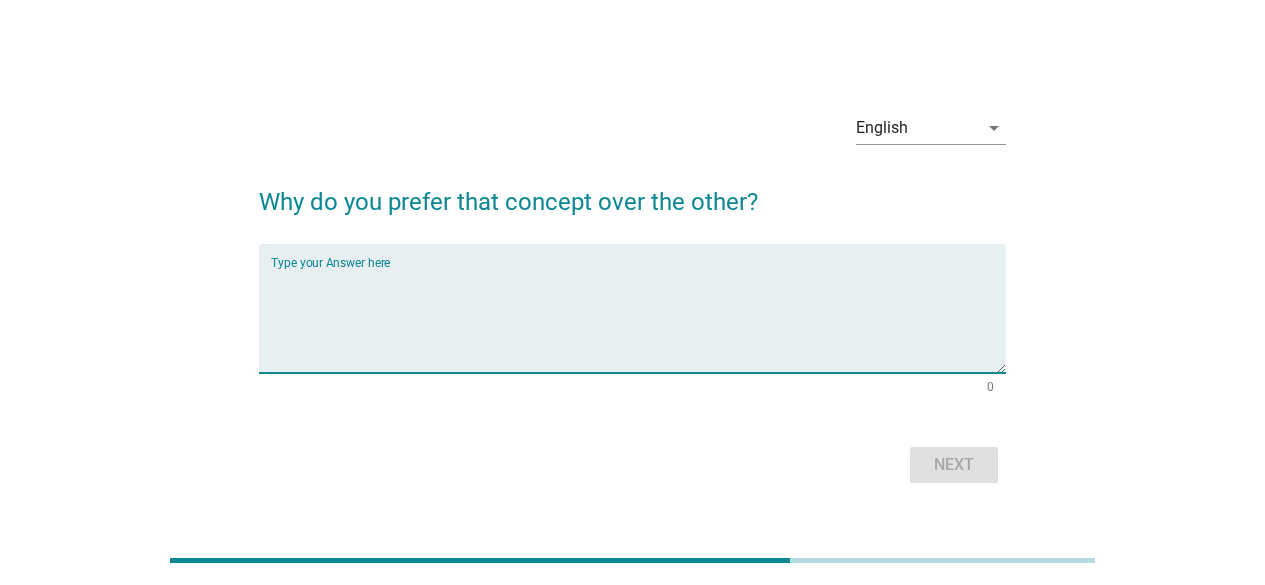 click at bounding box center (638, 320) 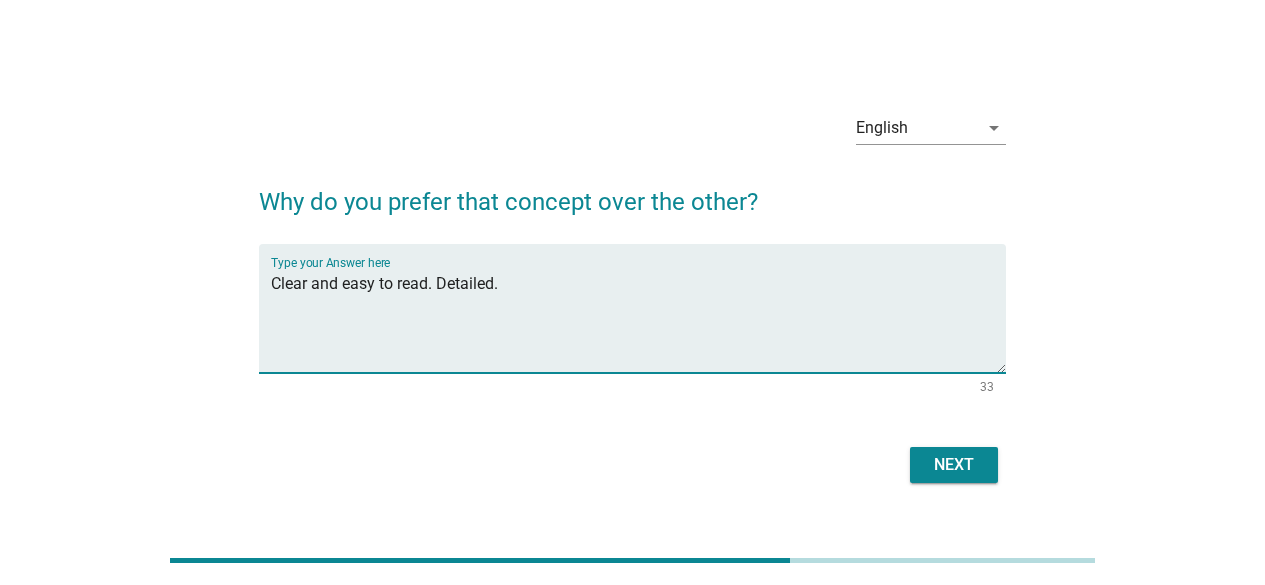type on "Clear and easy to read. Detailed." 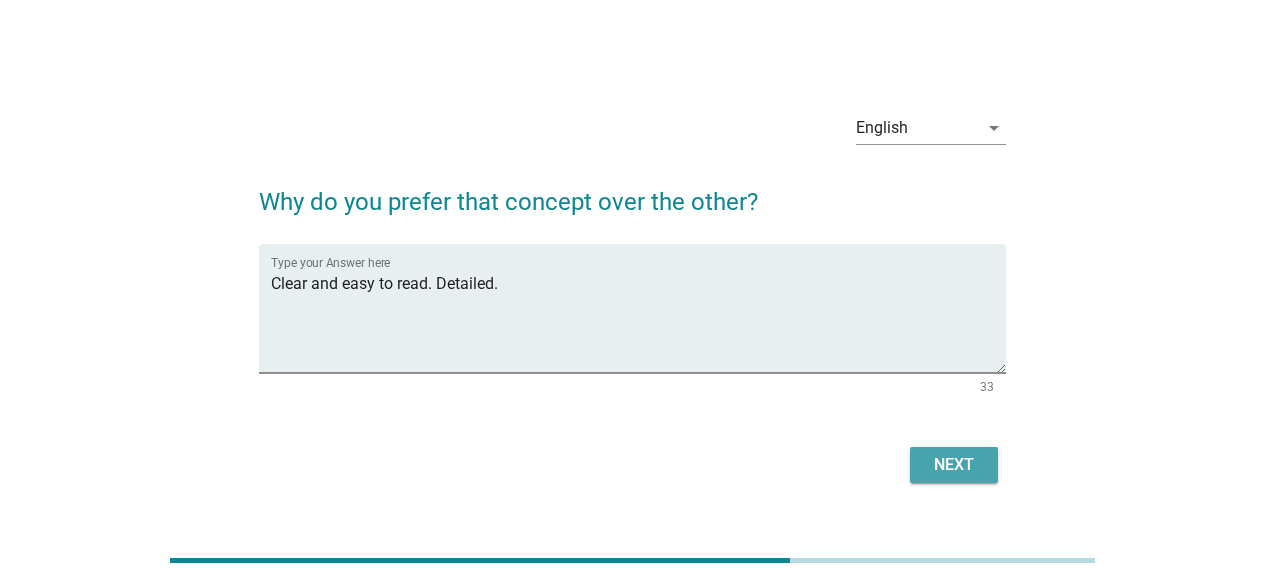 click on "Next" at bounding box center (954, 465) 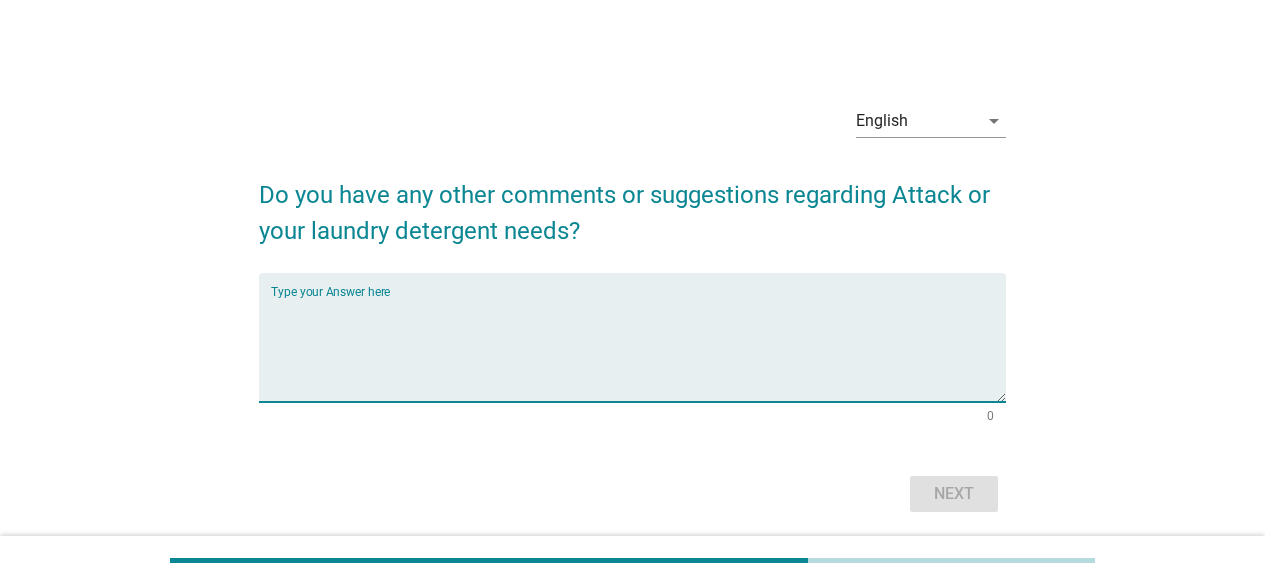 click at bounding box center [638, 349] 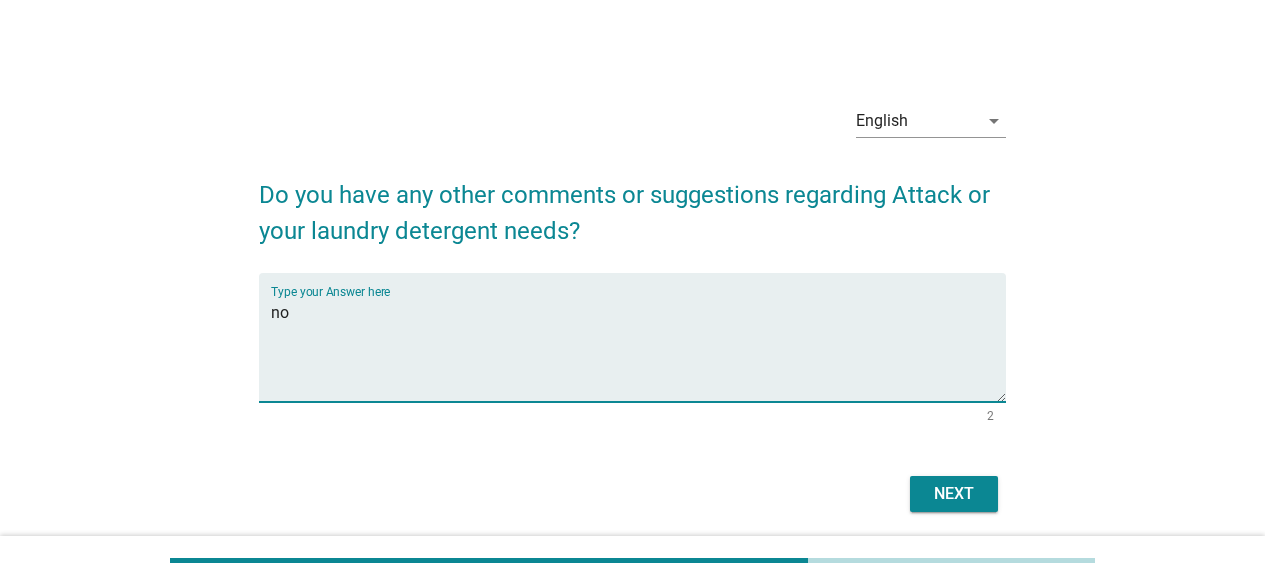 type on "no" 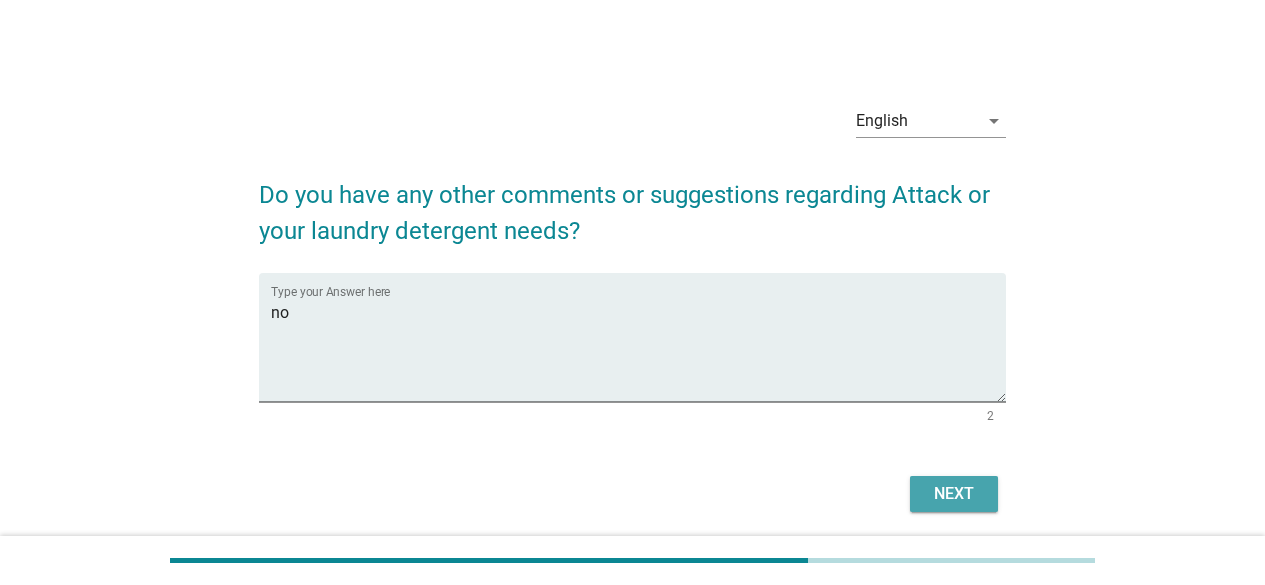 click on "Next" at bounding box center [954, 494] 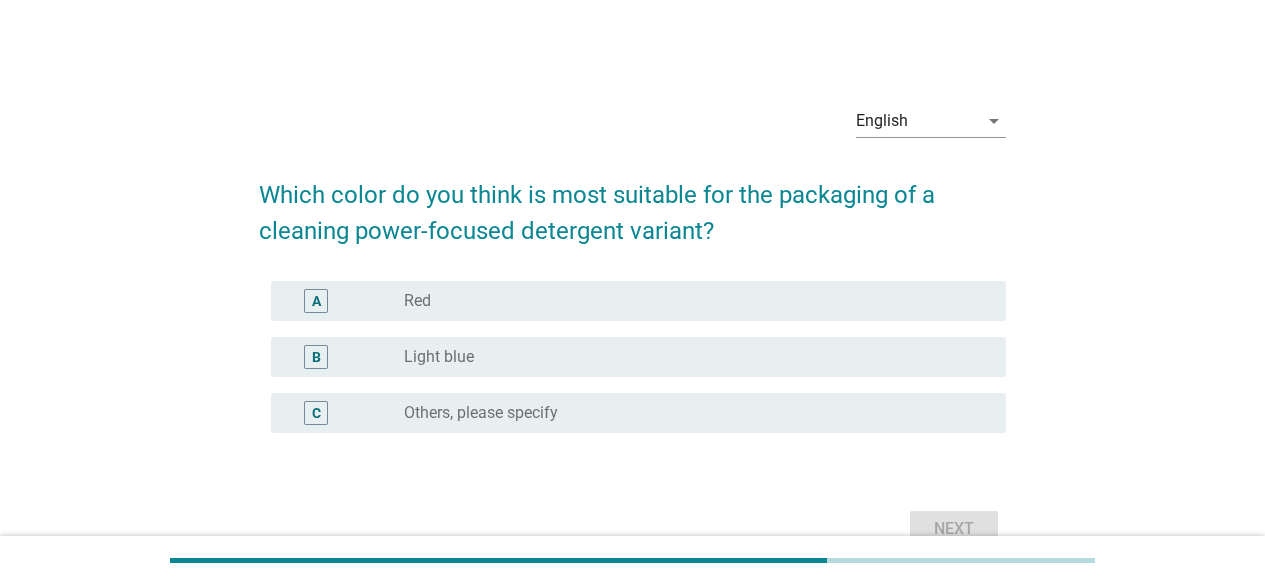 click on "radio_button_unchecked Light blue" at bounding box center (689, 357) 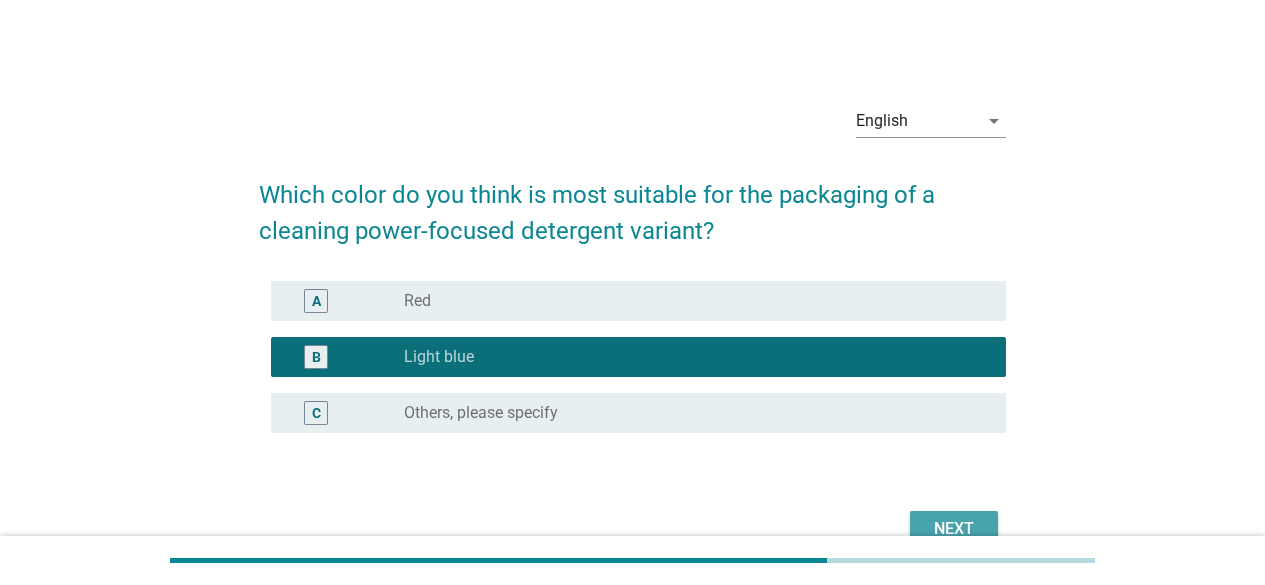 click on "Next" at bounding box center (954, 529) 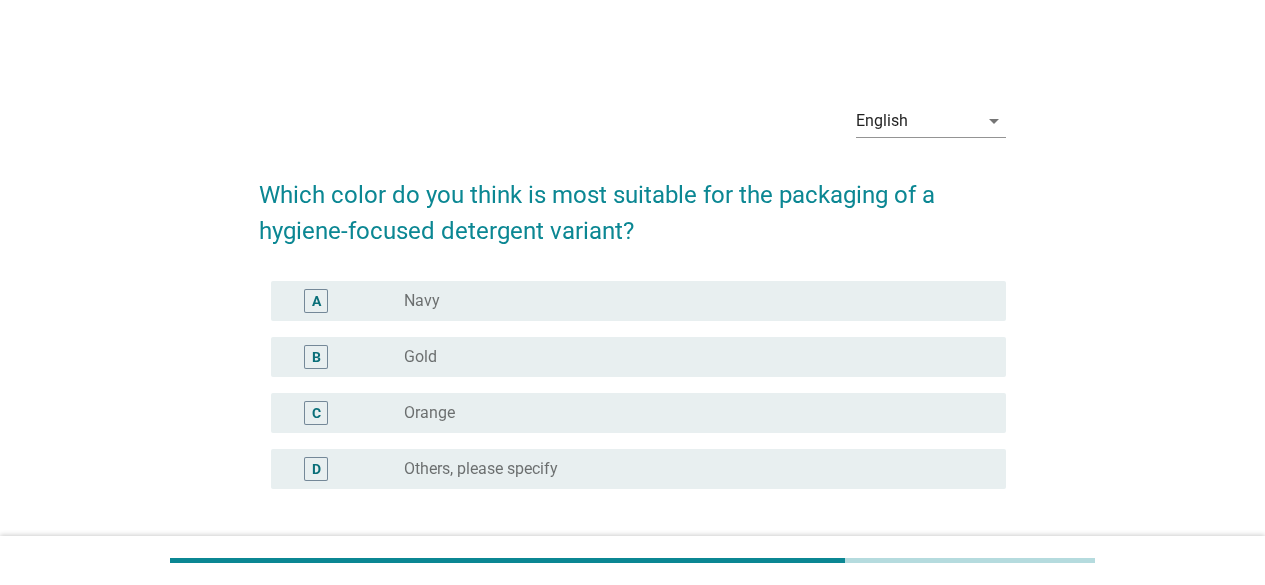 click on "C     radio_button_unchecked Orange" at bounding box center (632, 413) 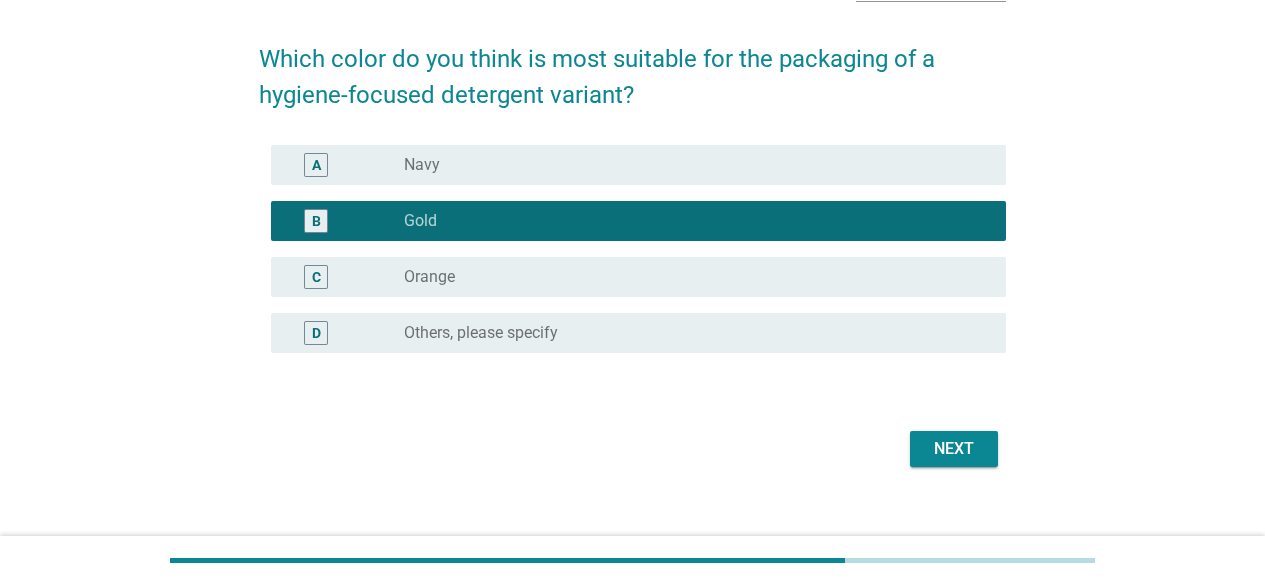 scroll, scrollTop: 141, scrollLeft: 0, axis: vertical 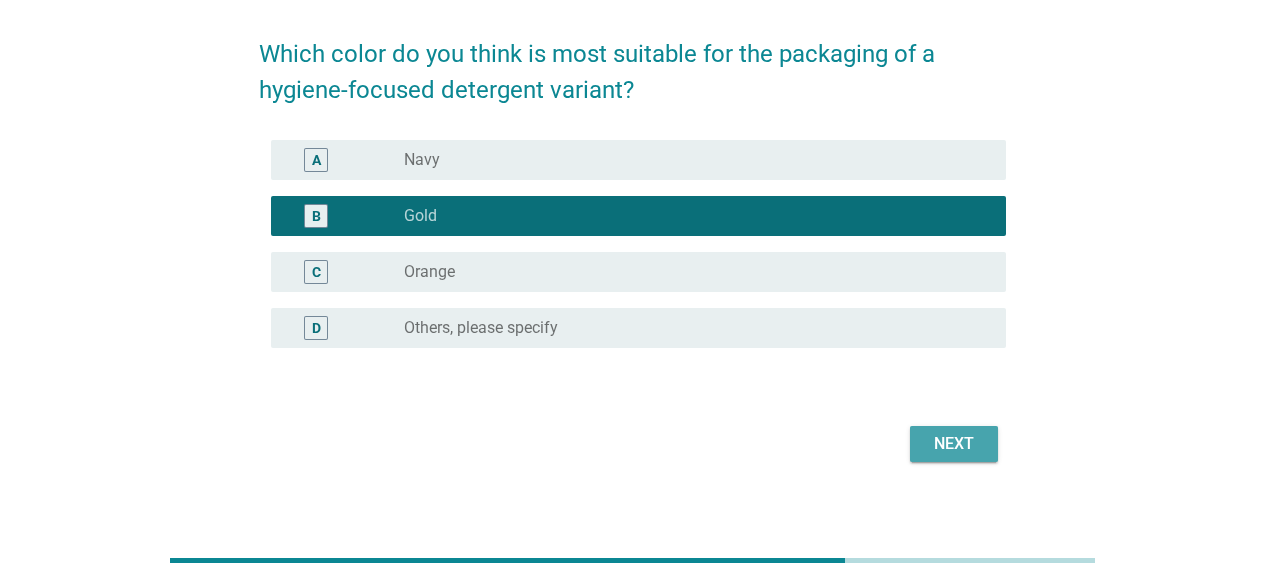 click on "Next" at bounding box center (954, 444) 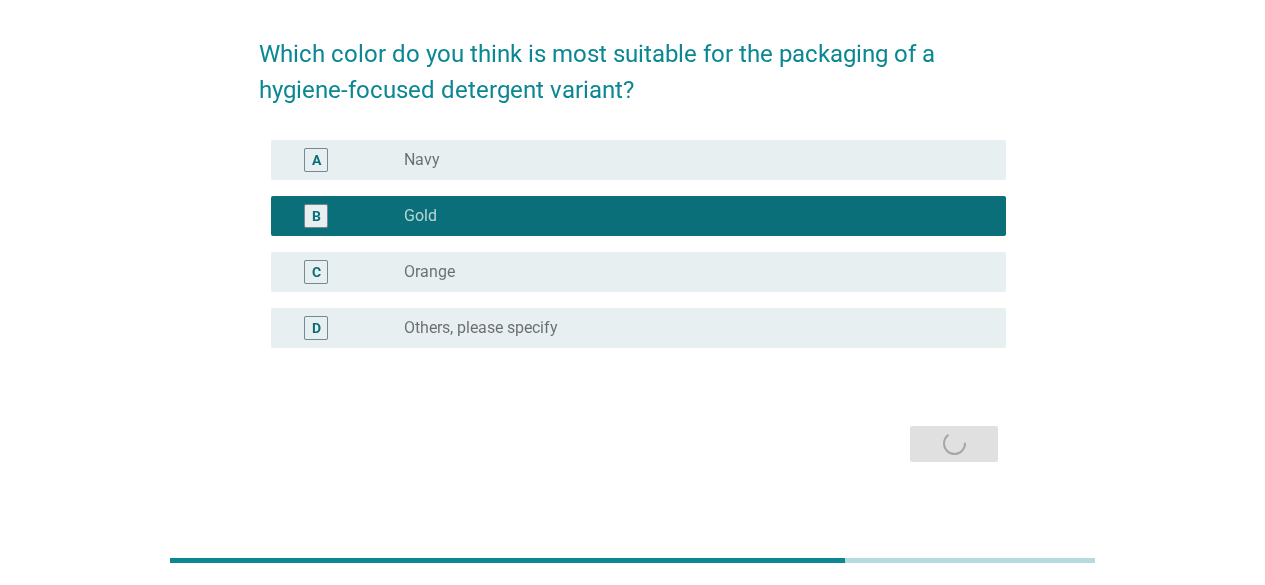 scroll, scrollTop: 0, scrollLeft: 0, axis: both 